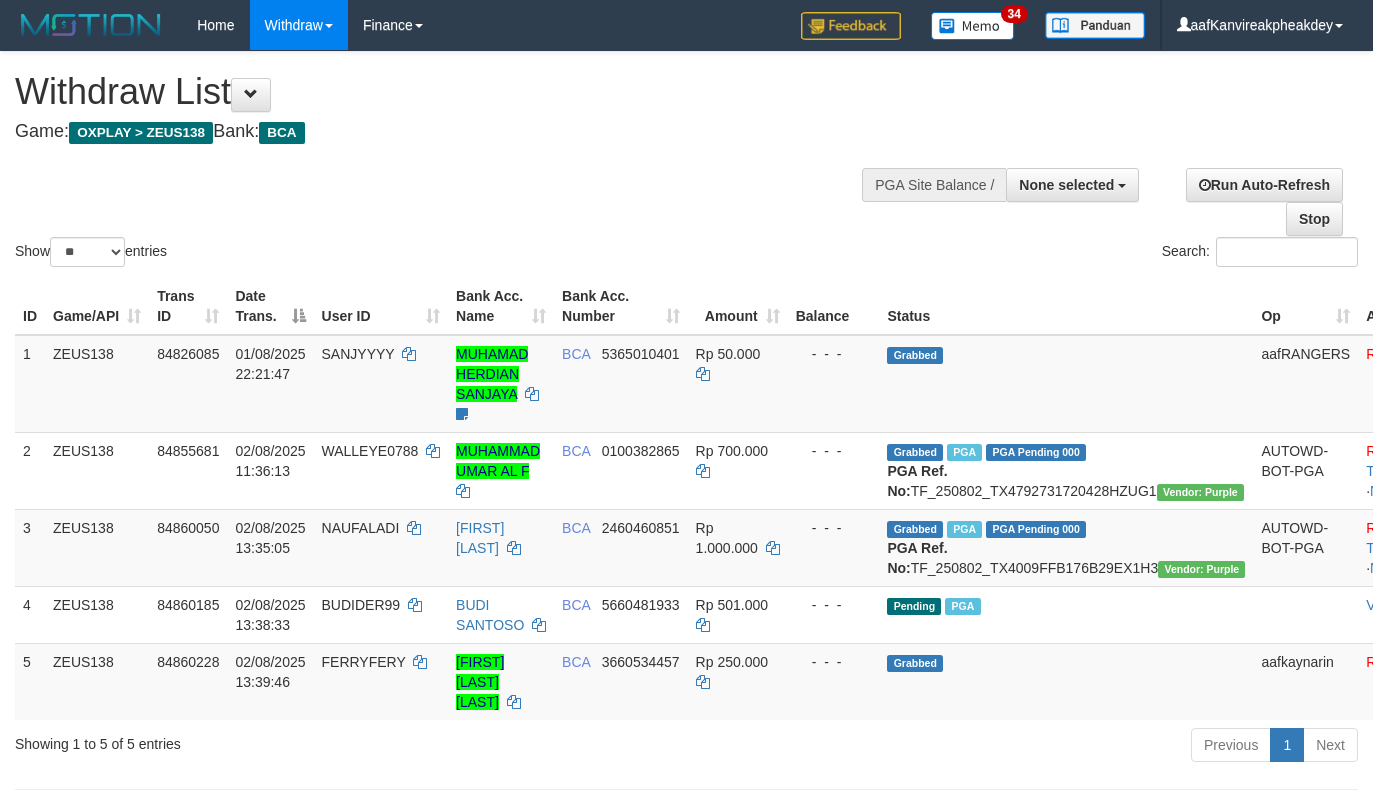 select 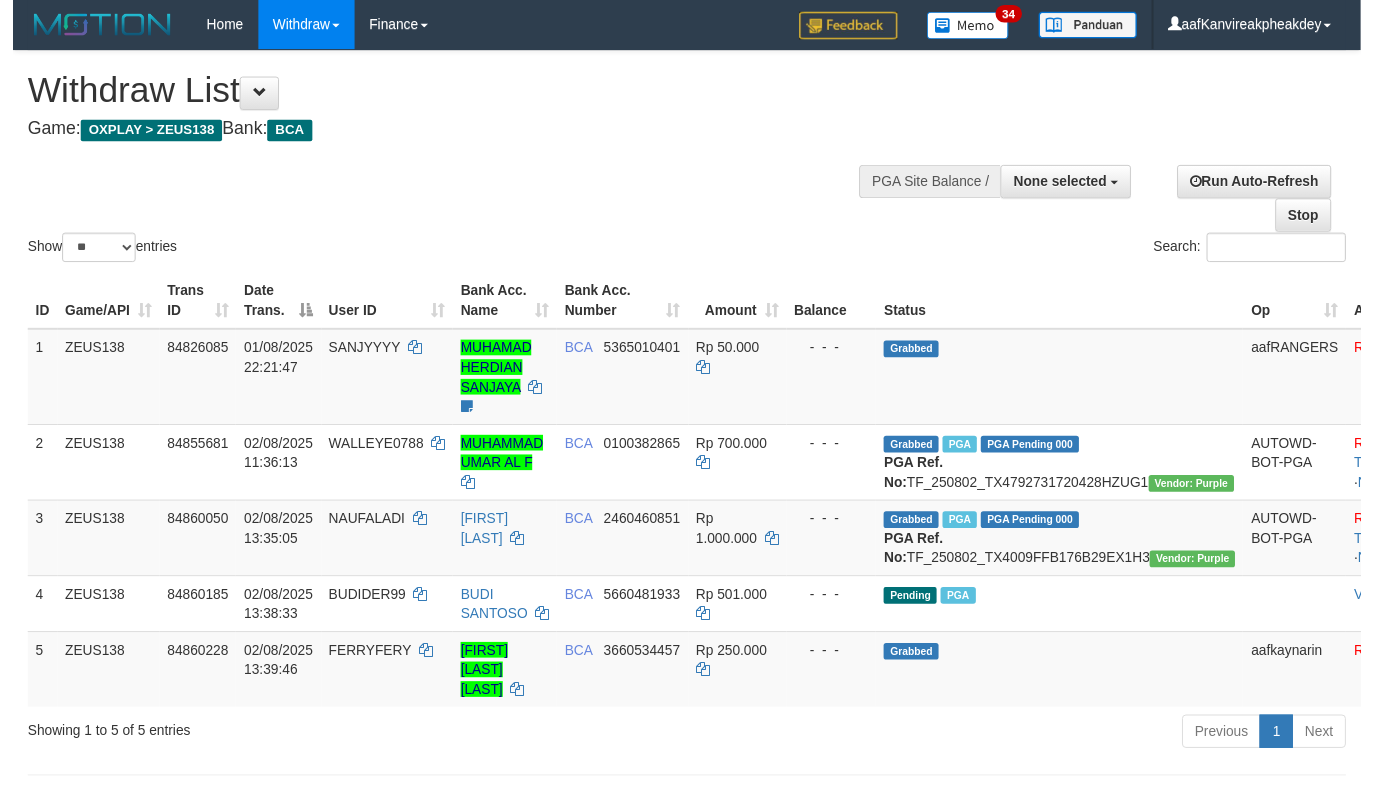 scroll, scrollTop: 0, scrollLeft: 0, axis: both 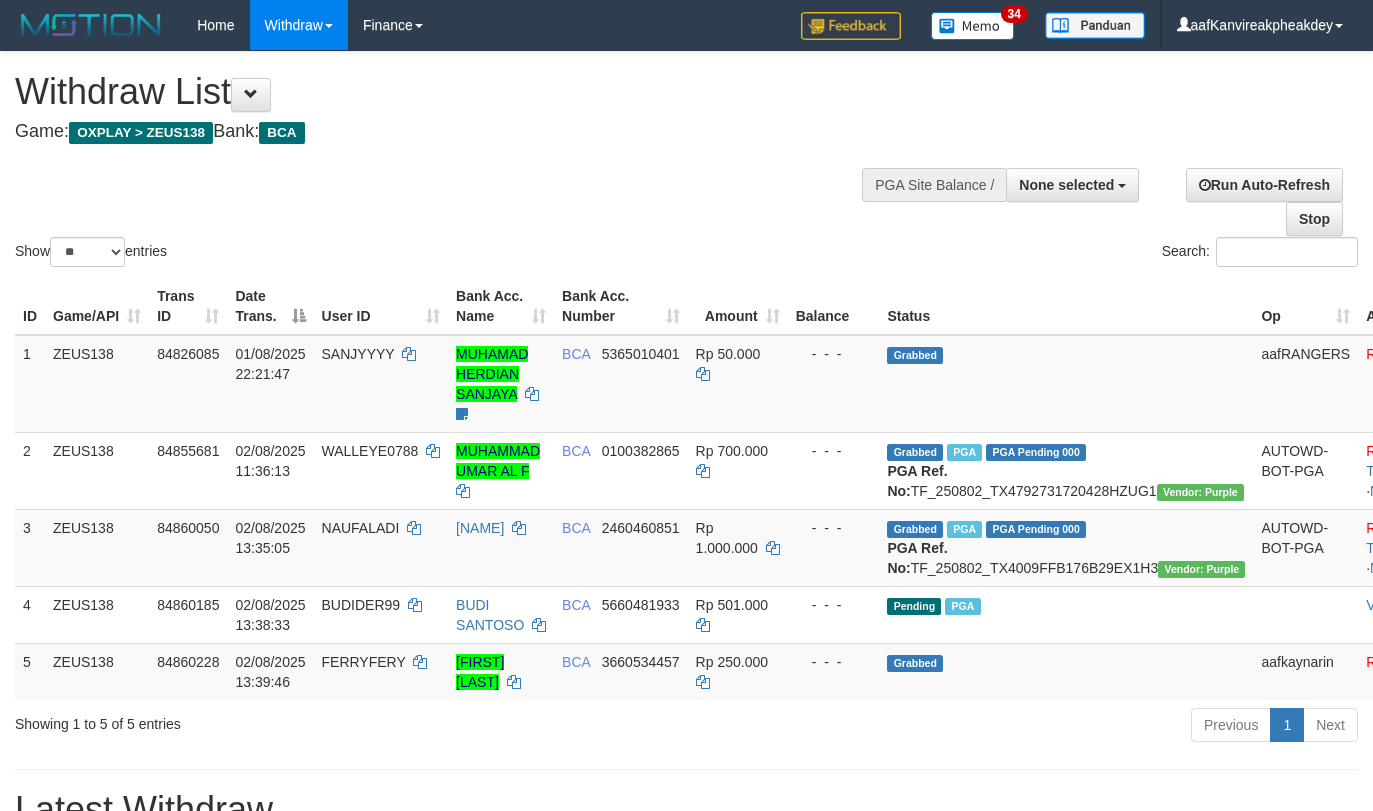 select 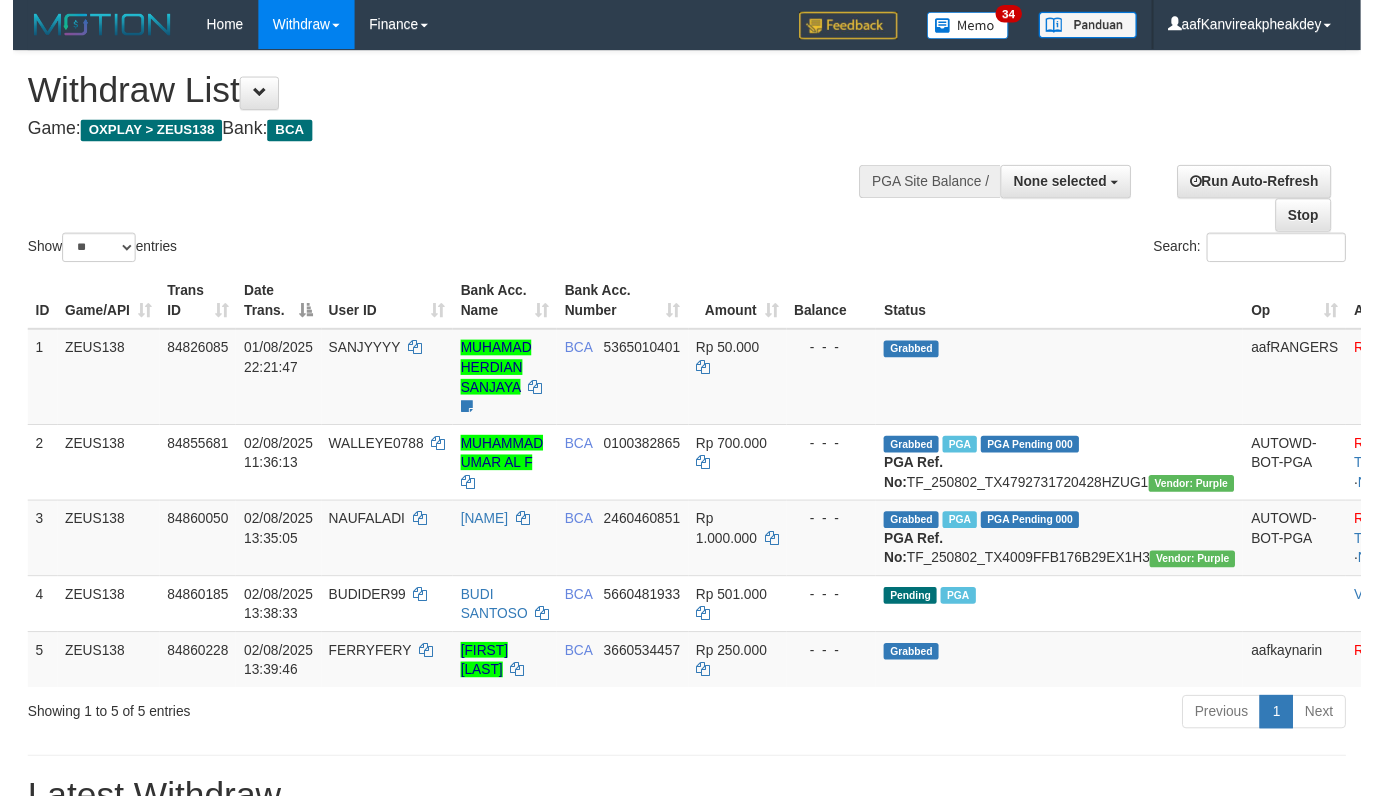 scroll, scrollTop: 0, scrollLeft: 0, axis: both 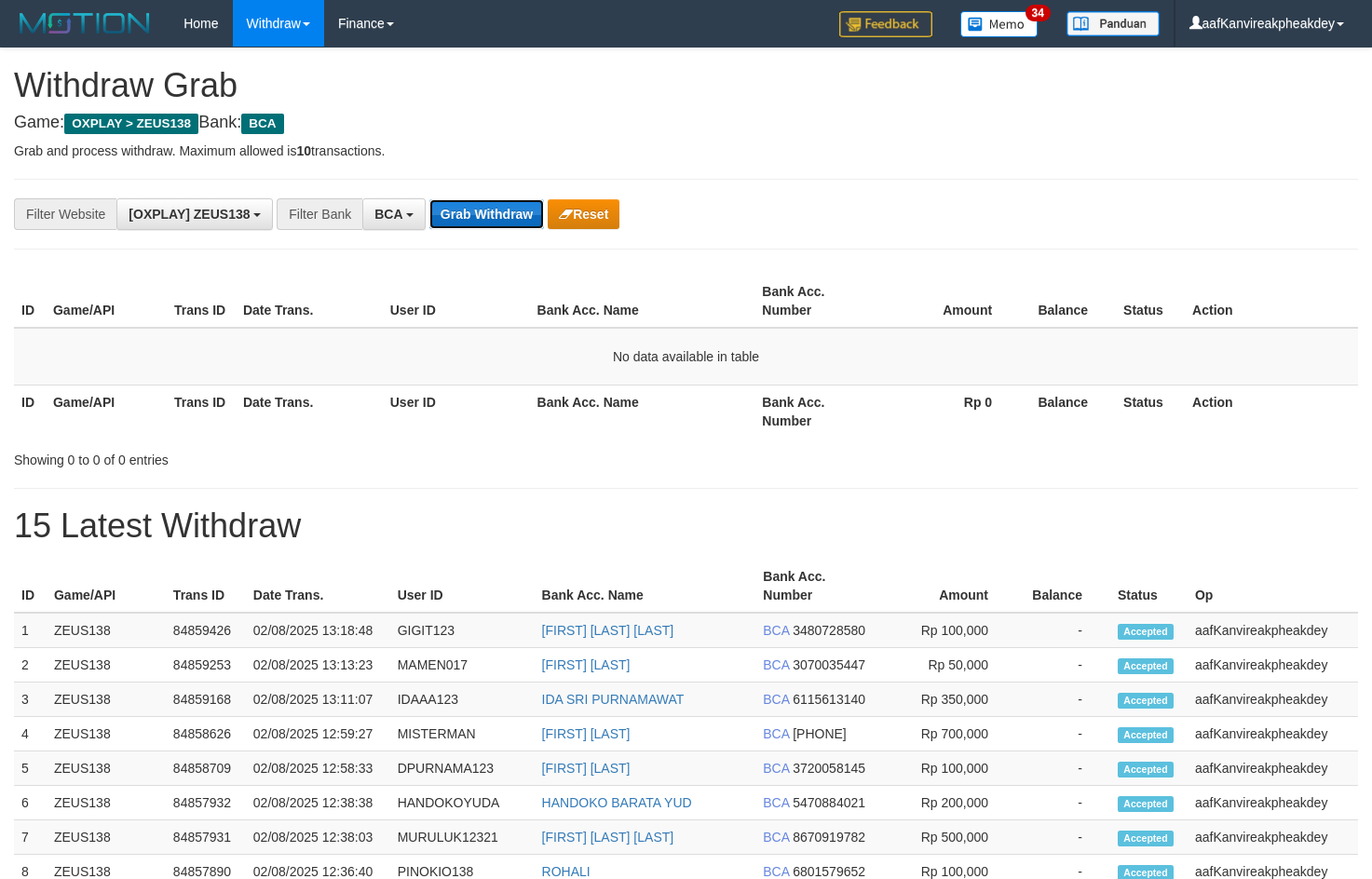 click on "Grab Withdraw" at bounding box center [486, 214] 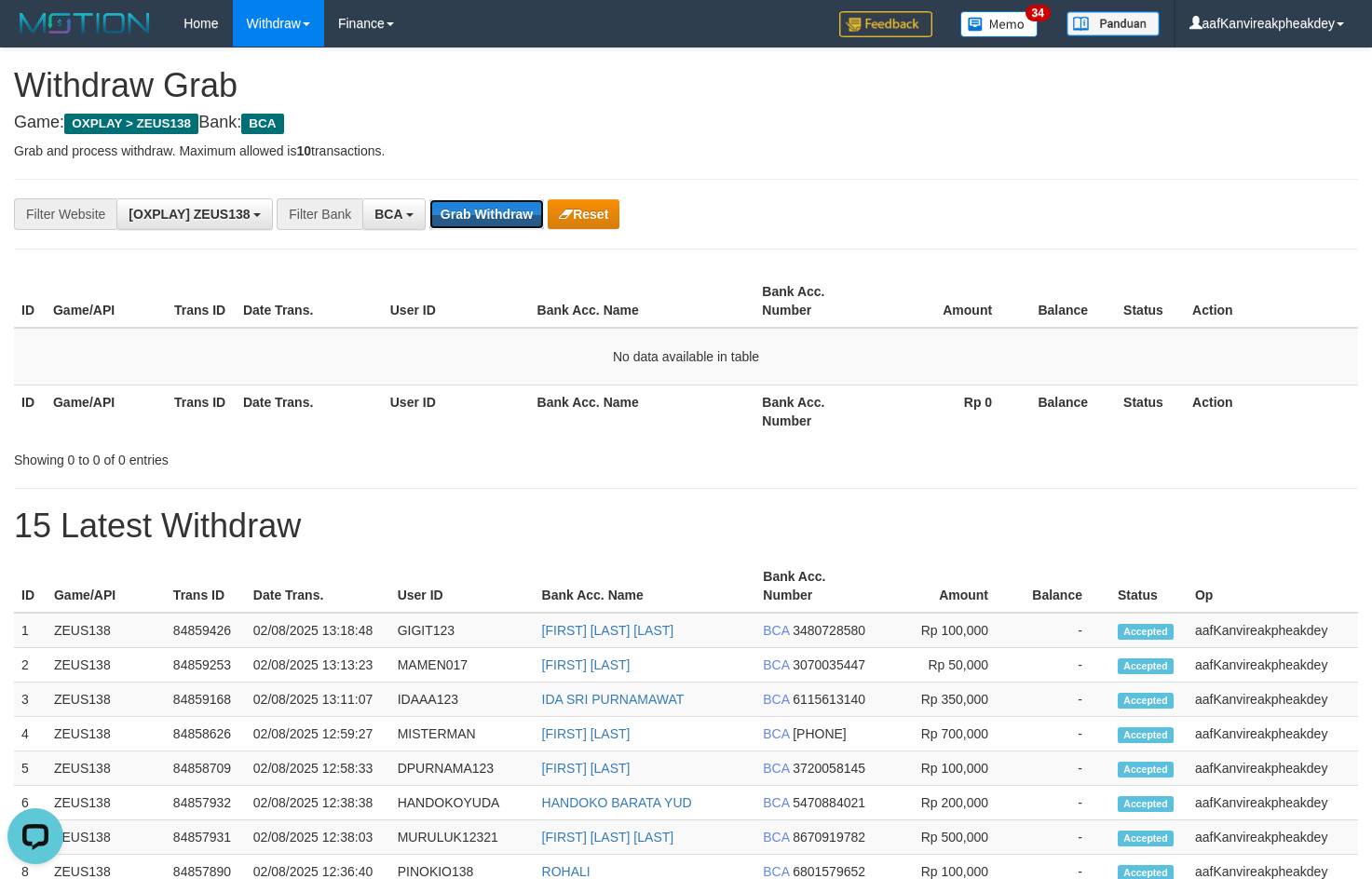 scroll, scrollTop: 0, scrollLeft: 0, axis: both 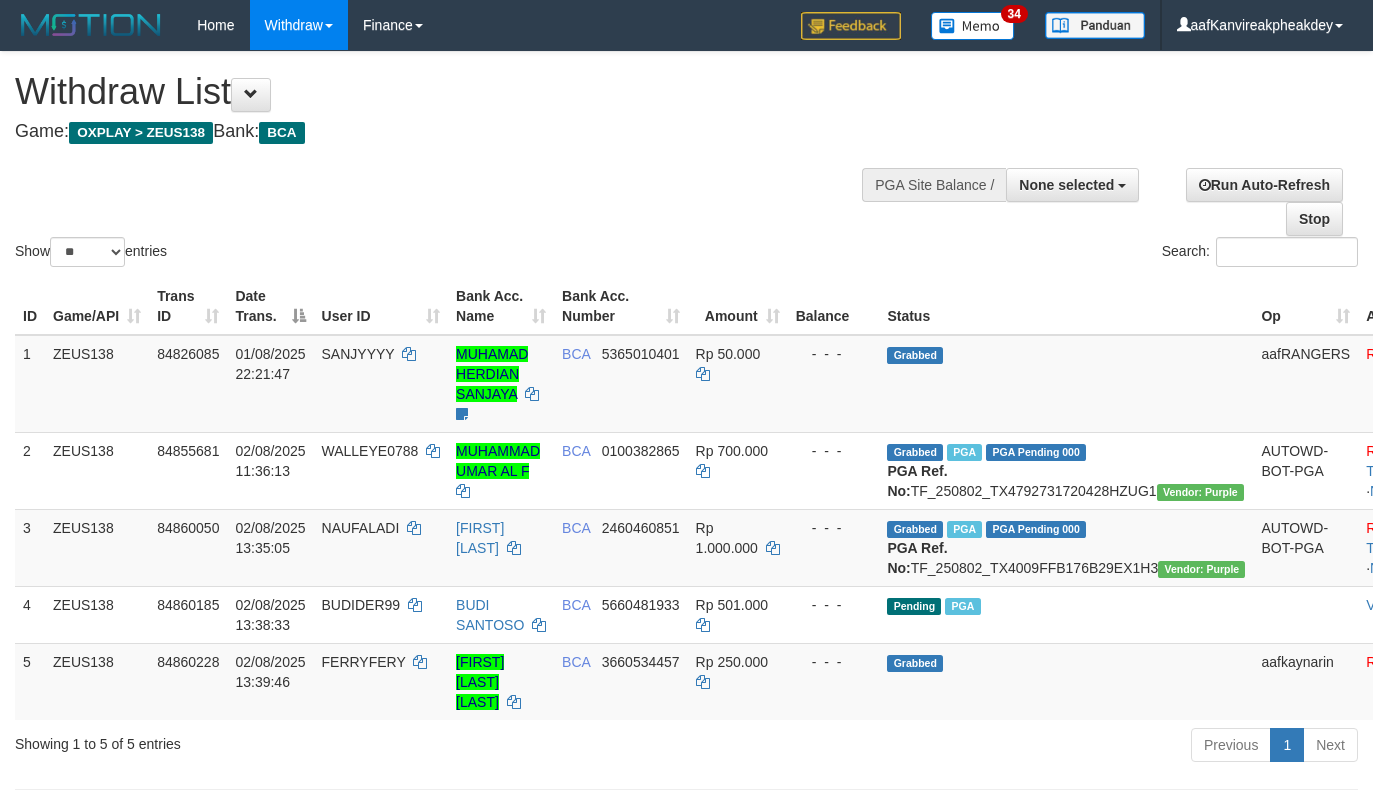 select 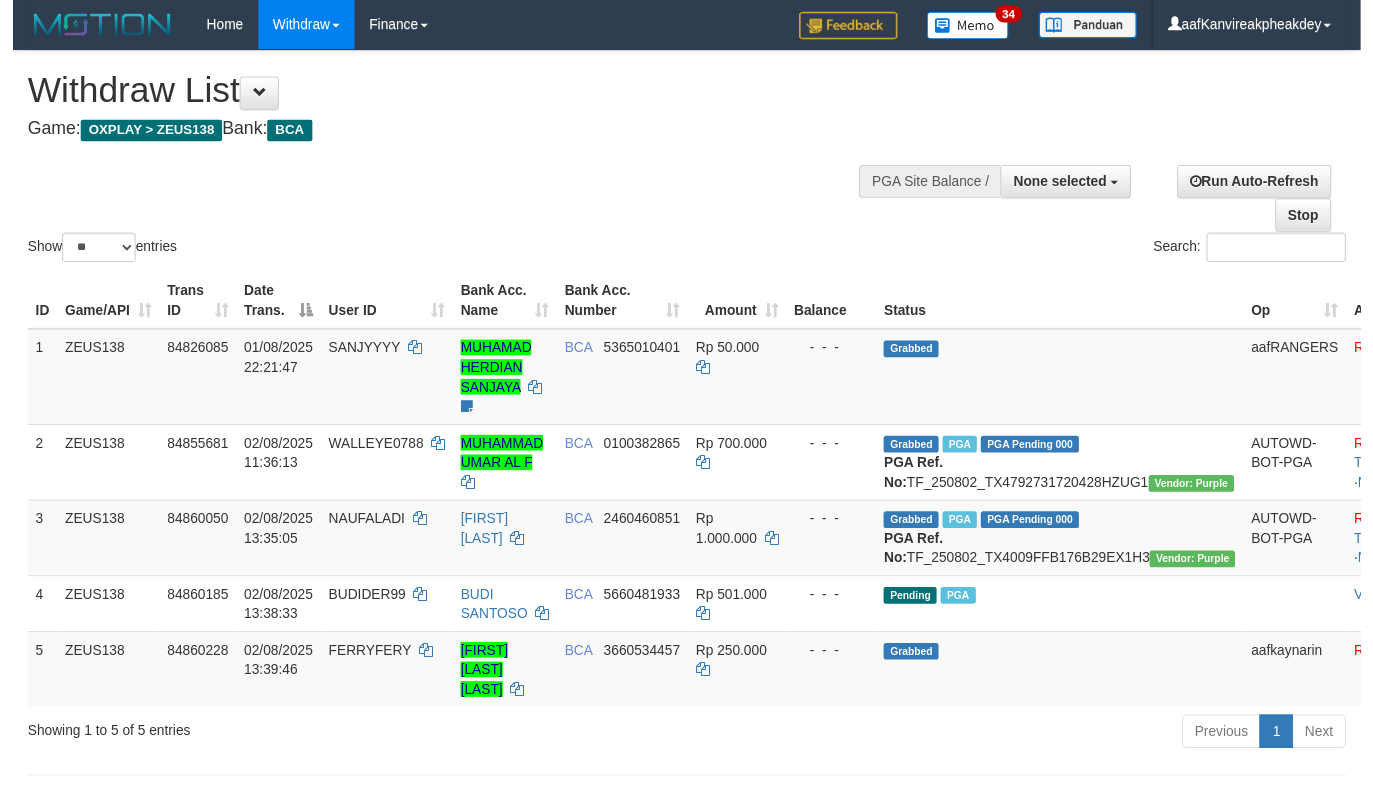 scroll, scrollTop: 0, scrollLeft: 0, axis: both 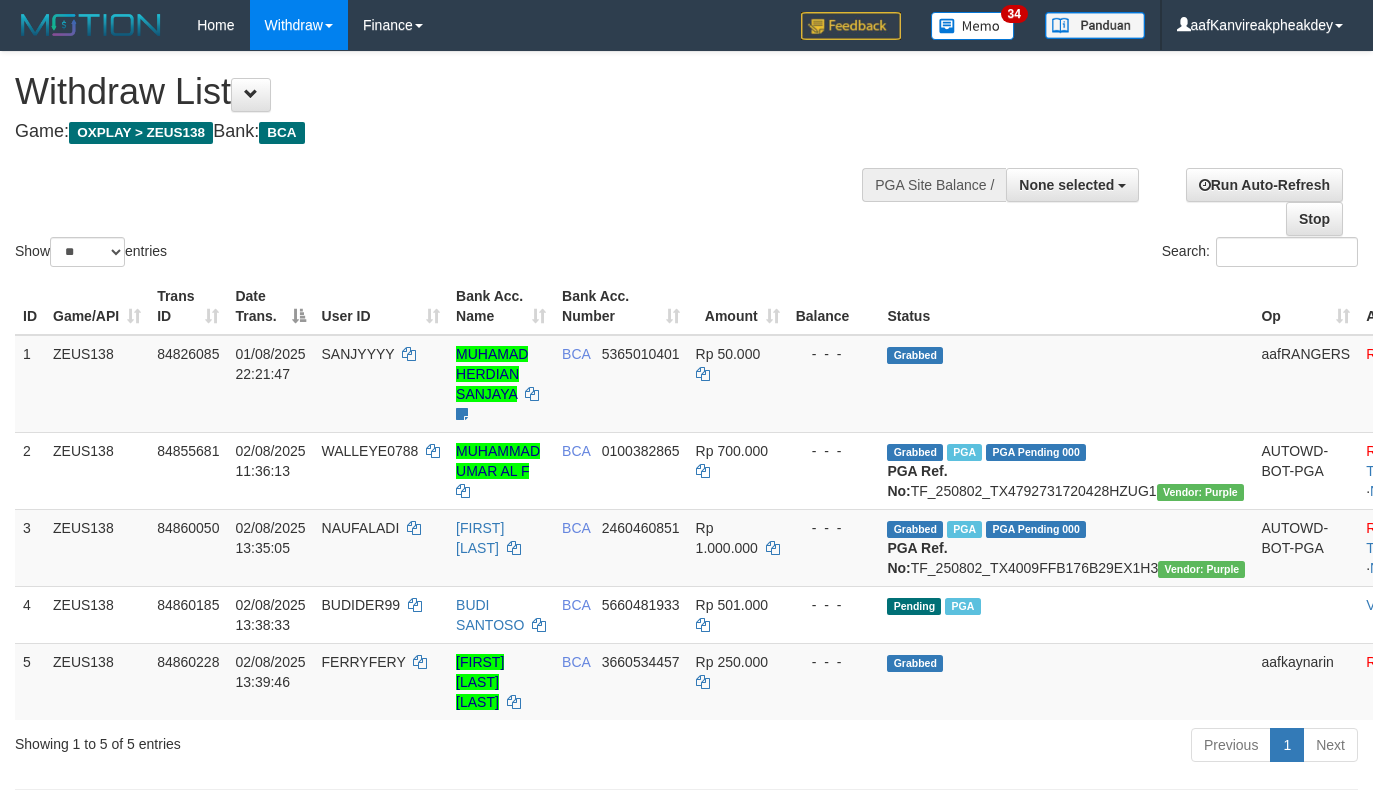 select 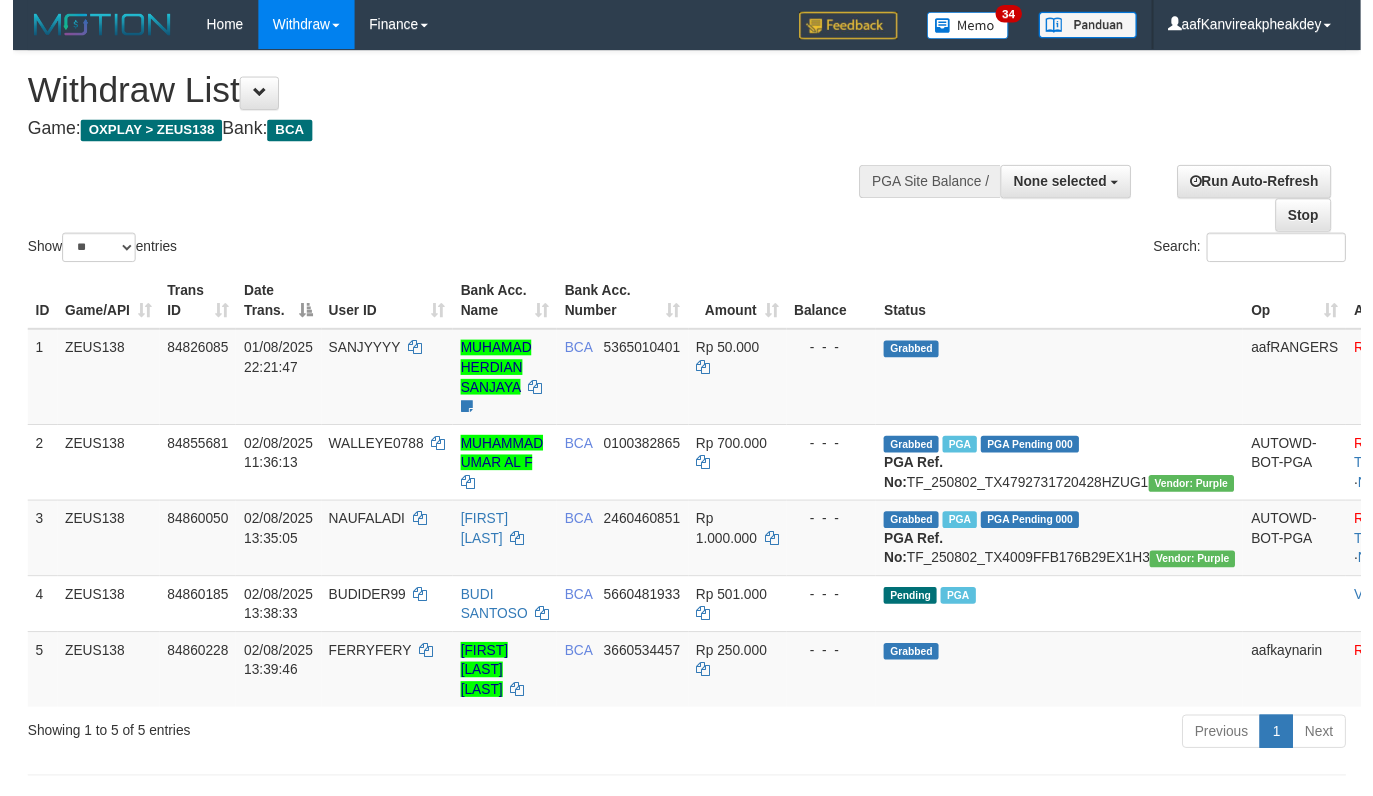 scroll, scrollTop: 0, scrollLeft: 0, axis: both 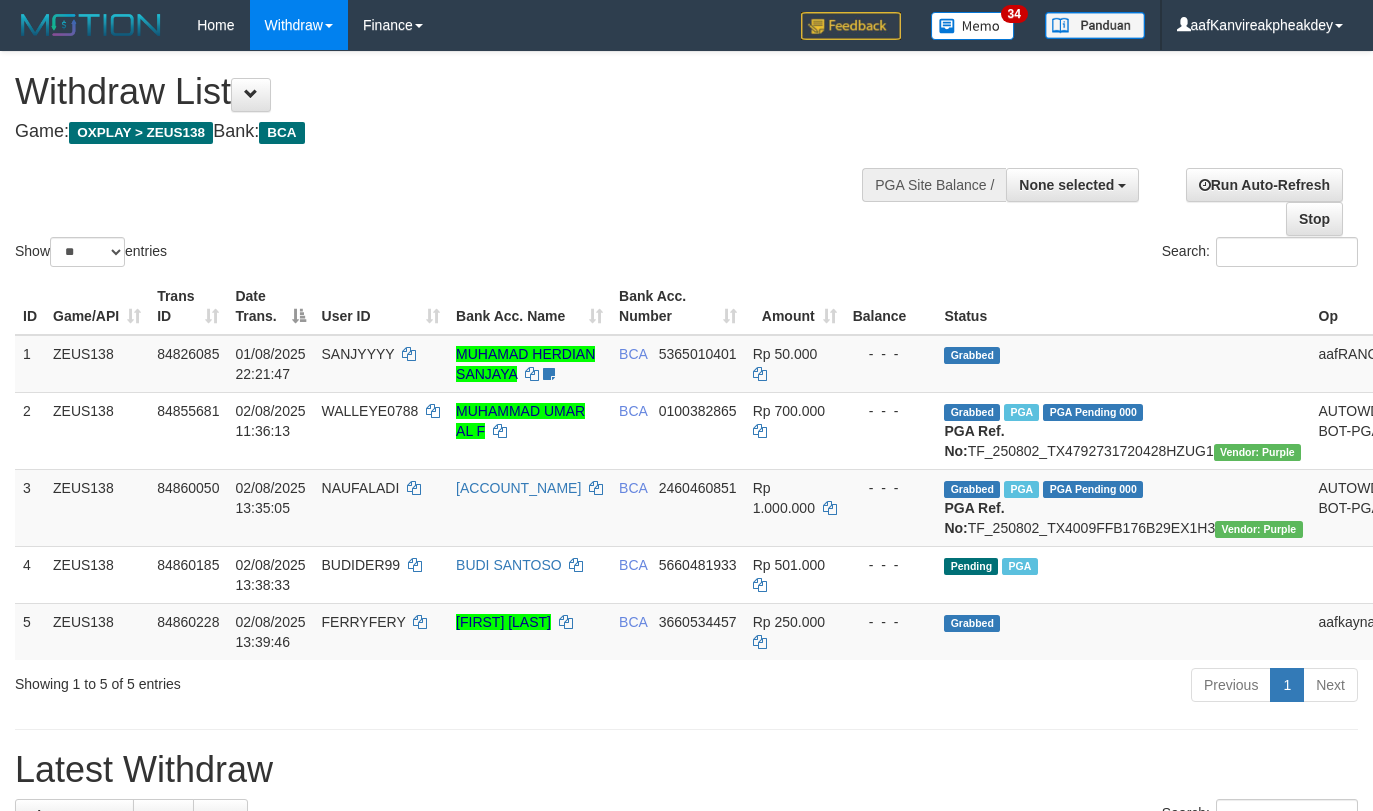 select 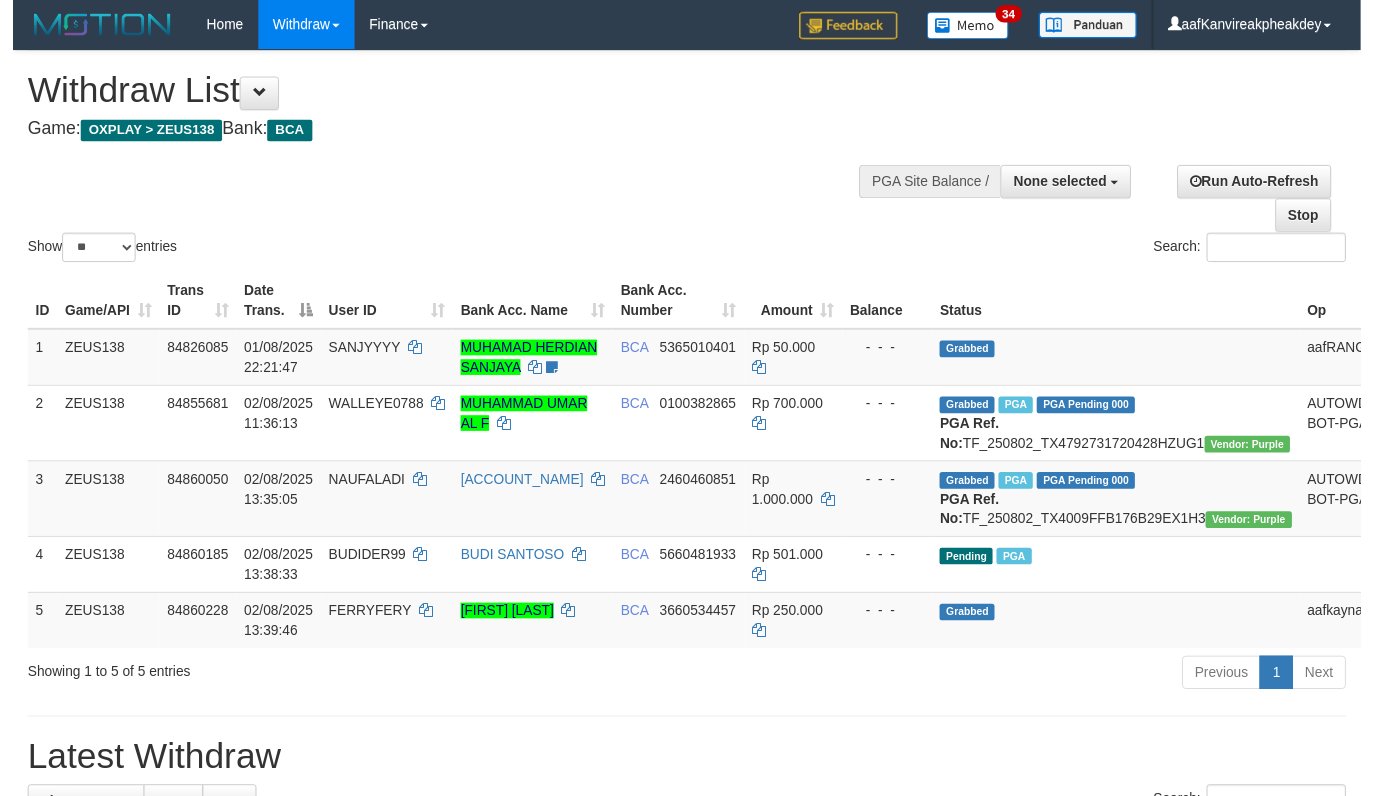 scroll, scrollTop: 0, scrollLeft: 0, axis: both 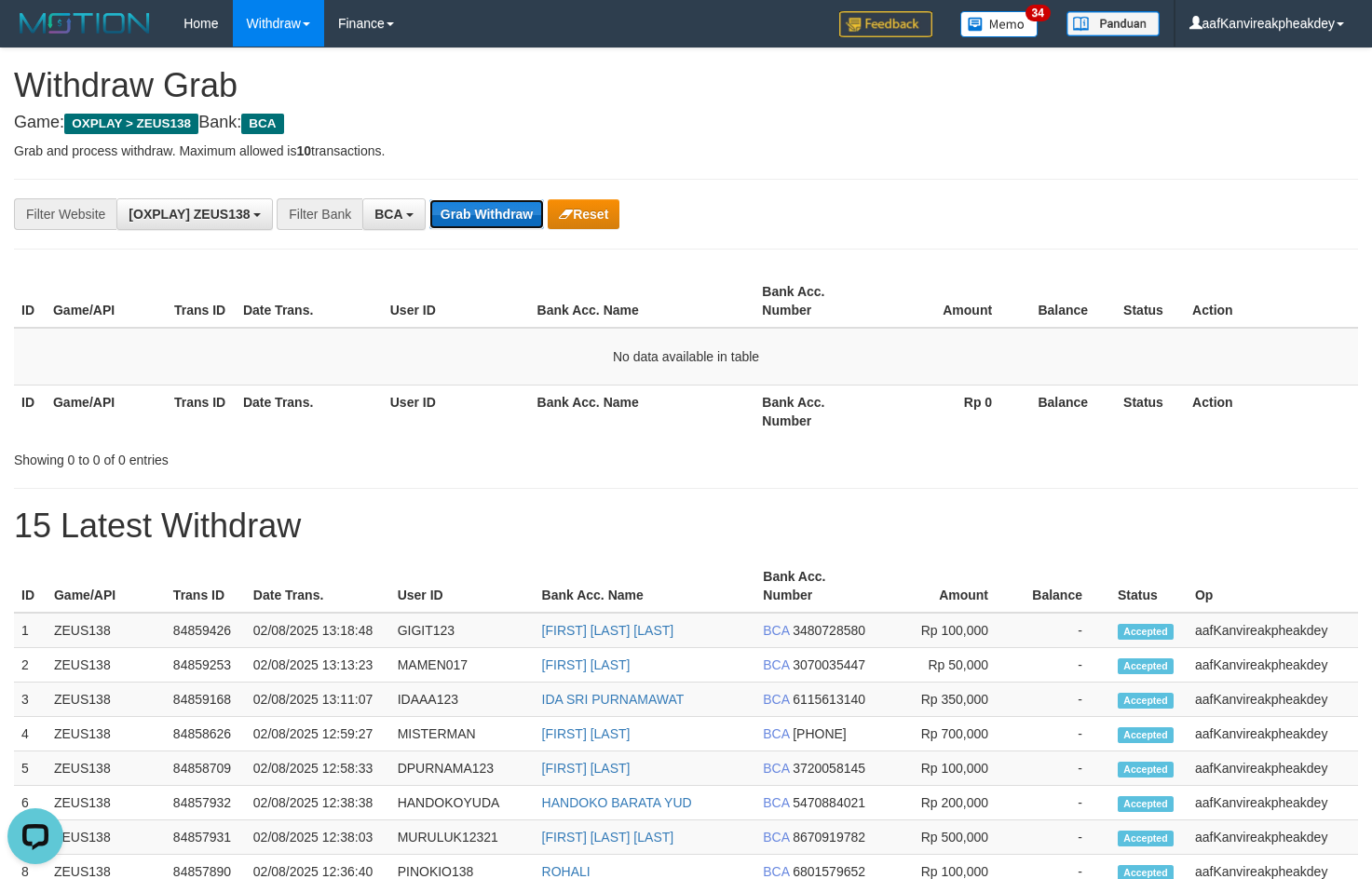 click on "Grab Withdraw" at bounding box center (486, 214) 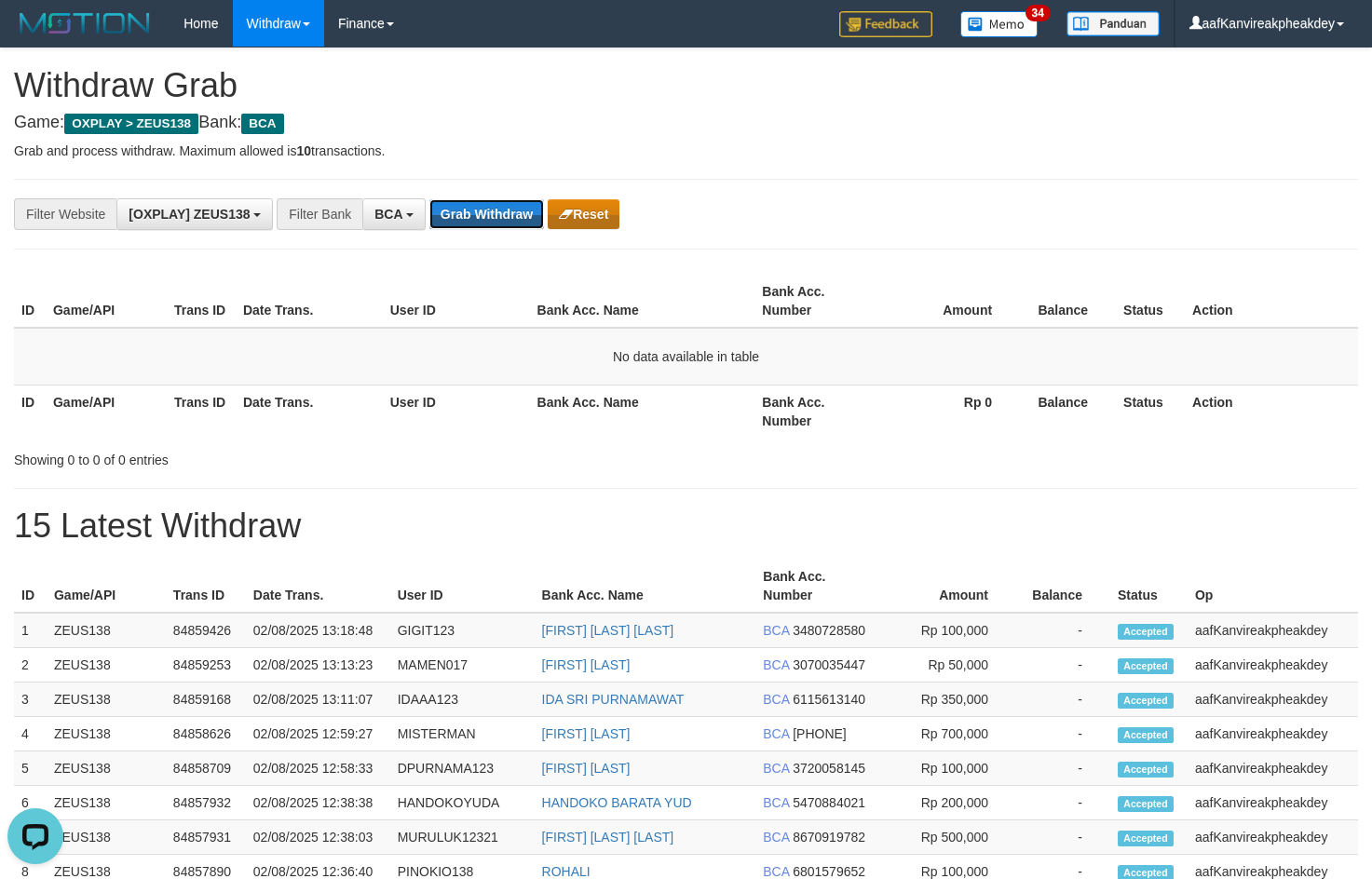 drag, startPoint x: 531, startPoint y: 222, endPoint x: 560, endPoint y: 221, distance: 29.017236 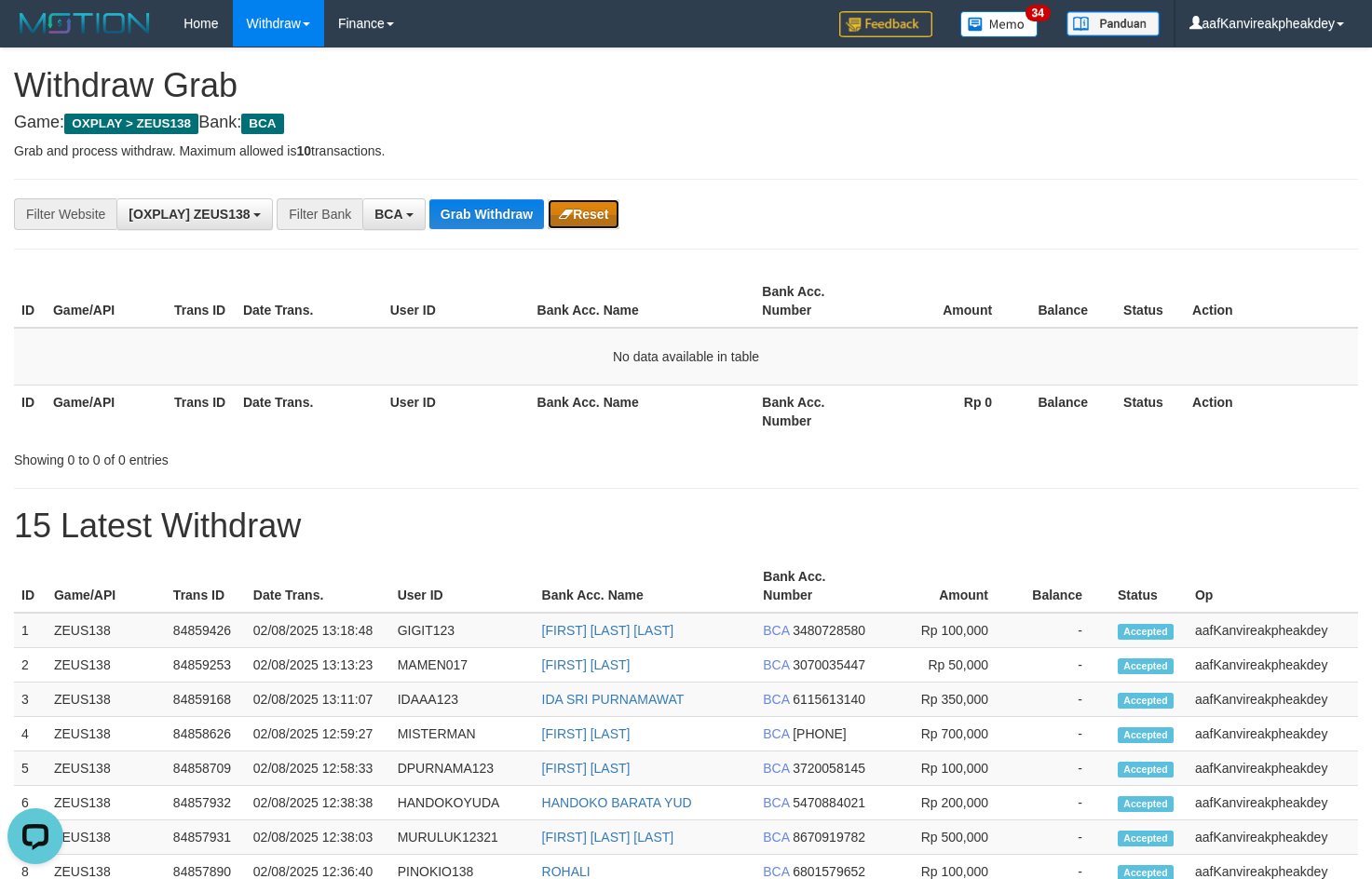 click on "Reset" at bounding box center (583, 214) 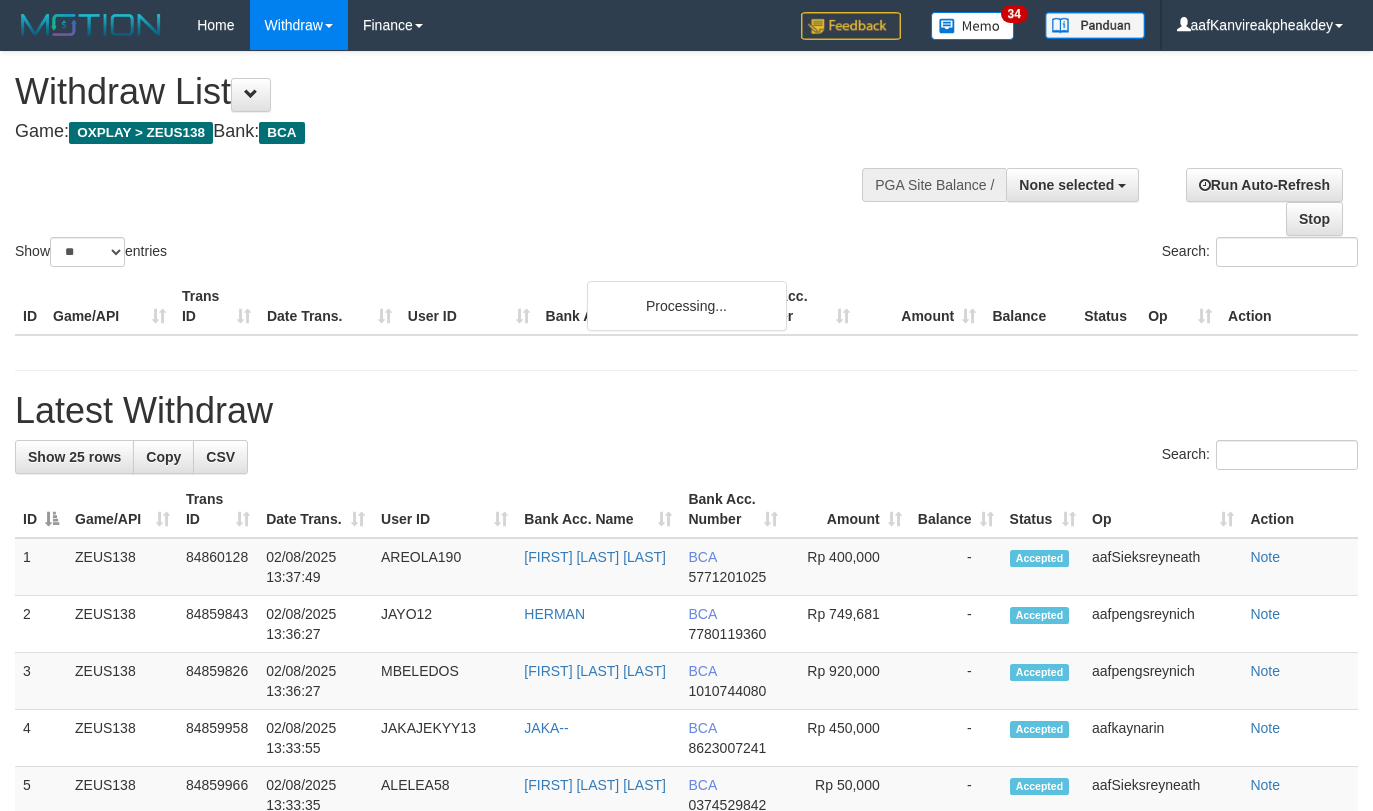 select 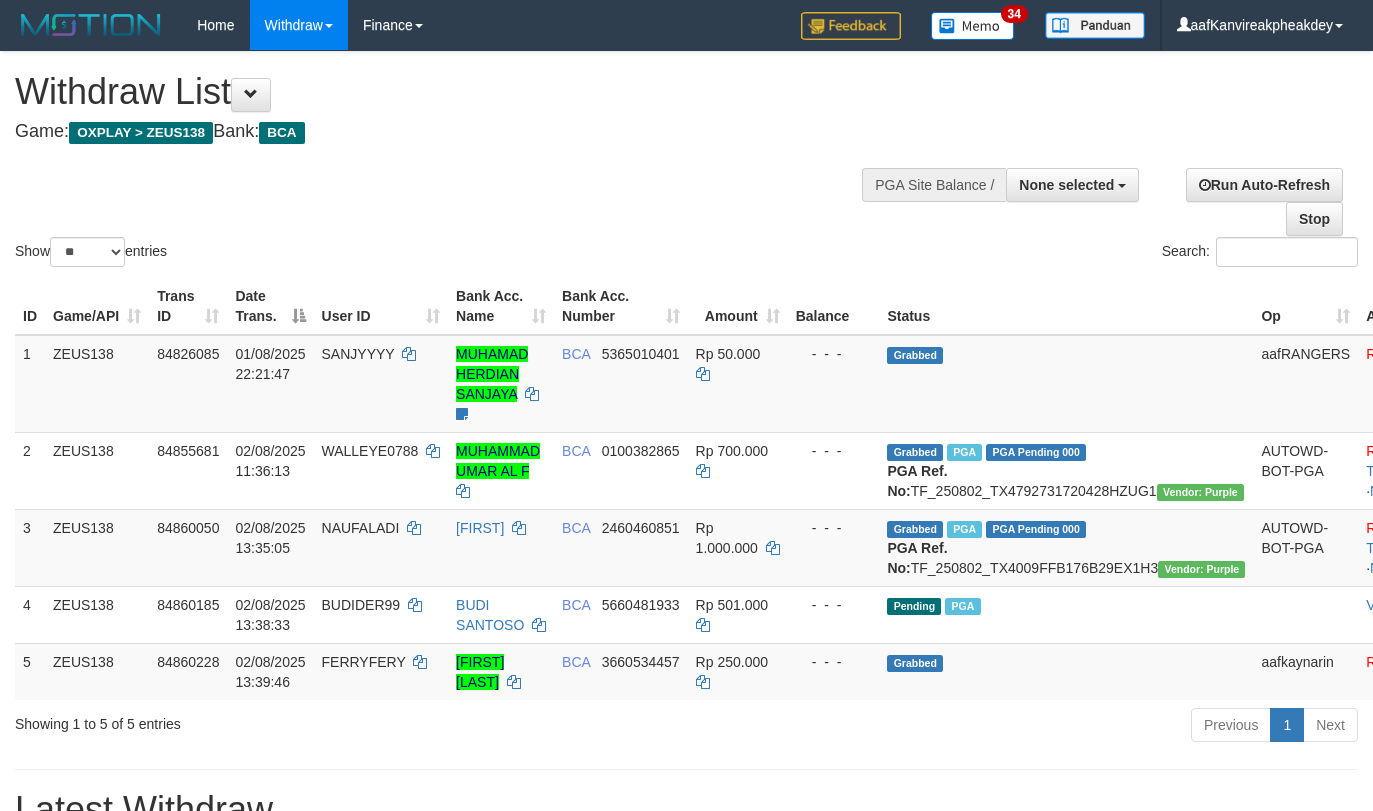 select 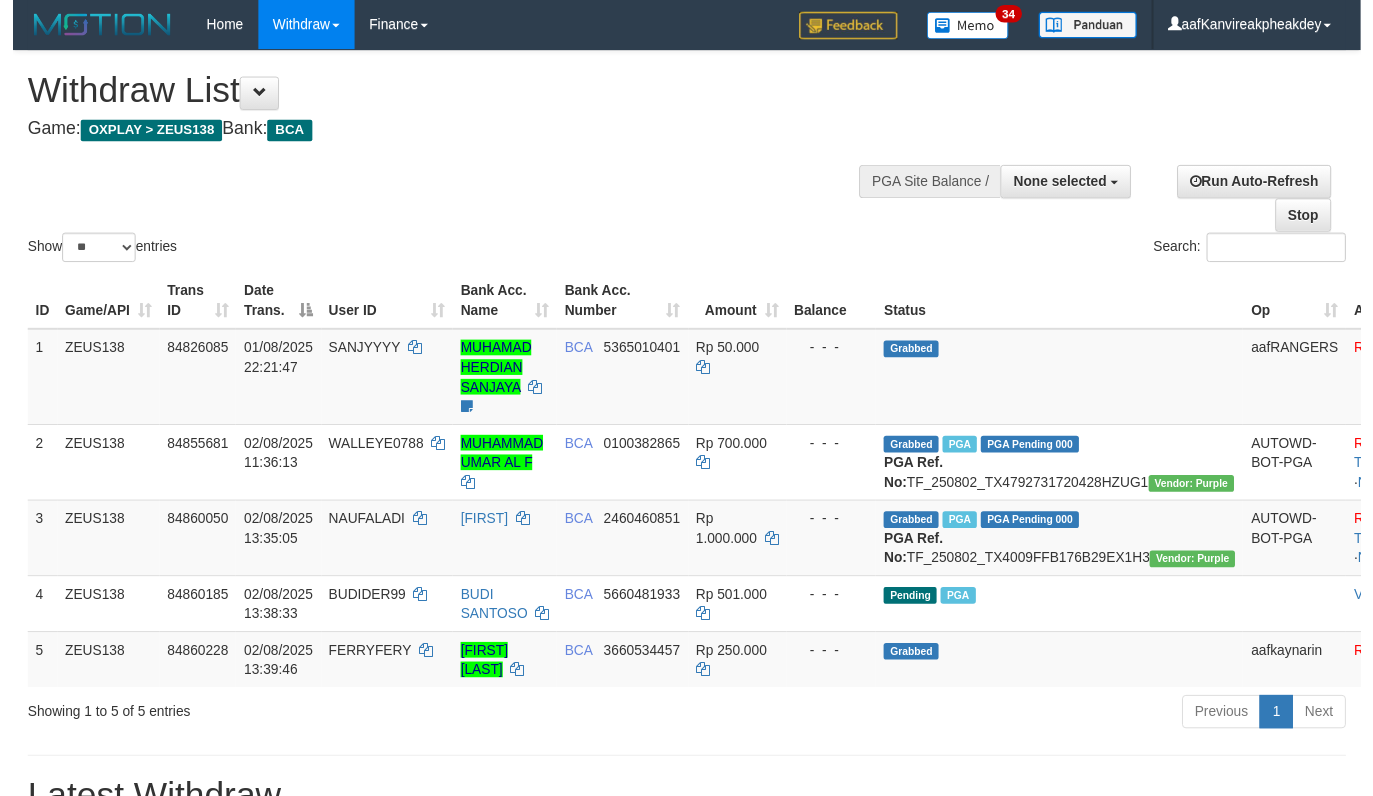 scroll, scrollTop: 0, scrollLeft: 0, axis: both 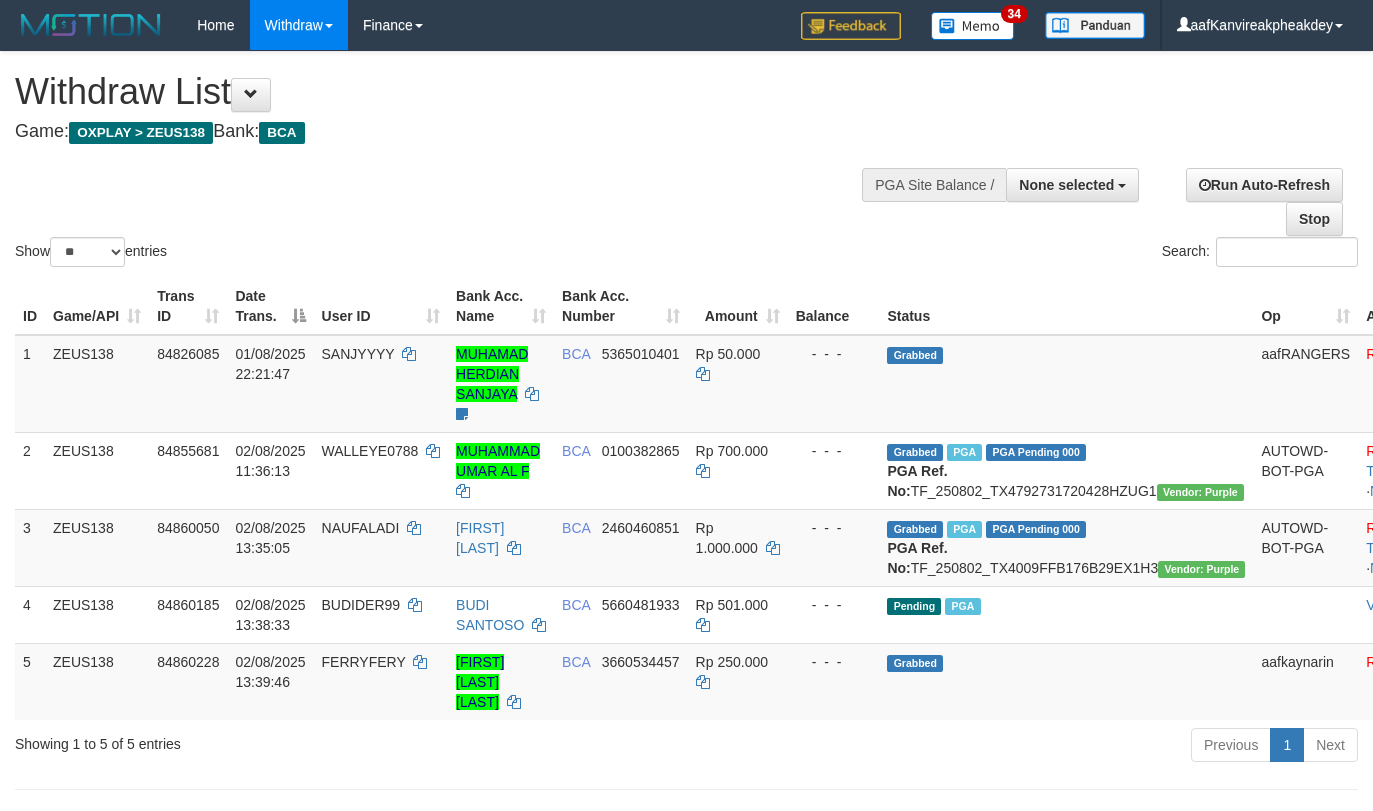 select 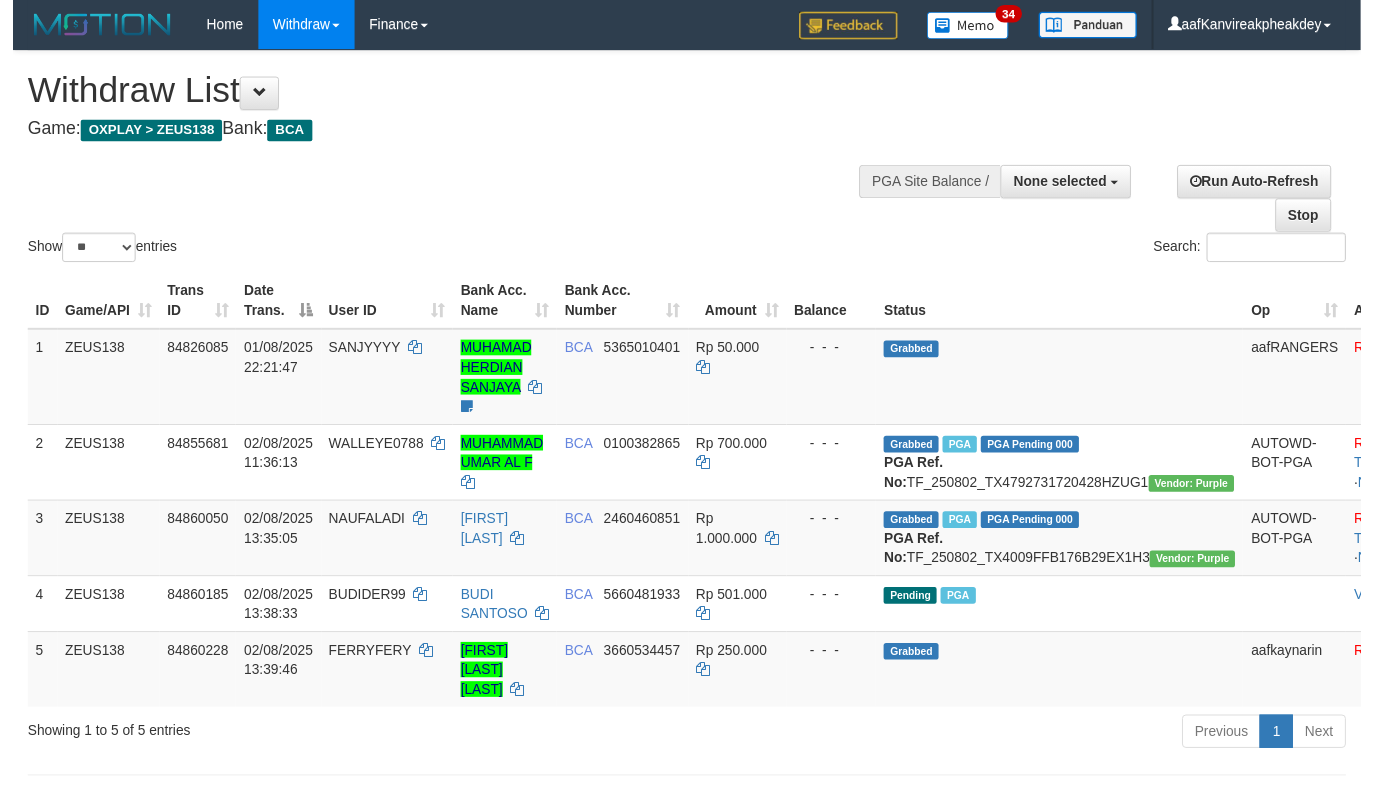 scroll, scrollTop: 0, scrollLeft: 0, axis: both 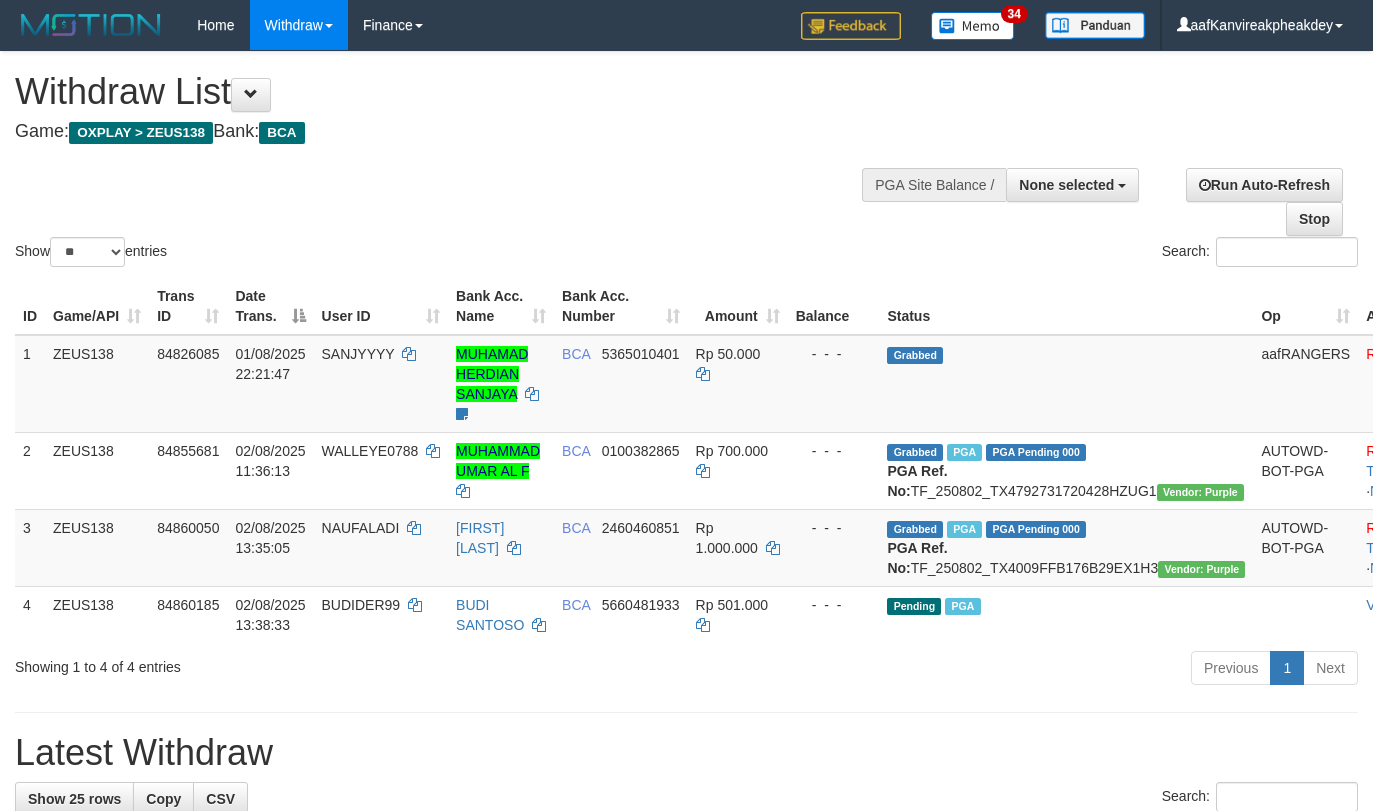 select 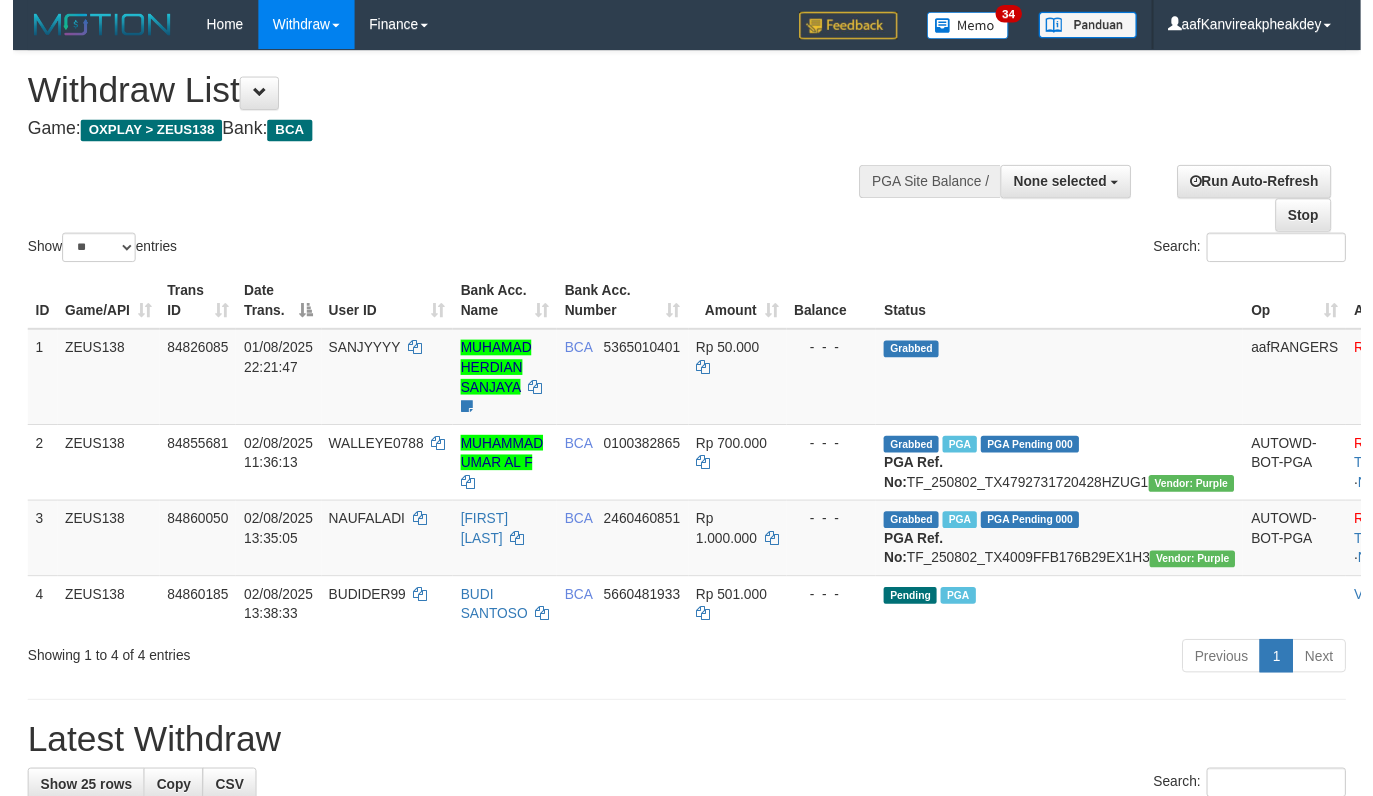 scroll, scrollTop: 0, scrollLeft: 0, axis: both 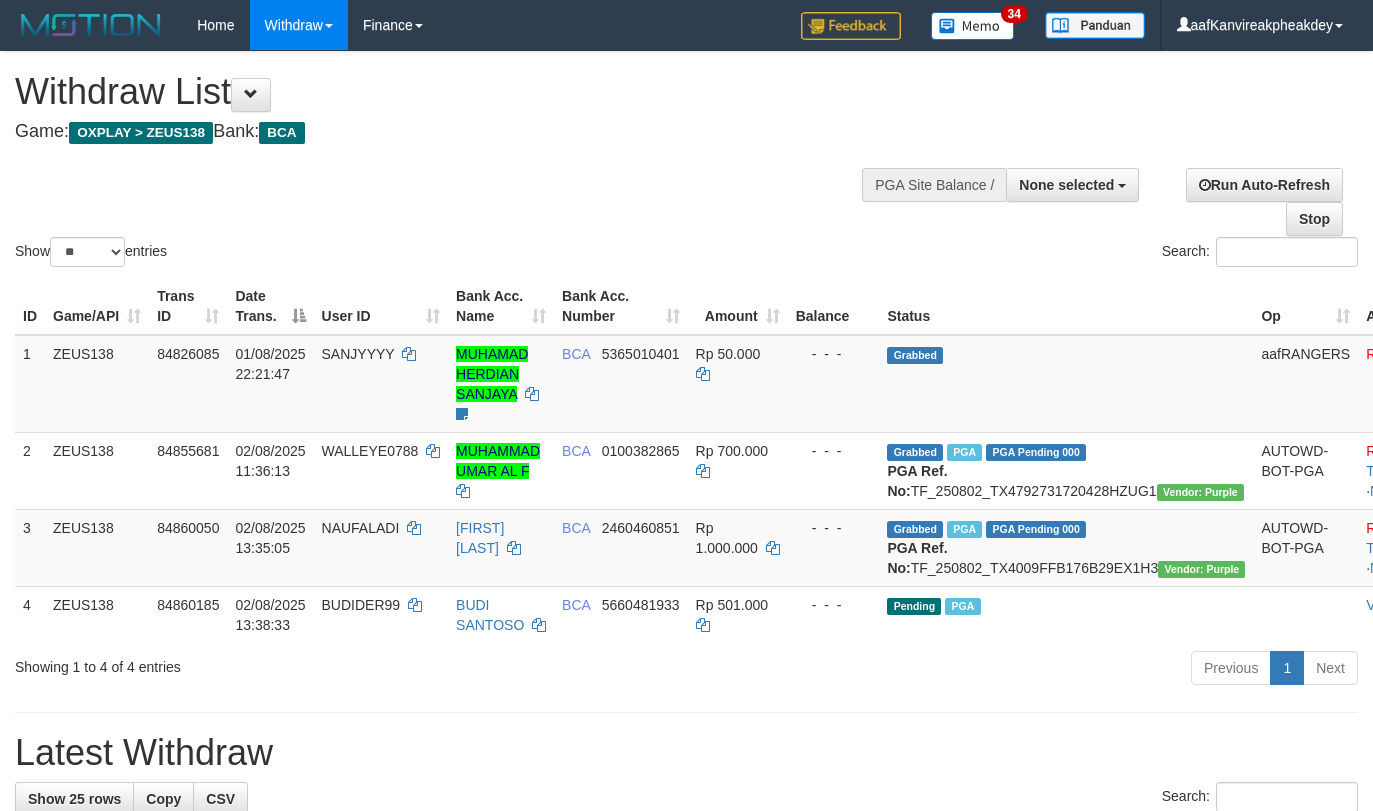 select 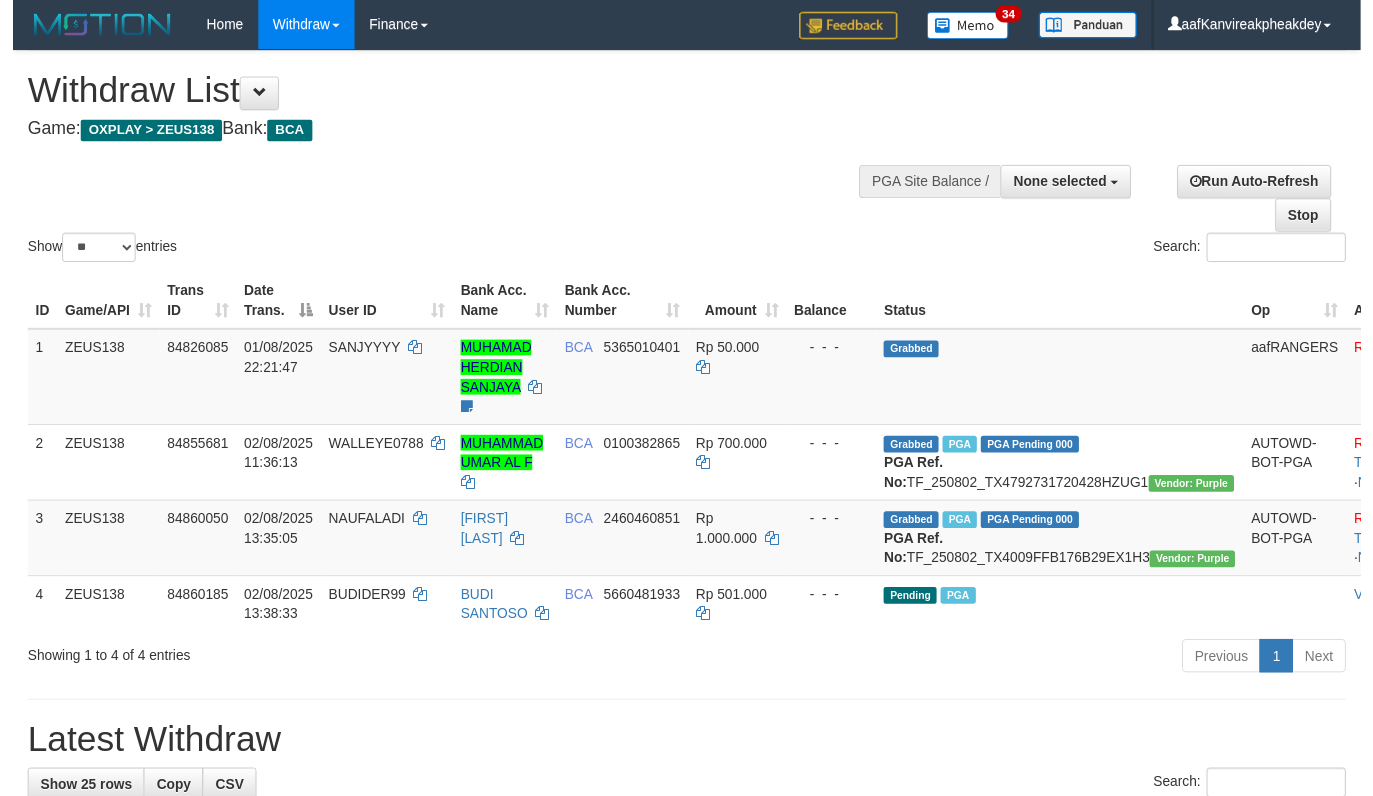 scroll, scrollTop: 0, scrollLeft: 0, axis: both 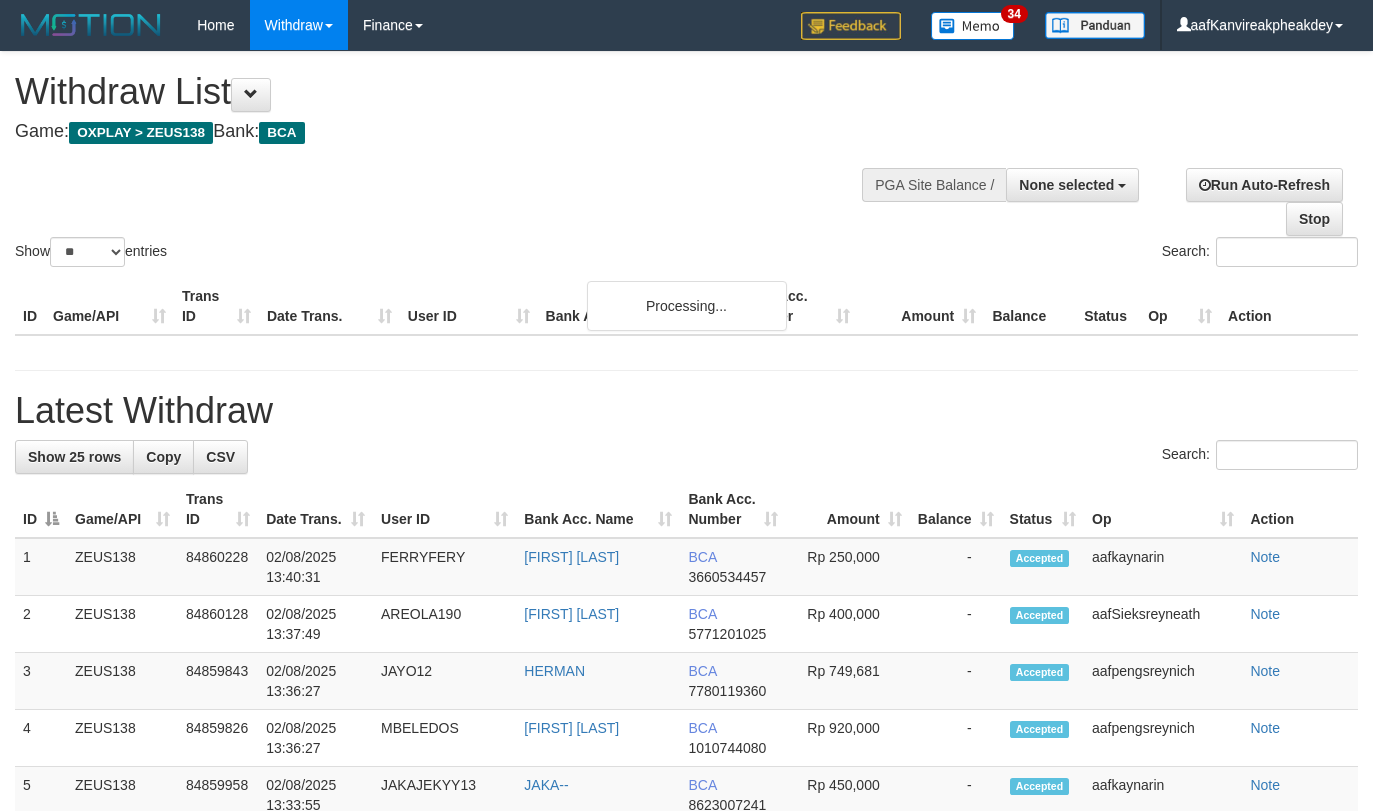 select 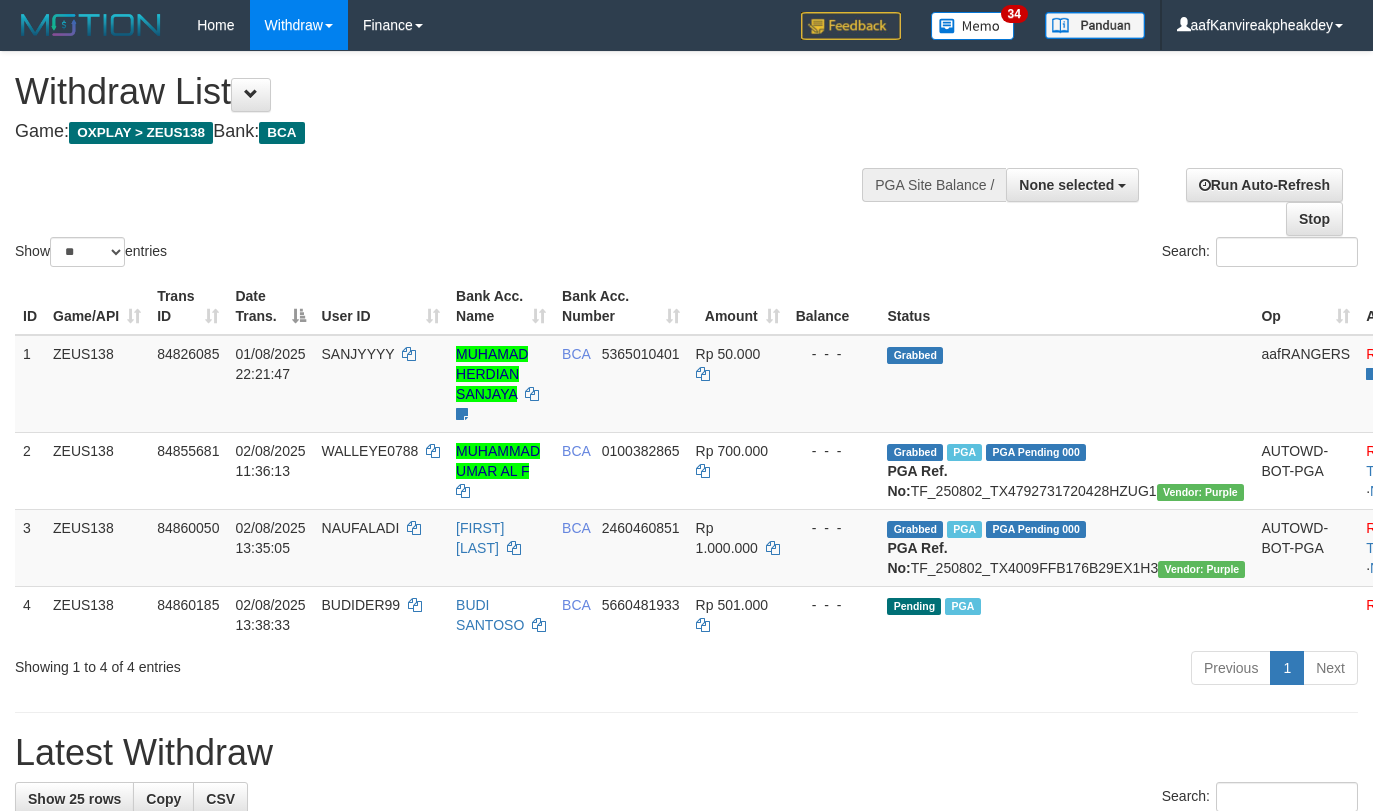 select 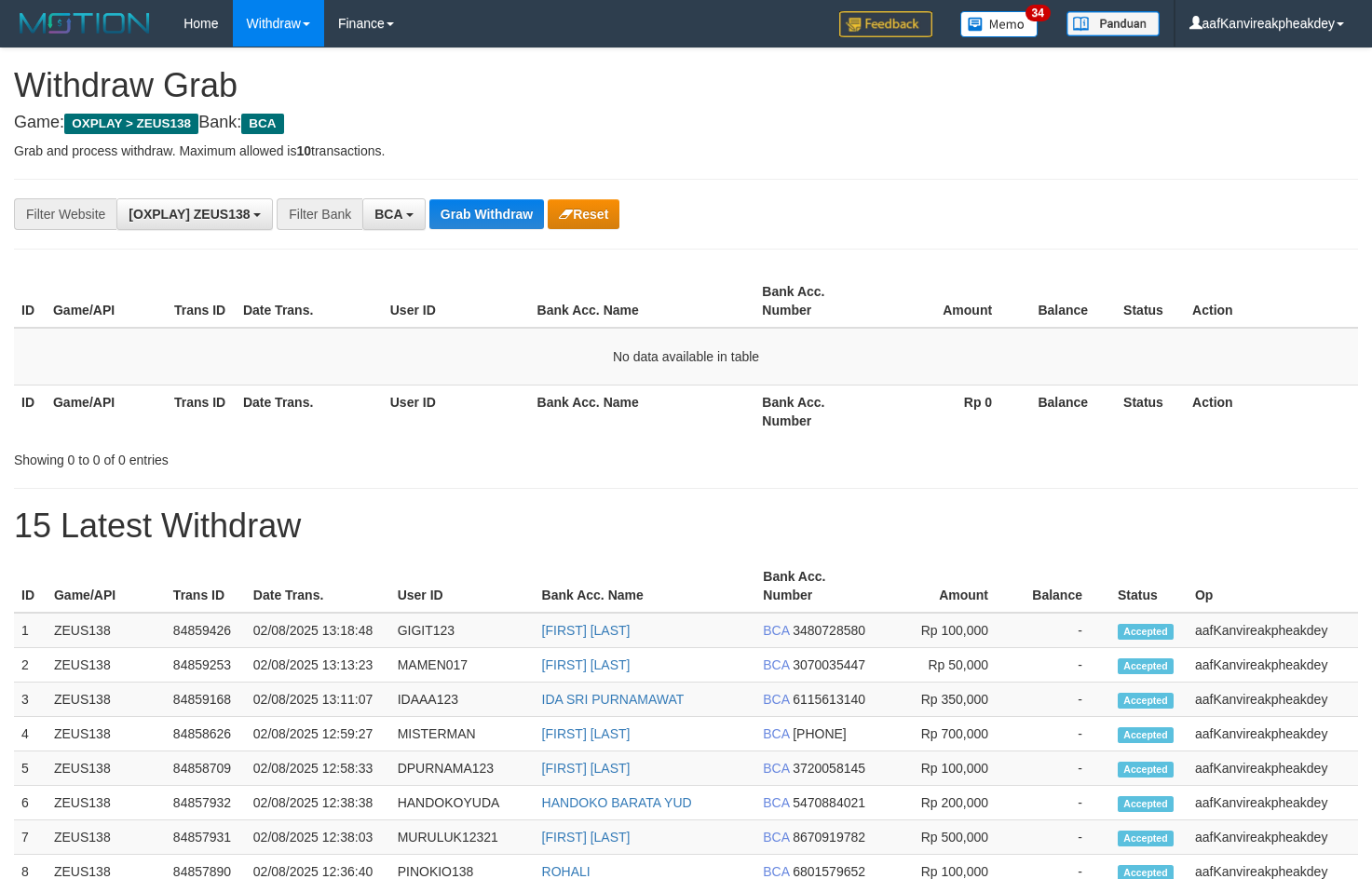 scroll, scrollTop: 0, scrollLeft: 0, axis: both 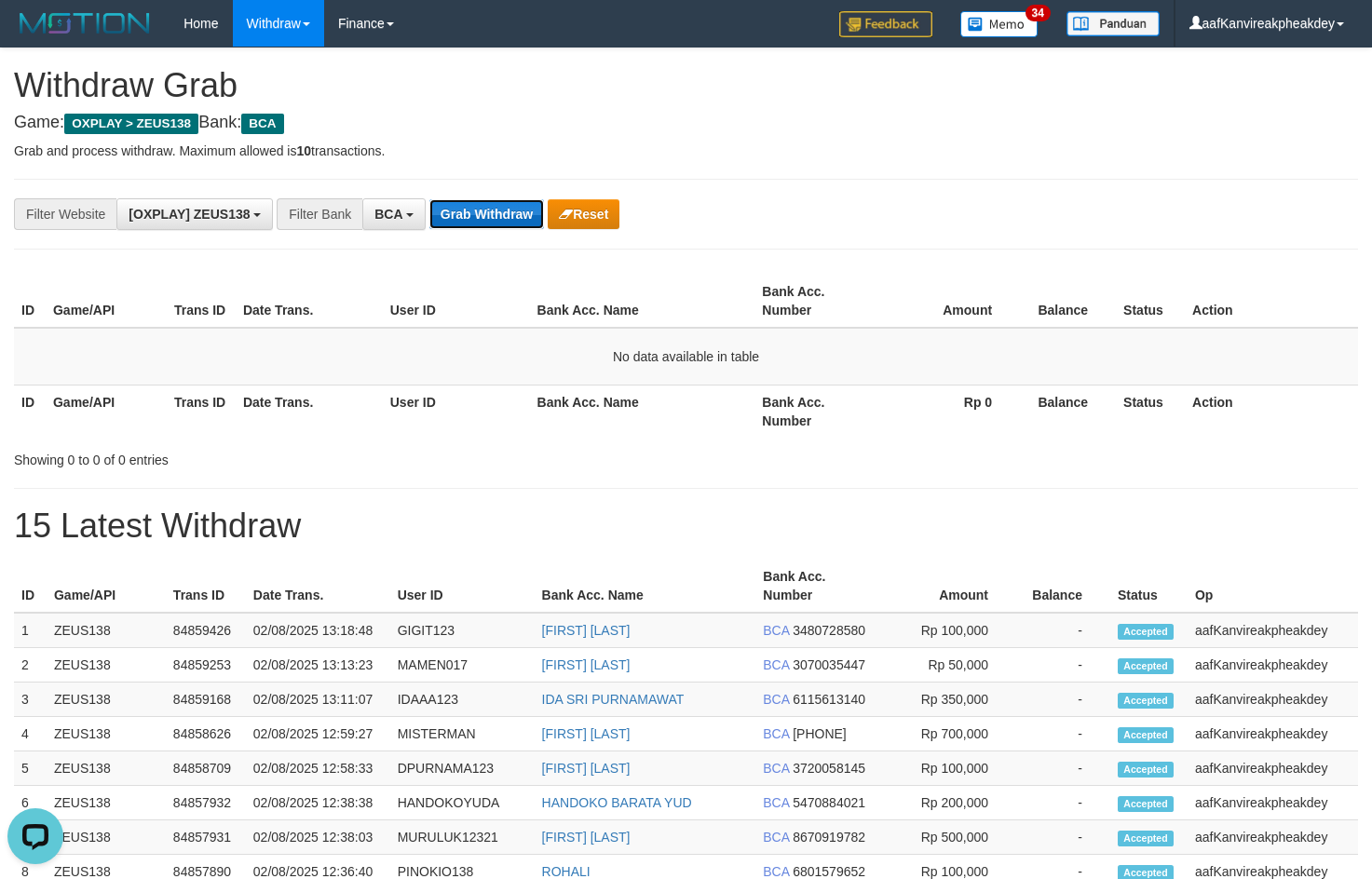 click on "Grab Withdraw" at bounding box center (486, 214) 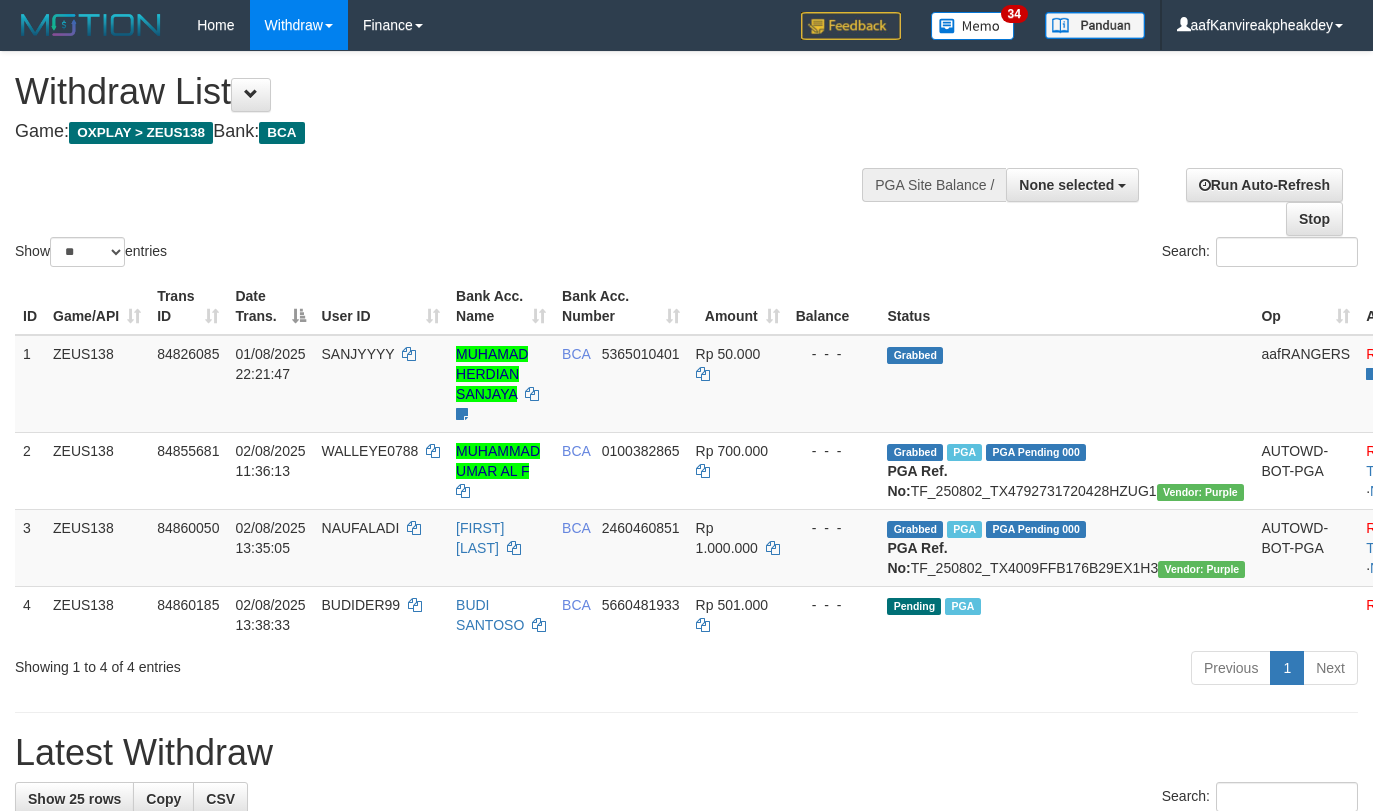 select 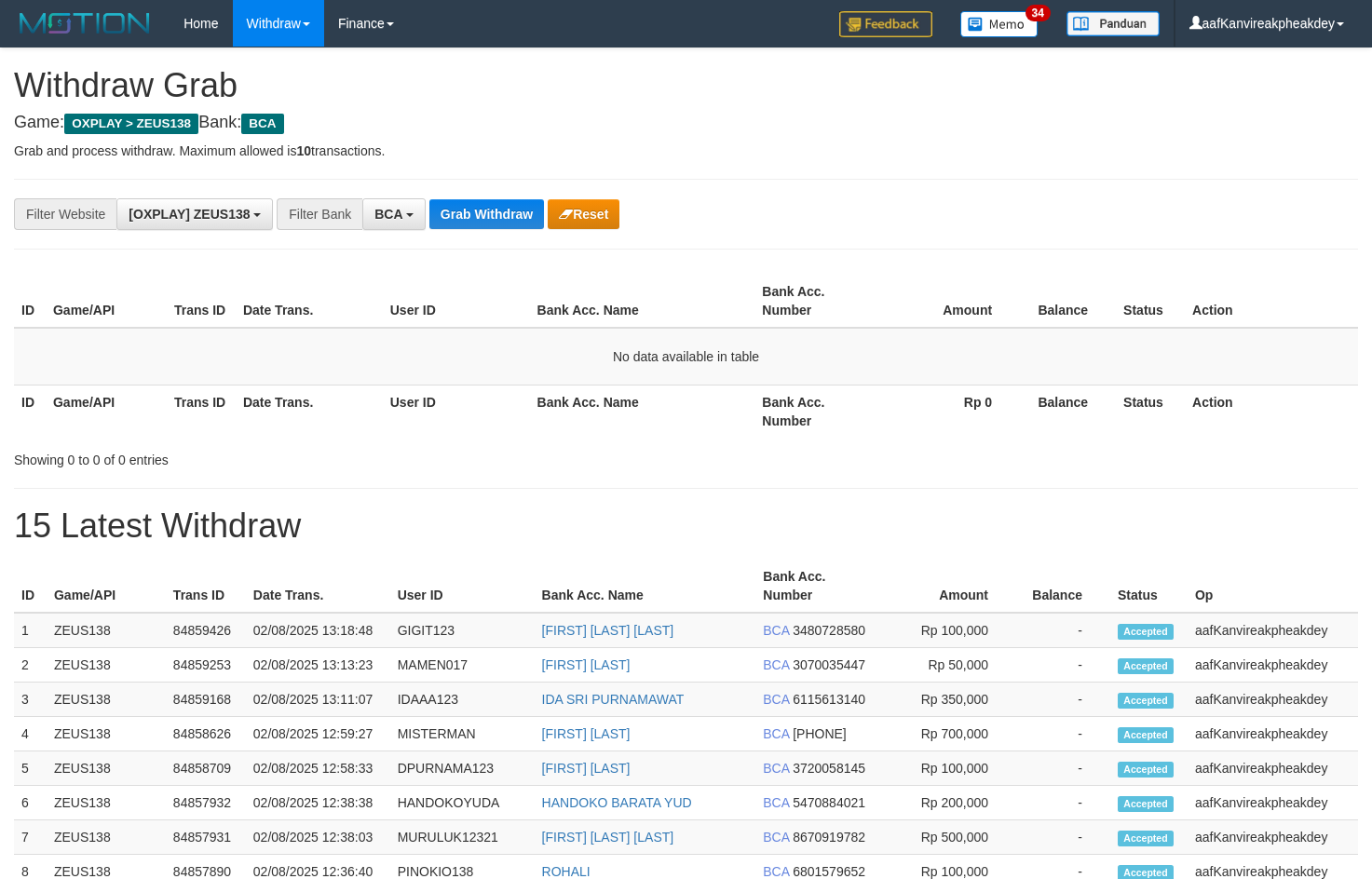 scroll, scrollTop: 0, scrollLeft: 0, axis: both 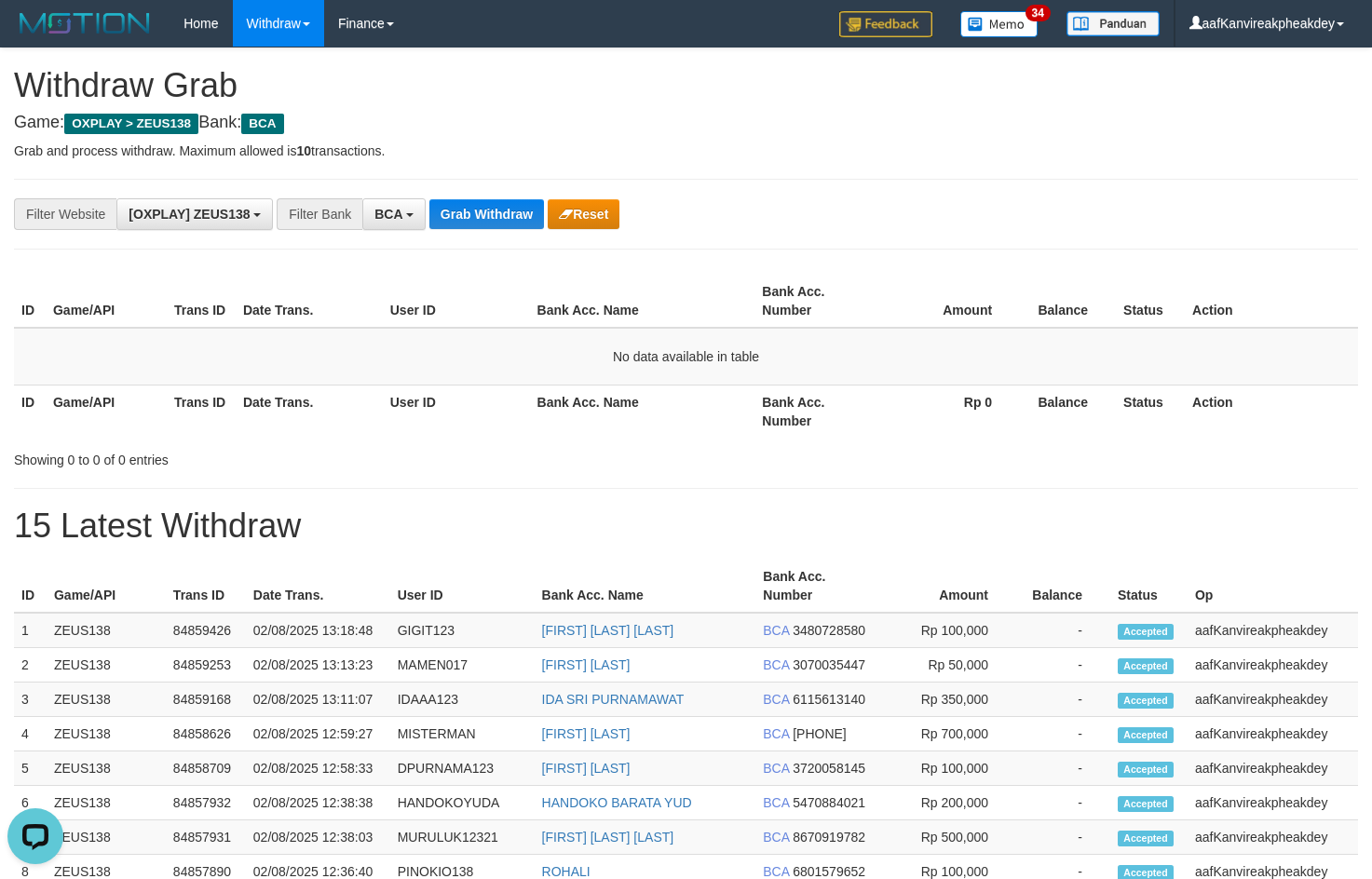 click on "**********" at bounding box center (686, 214) 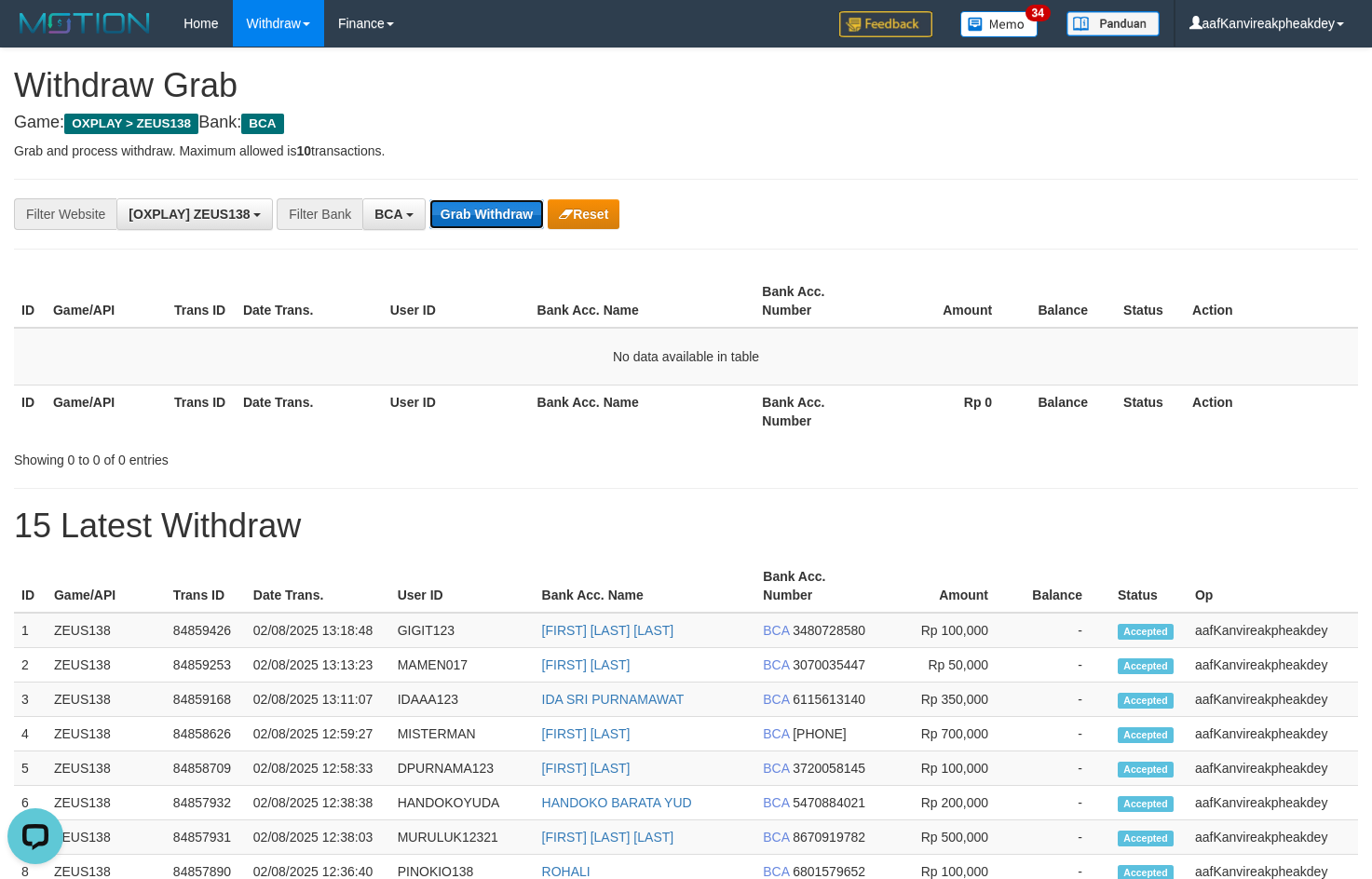 click on "Grab Withdraw" at bounding box center [486, 214] 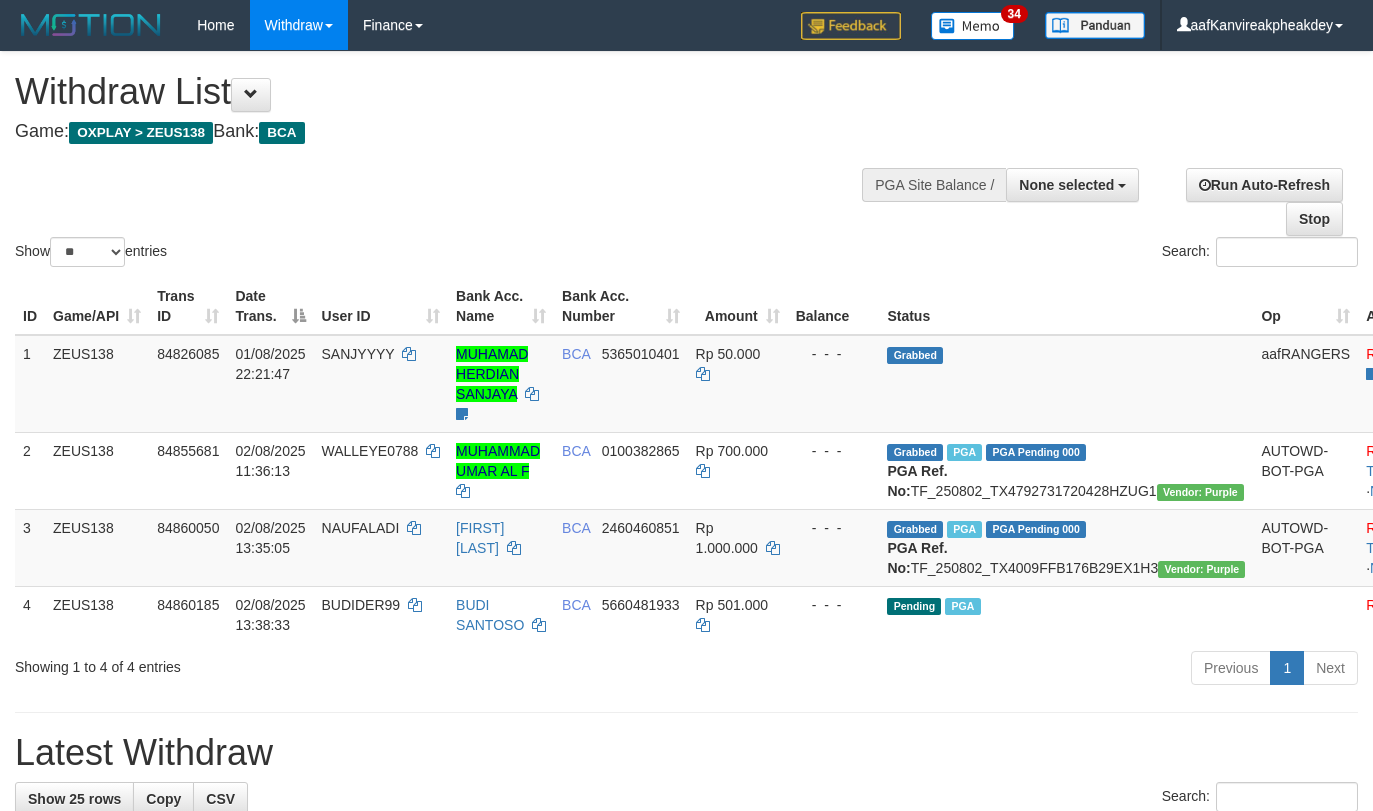 select 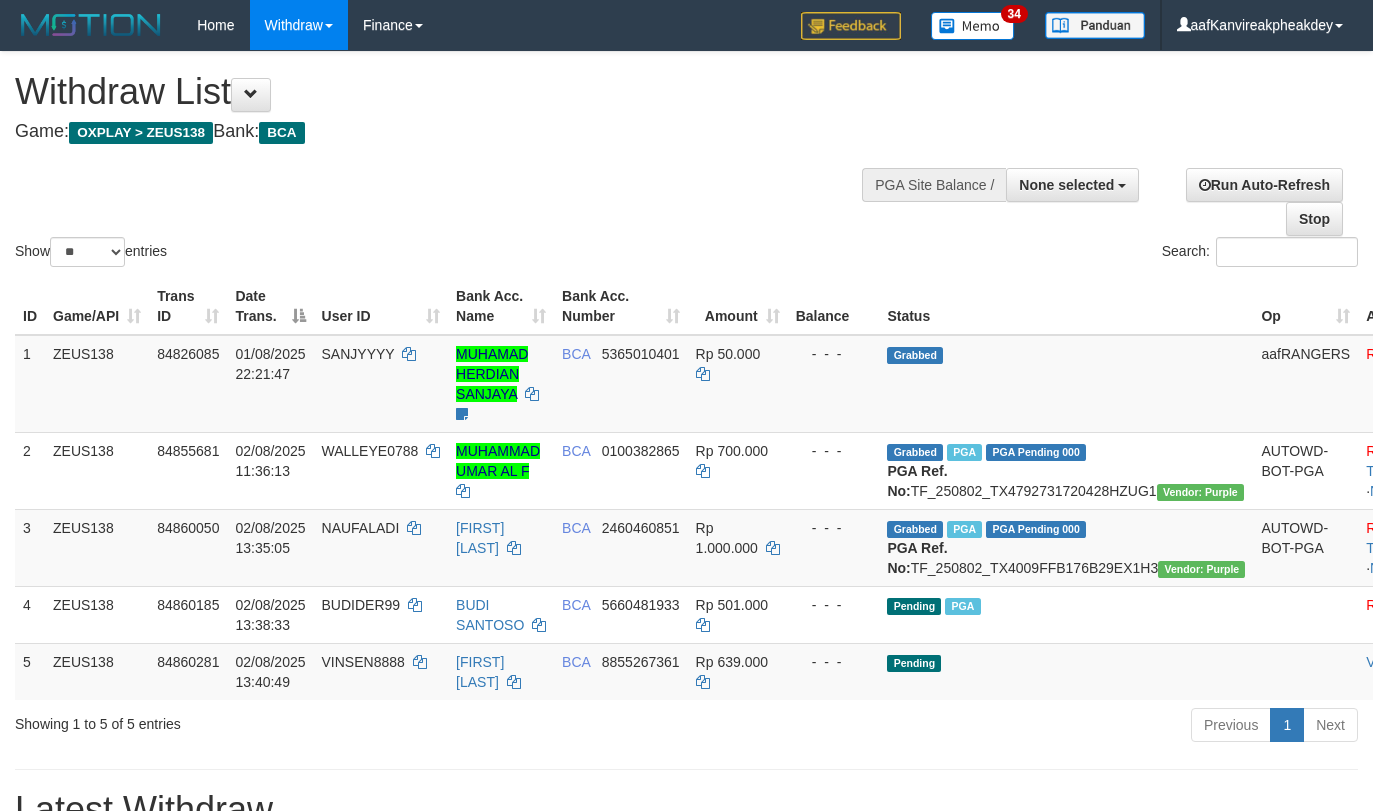 select 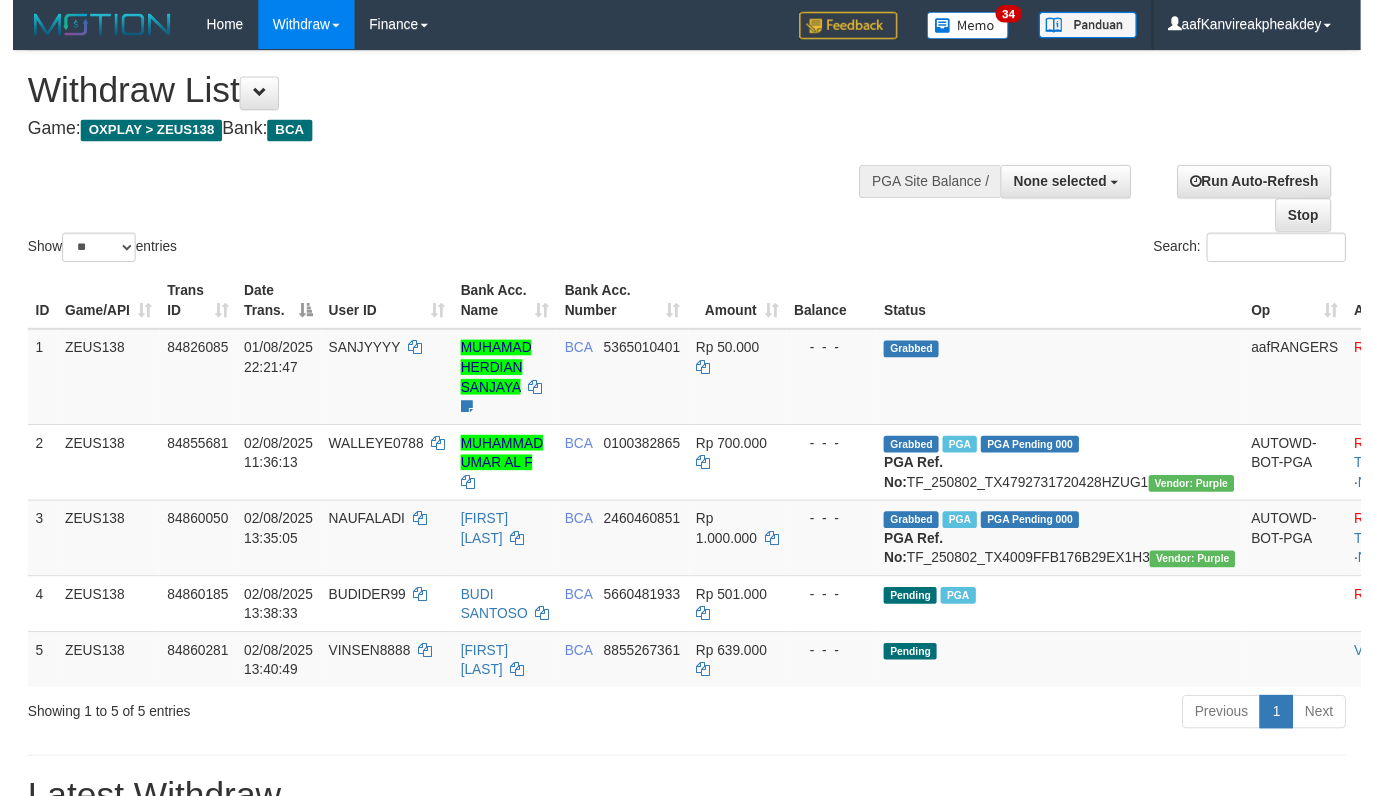 scroll, scrollTop: 0, scrollLeft: 0, axis: both 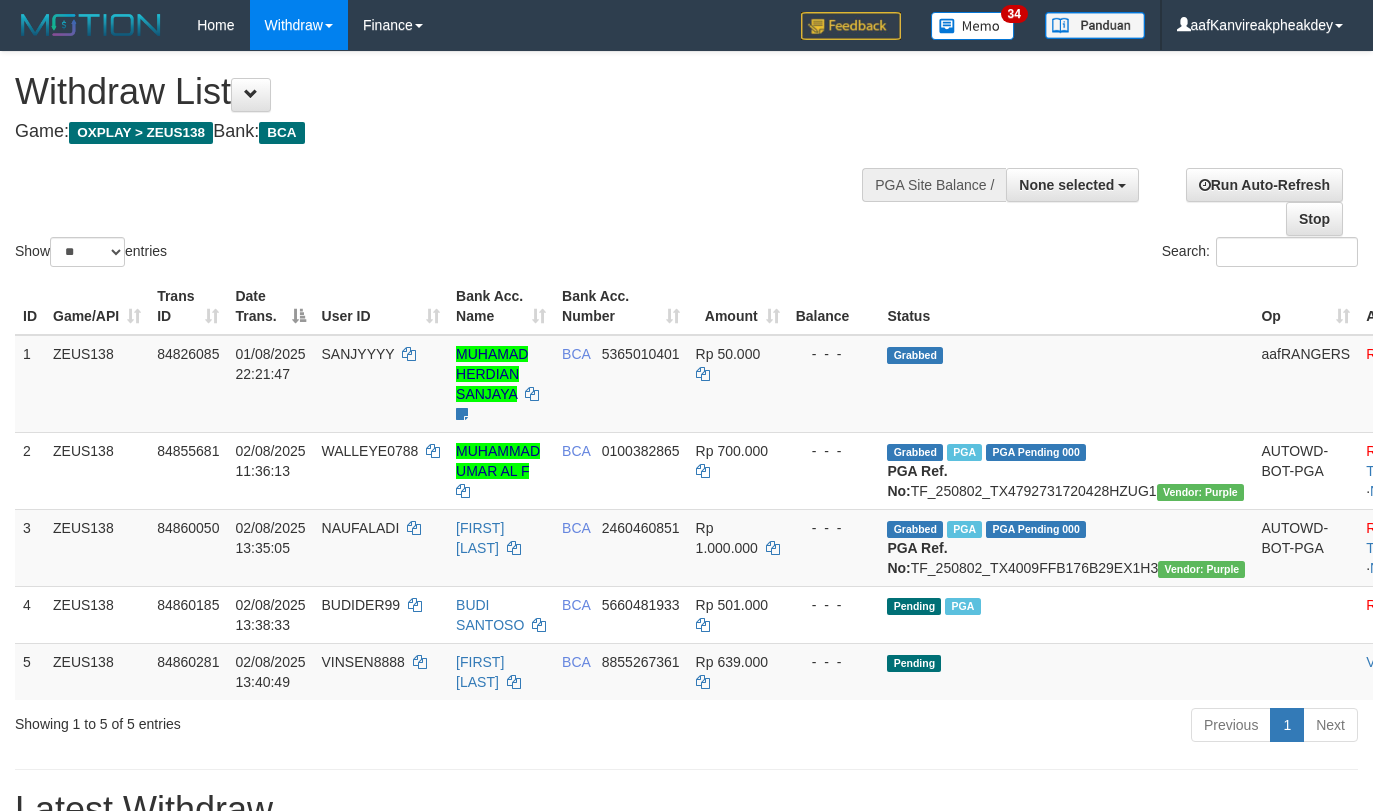 select 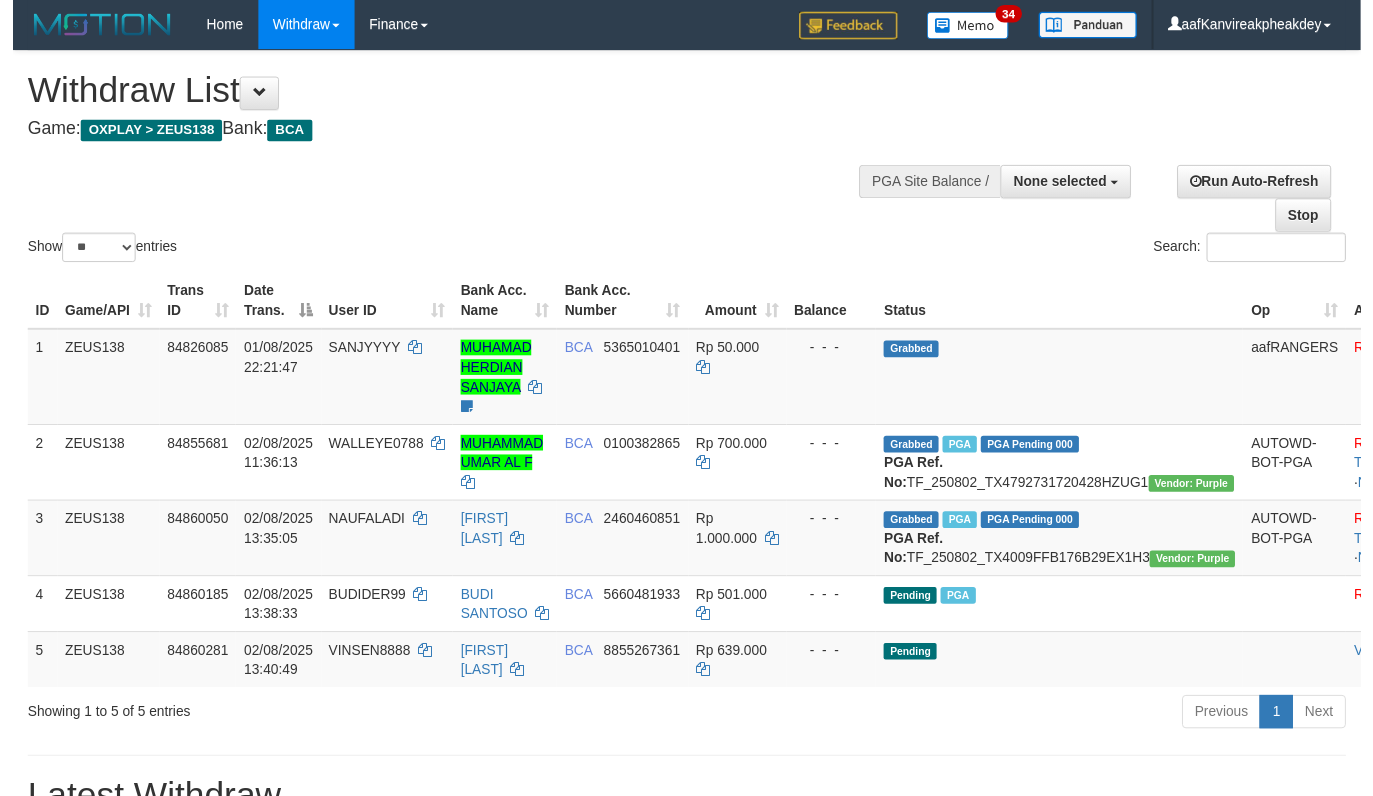scroll, scrollTop: 0, scrollLeft: 0, axis: both 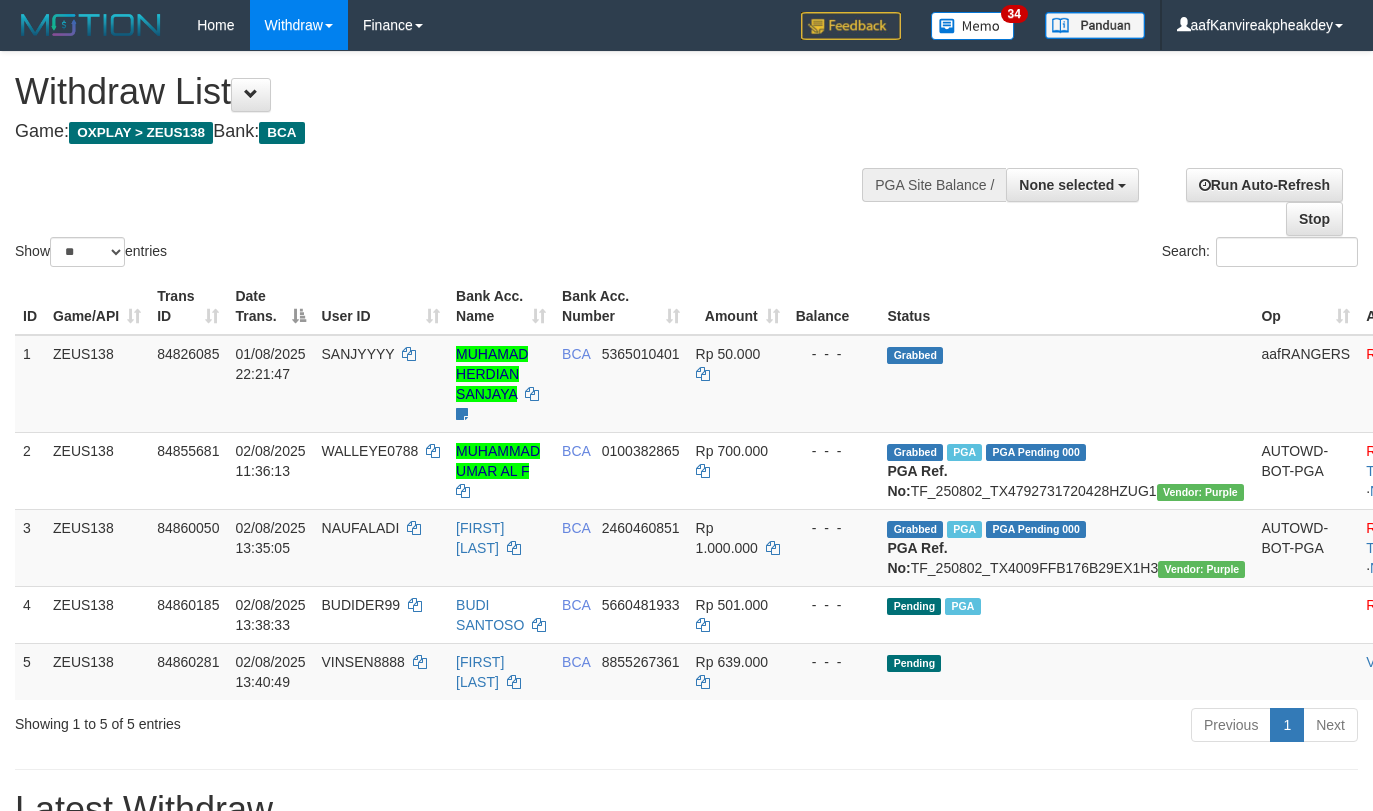 select 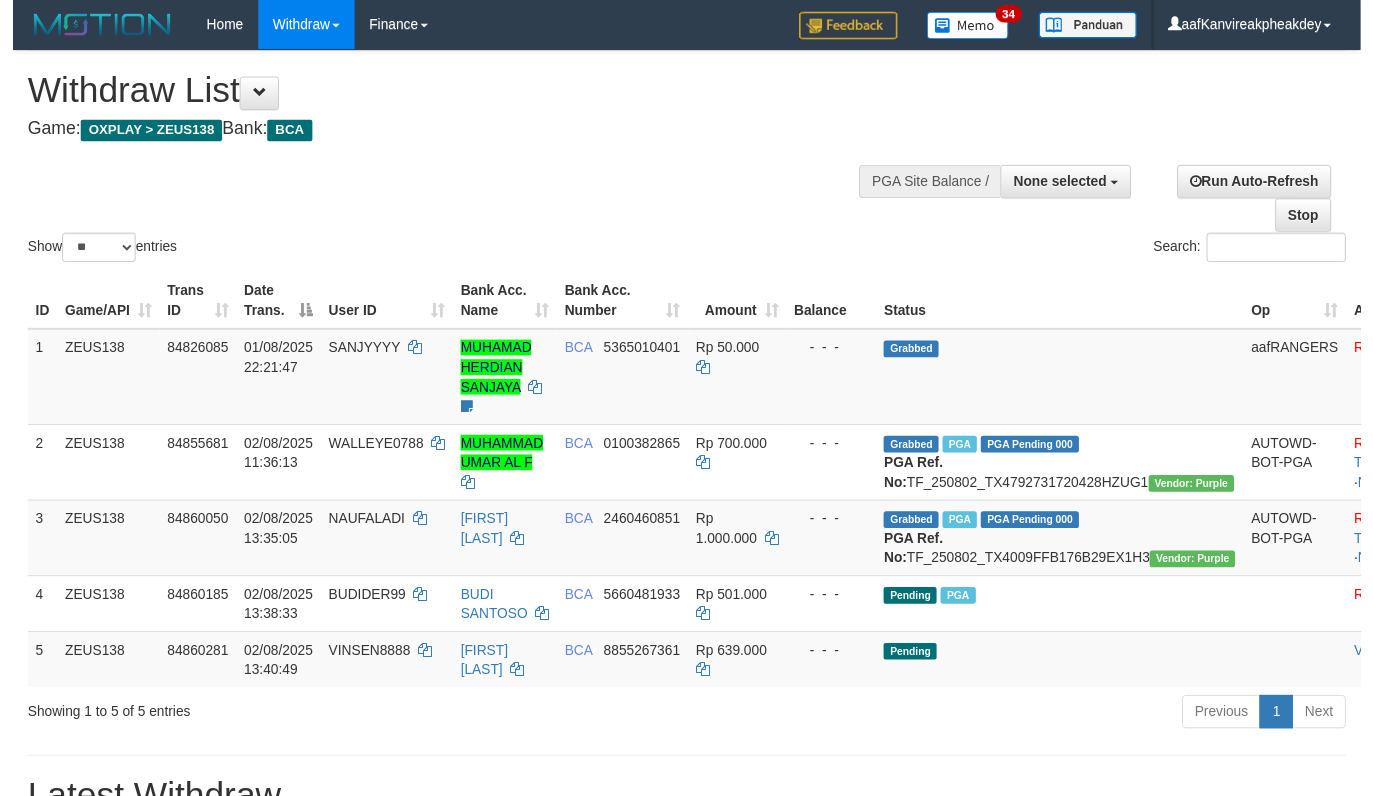 scroll, scrollTop: 0, scrollLeft: 0, axis: both 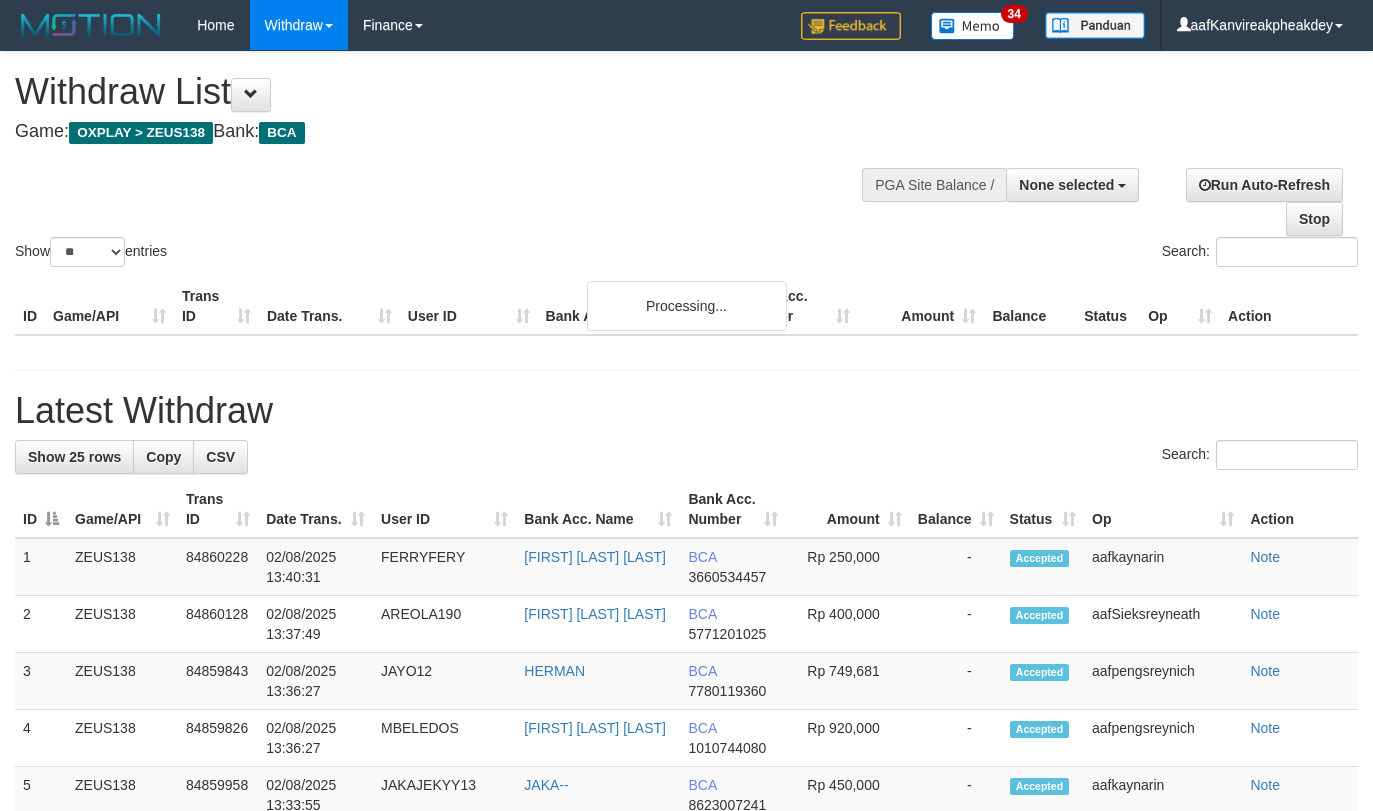 select 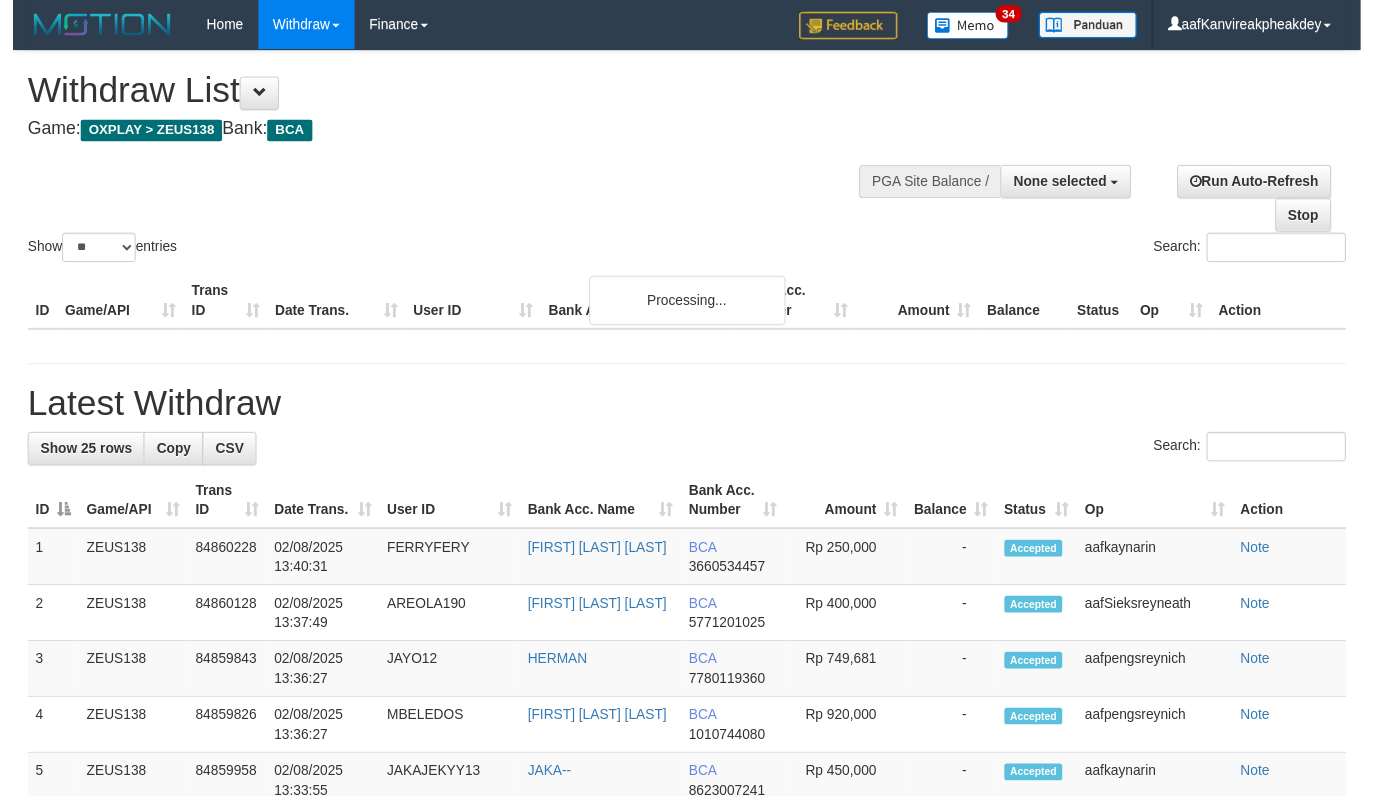 scroll, scrollTop: 0, scrollLeft: 0, axis: both 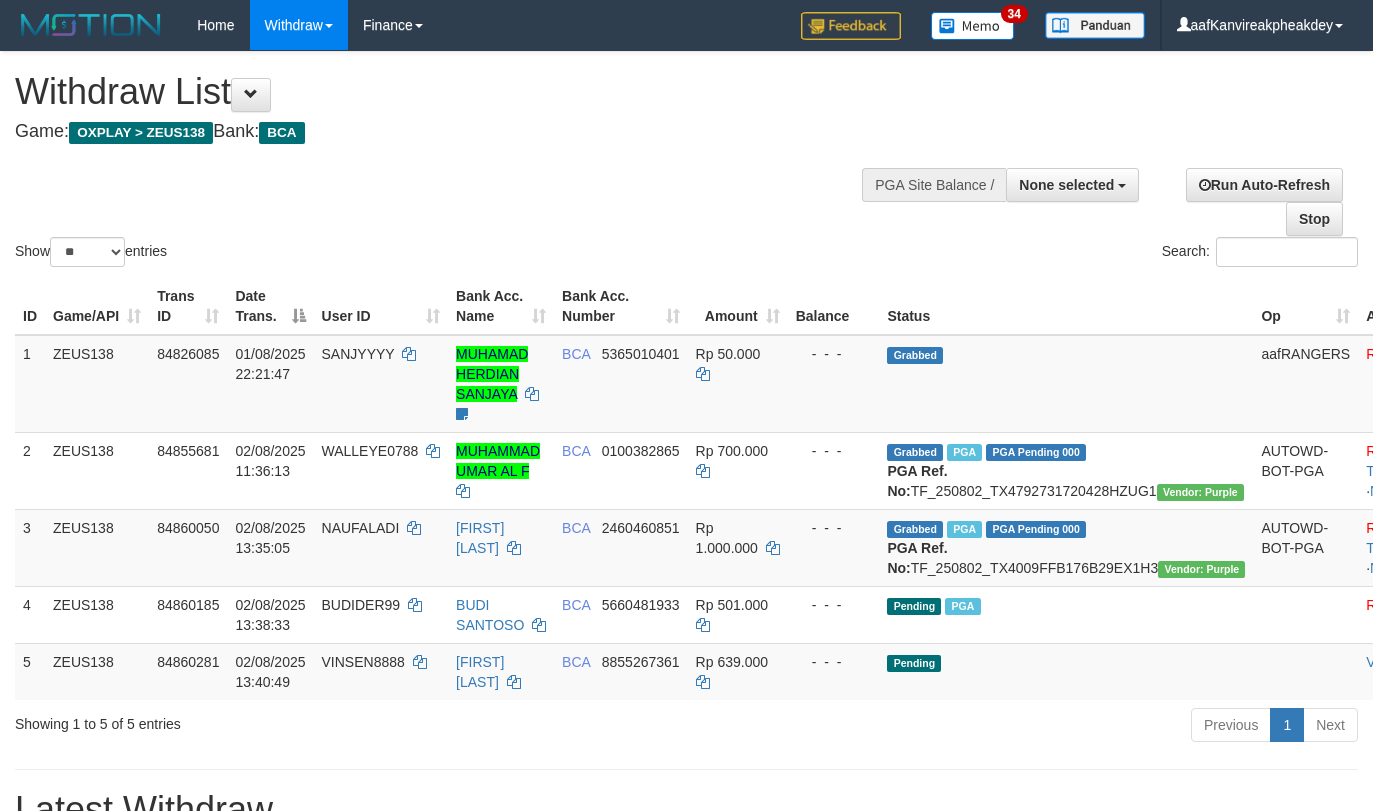 select 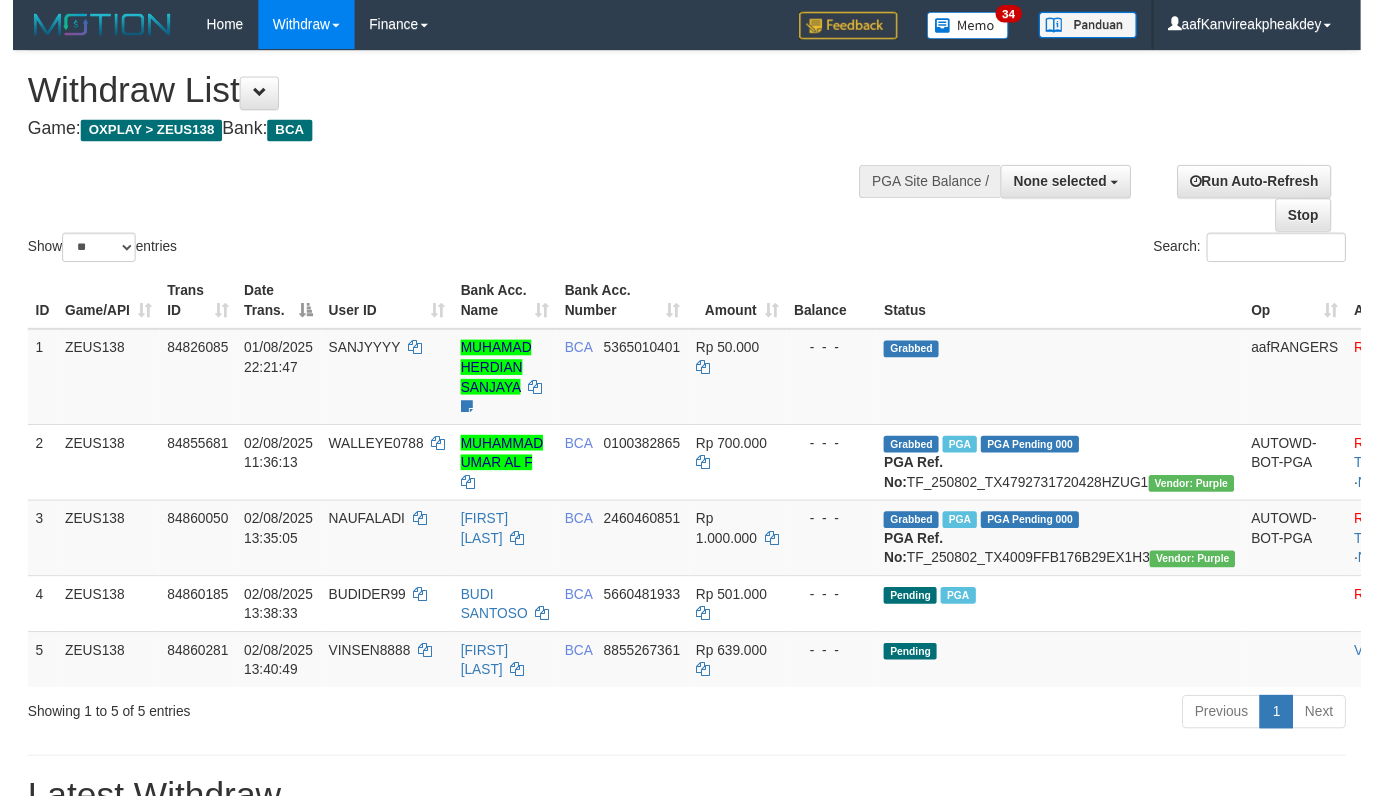 scroll, scrollTop: 0, scrollLeft: 0, axis: both 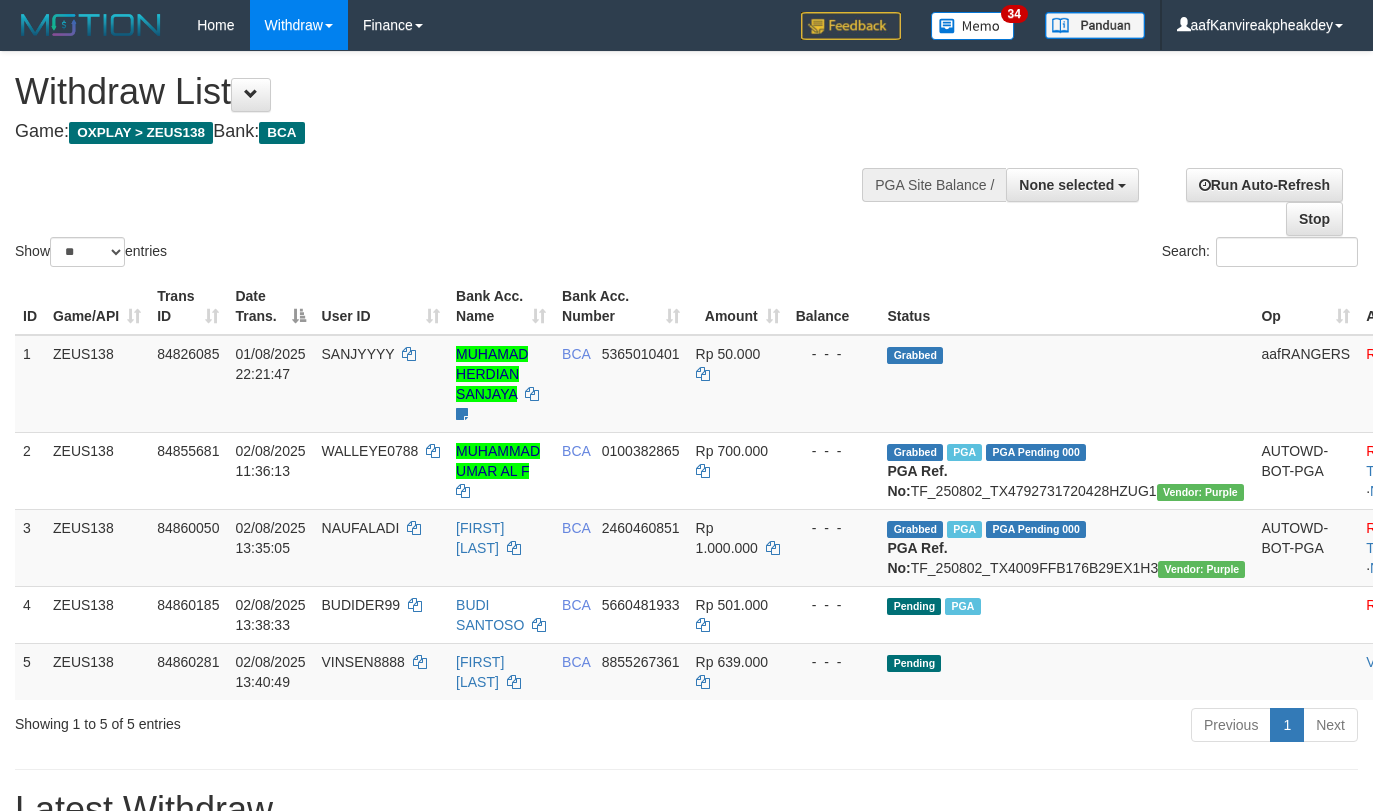 select 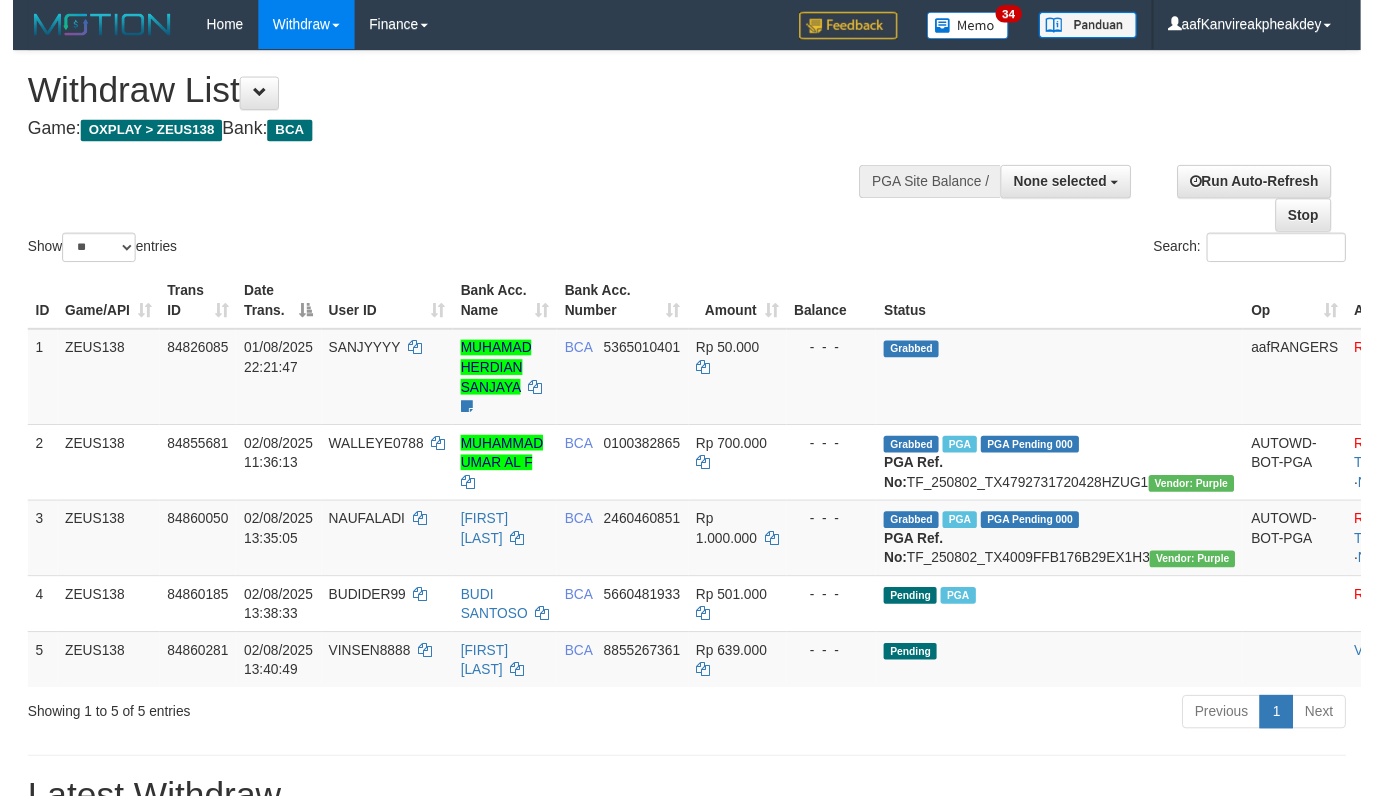 scroll, scrollTop: 0, scrollLeft: 0, axis: both 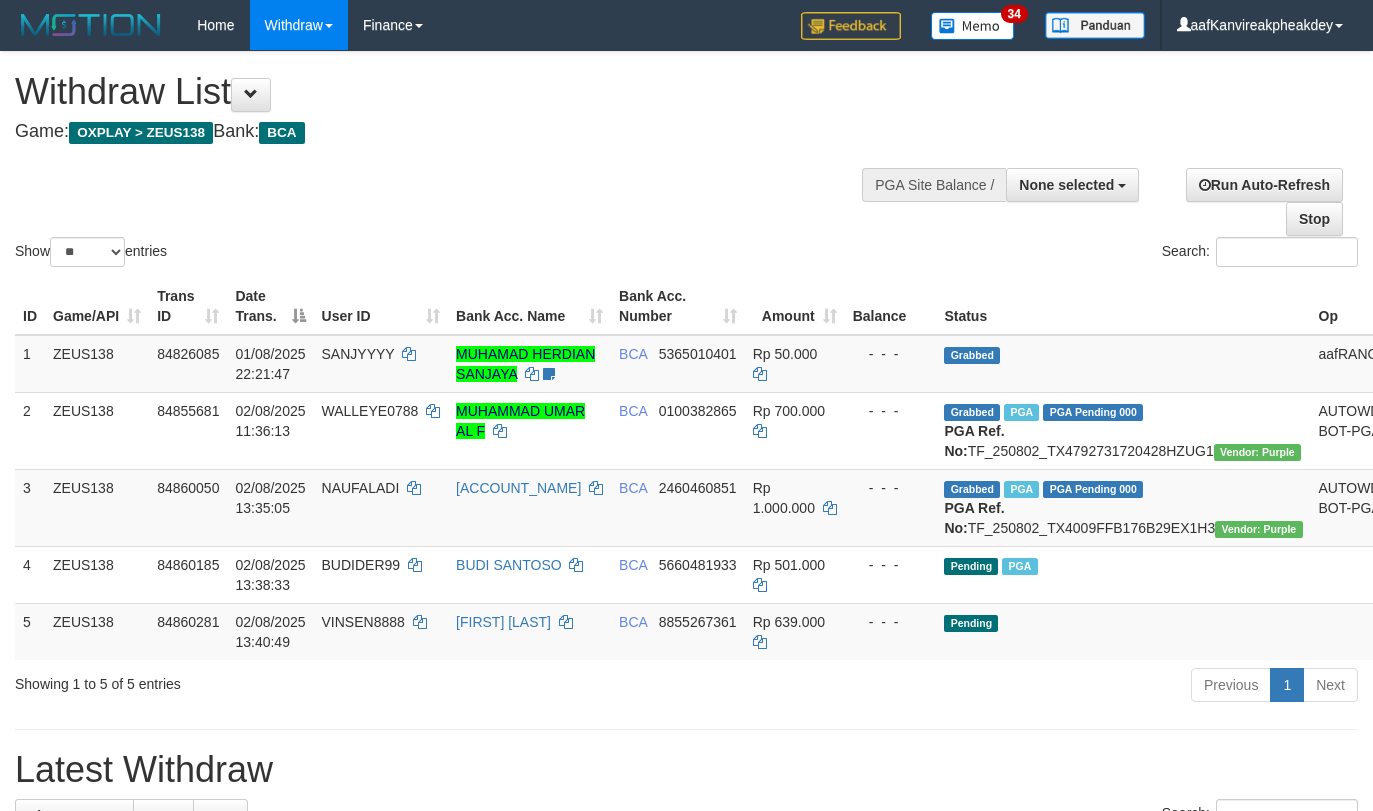 select 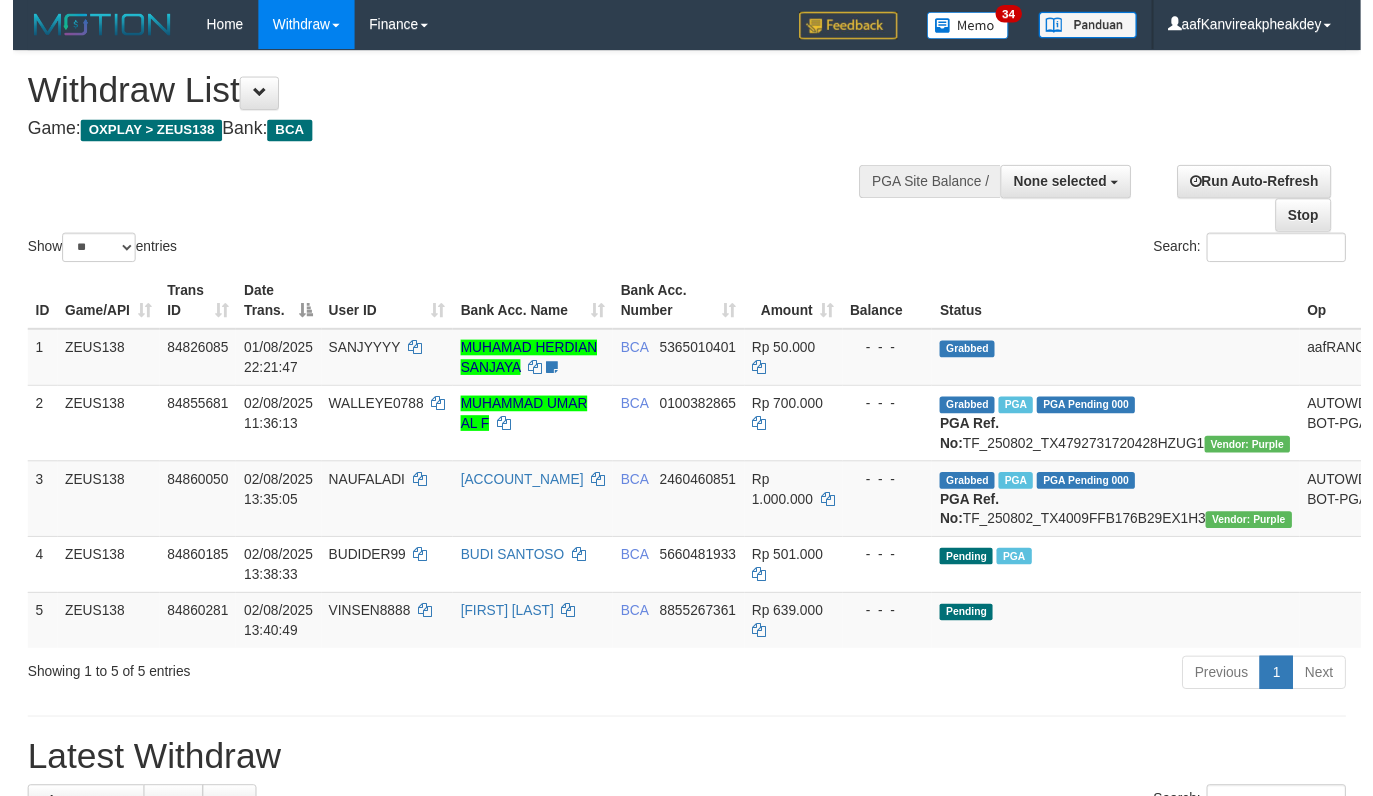 scroll, scrollTop: 0, scrollLeft: 0, axis: both 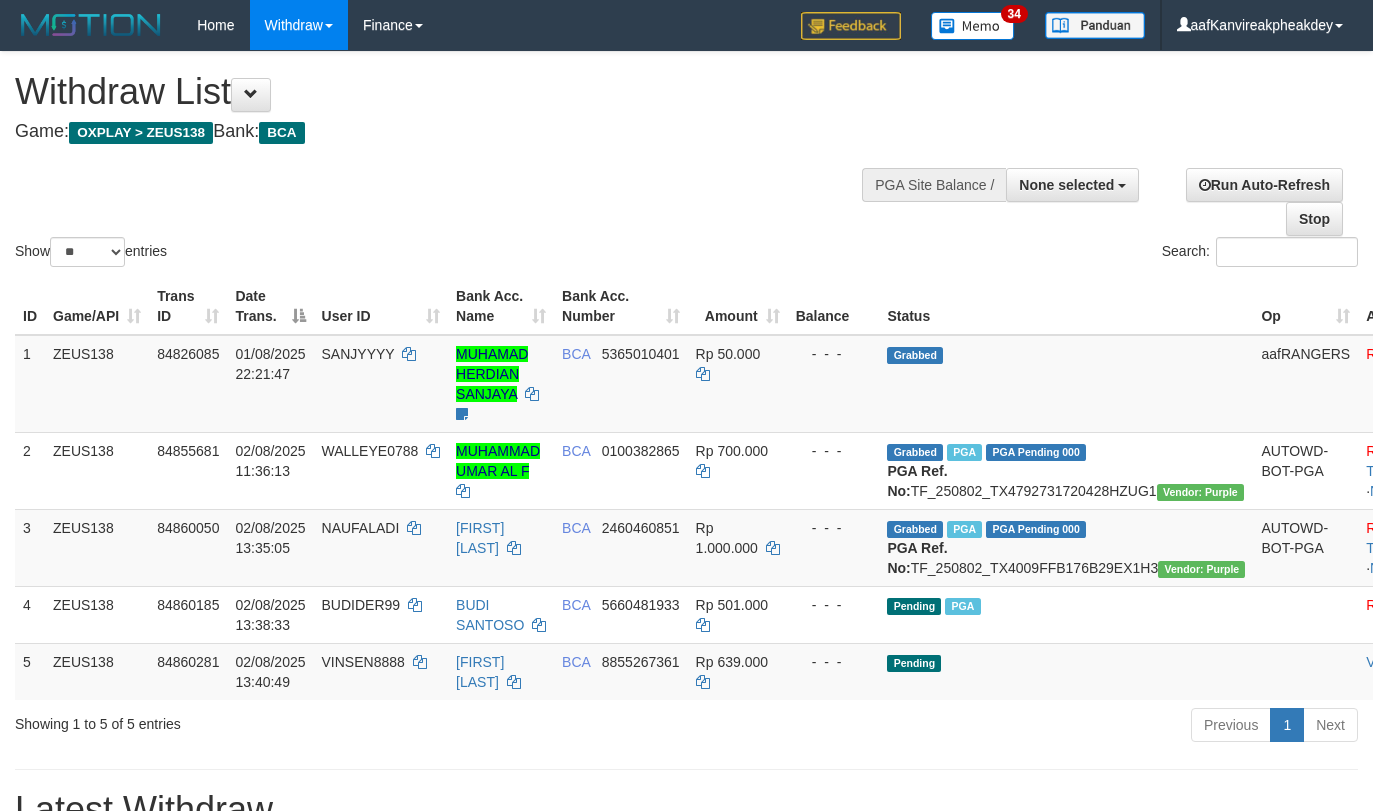select 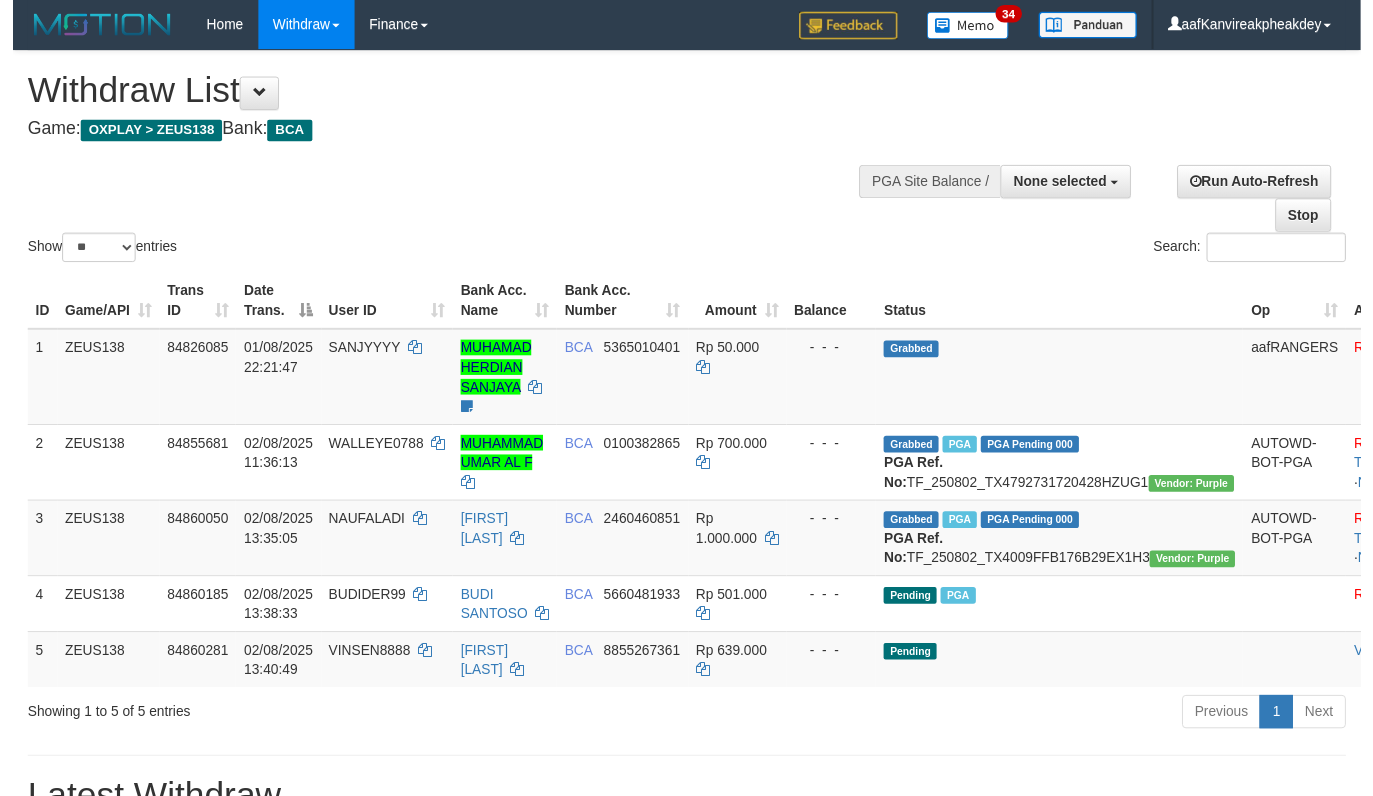 scroll, scrollTop: 0, scrollLeft: 0, axis: both 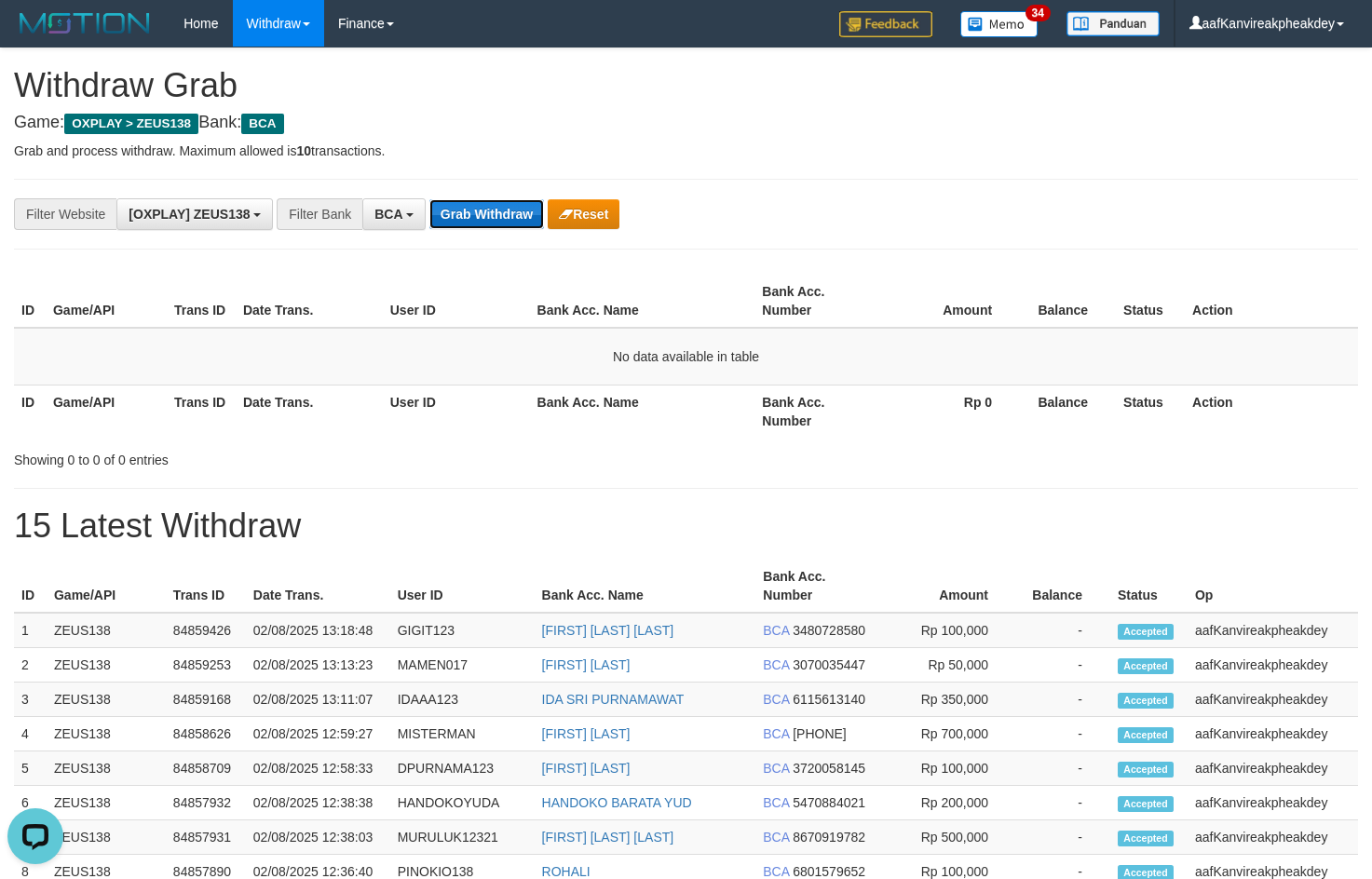 click on "Grab Withdraw" at bounding box center [486, 214] 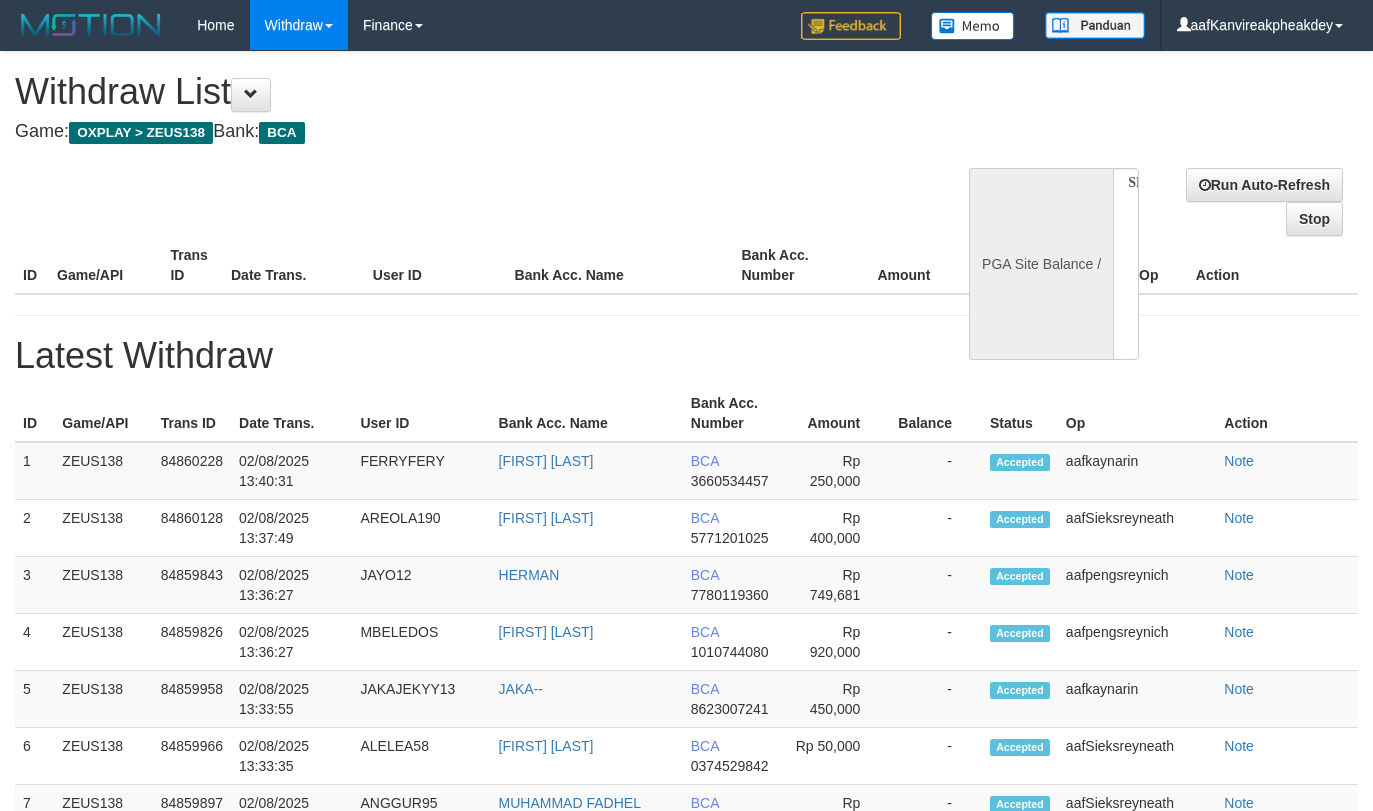 select 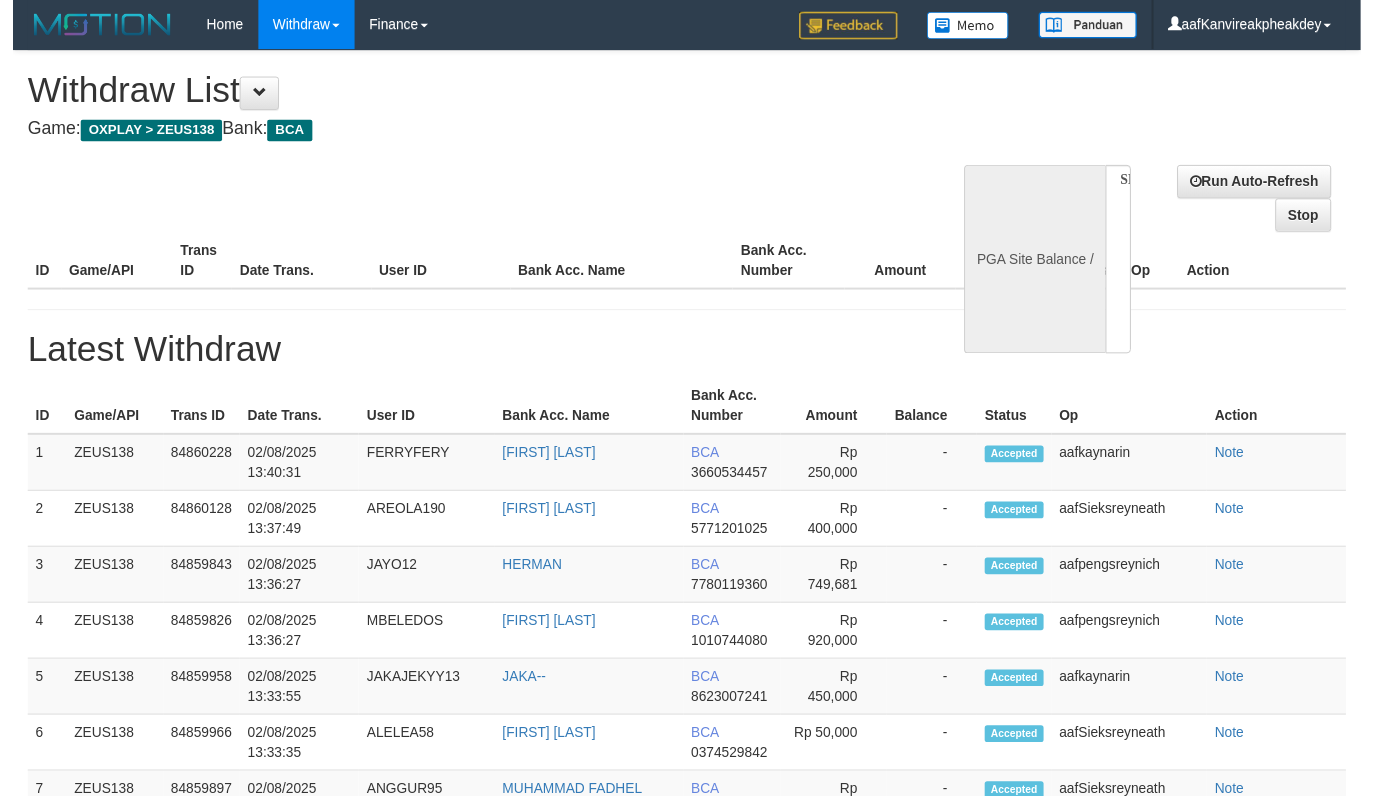 scroll, scrollTop: 0, scrollLeft: 0, axis: both 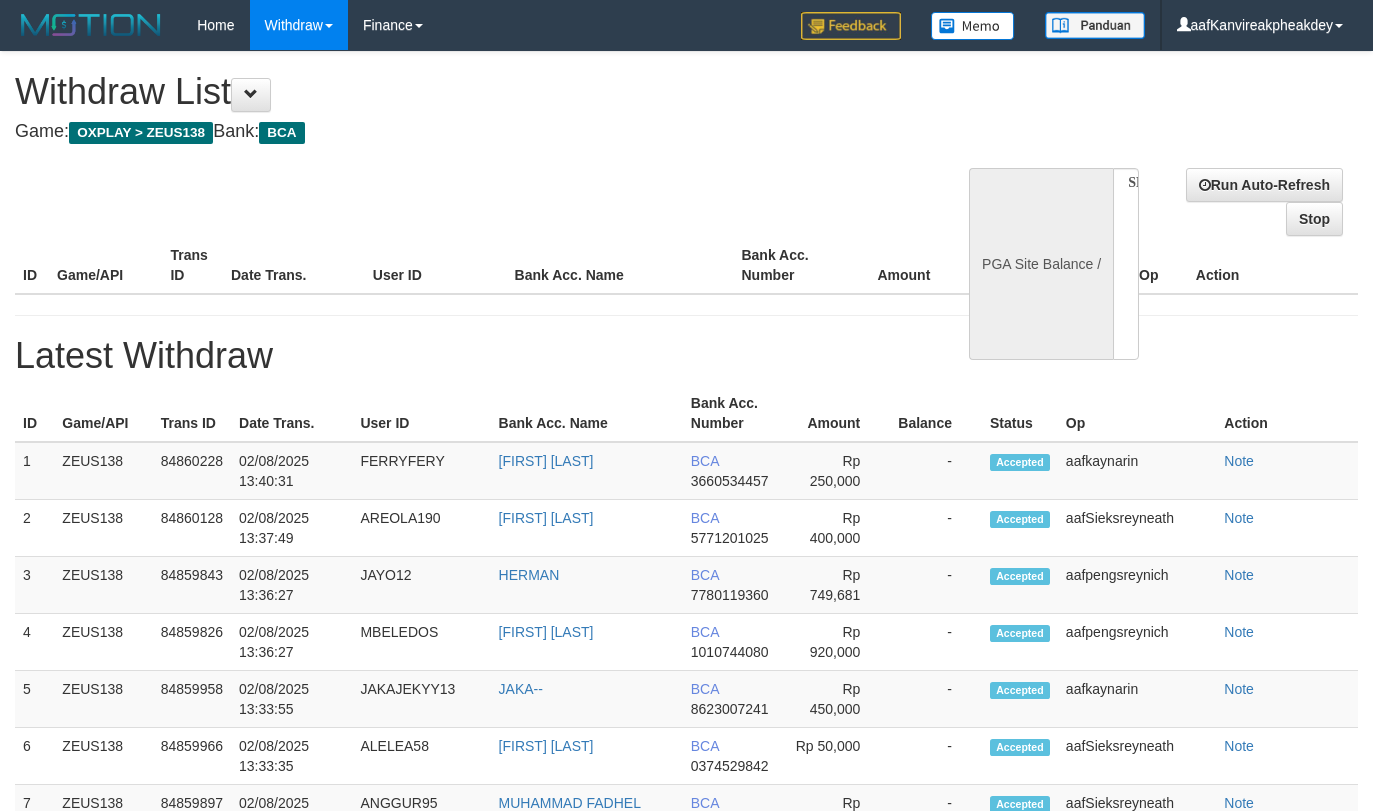 select on "**" 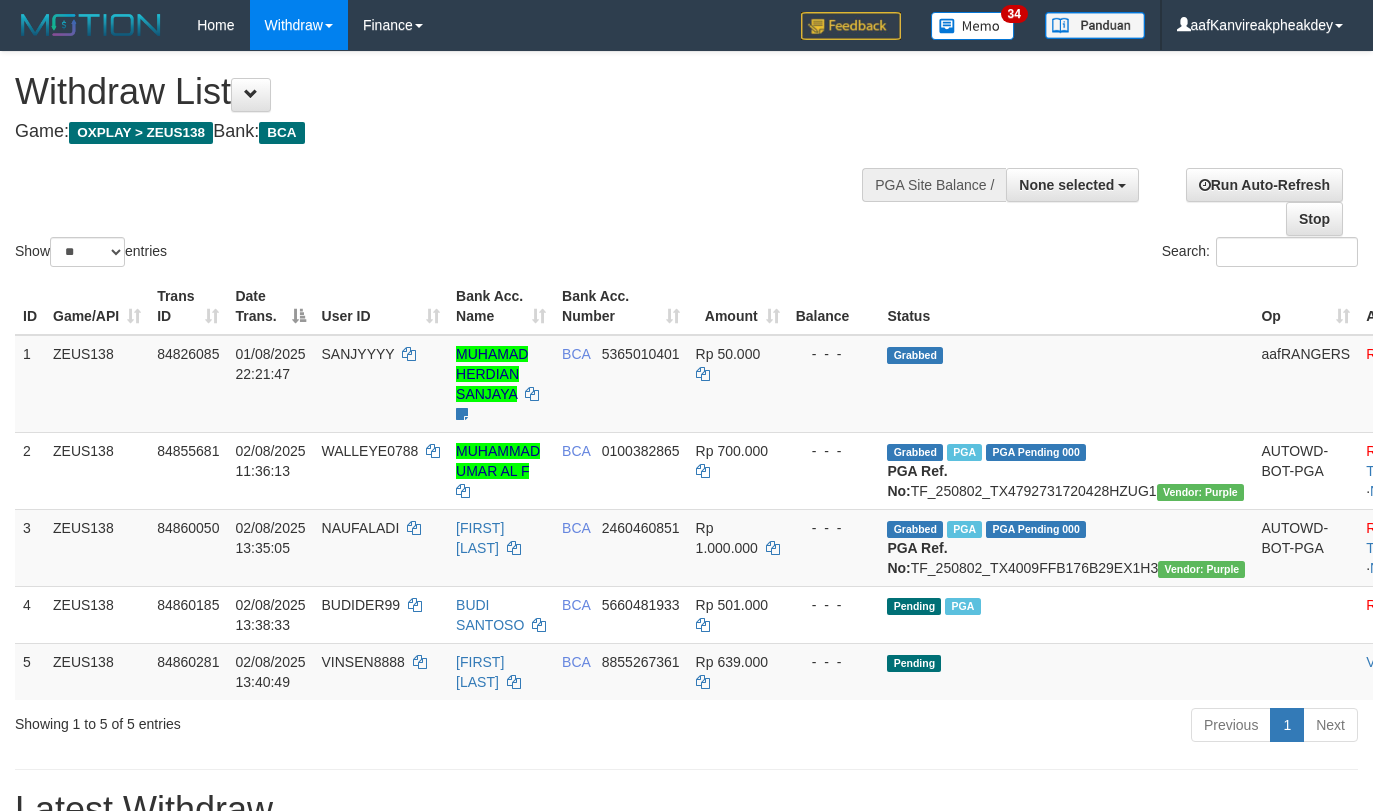select 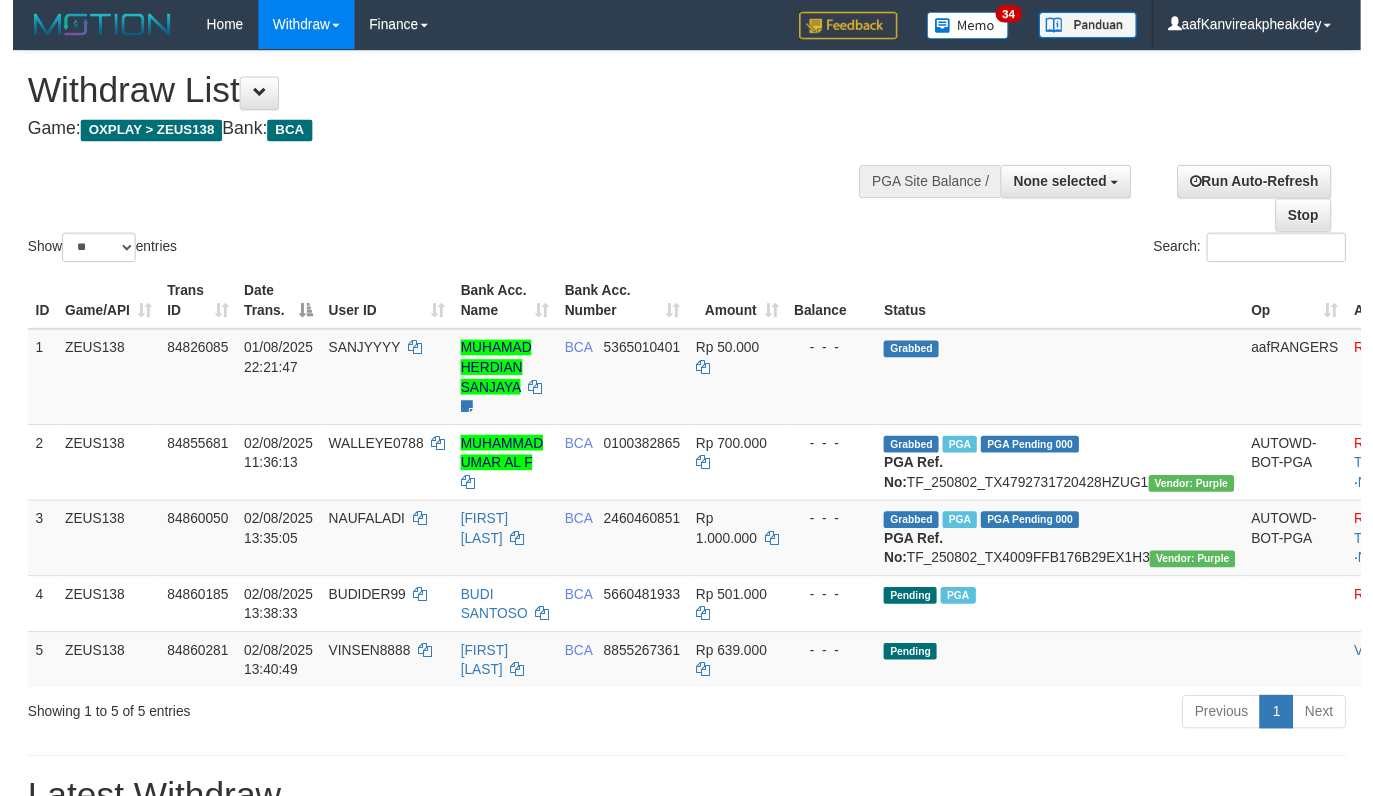 scroll, scrollTop: 0, scrollLeft: 0, axis: both 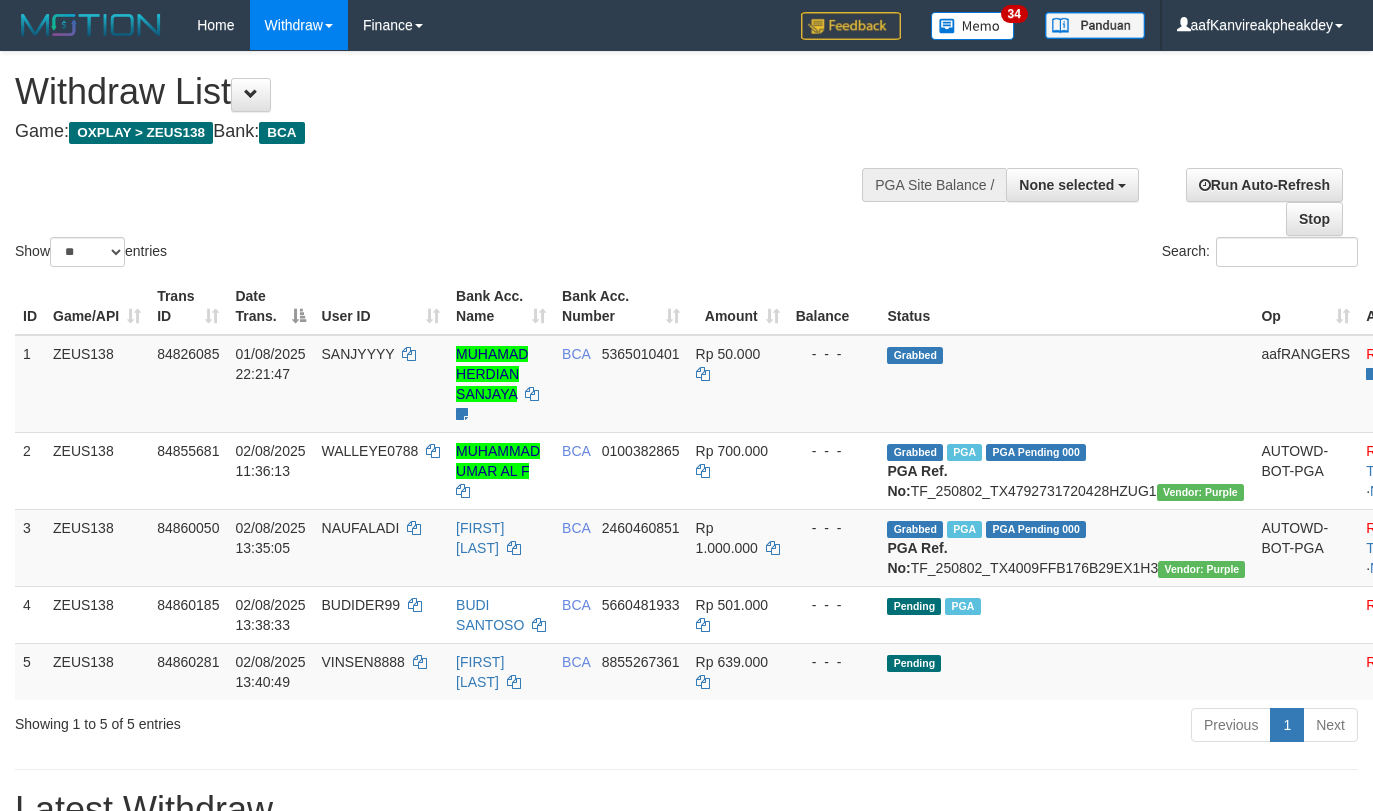 select 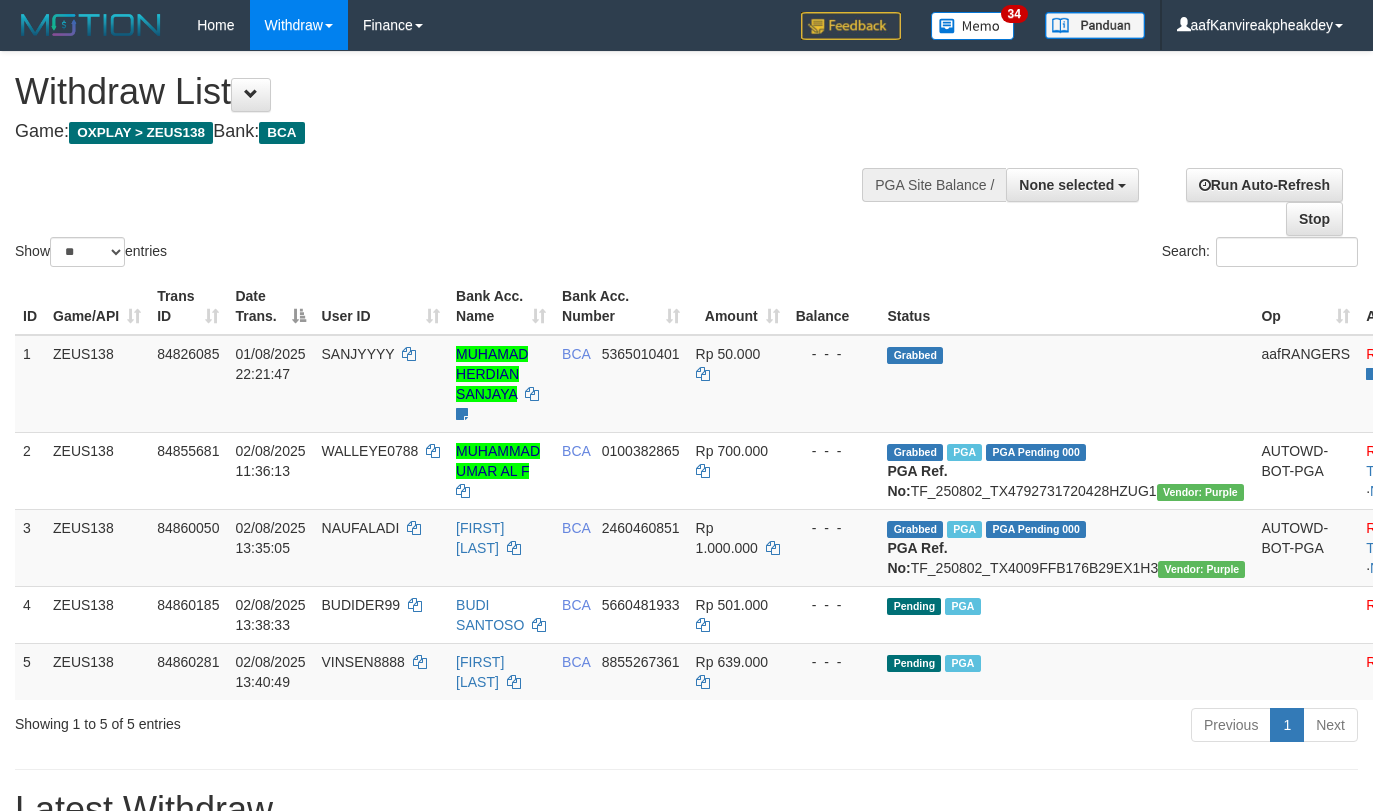 select 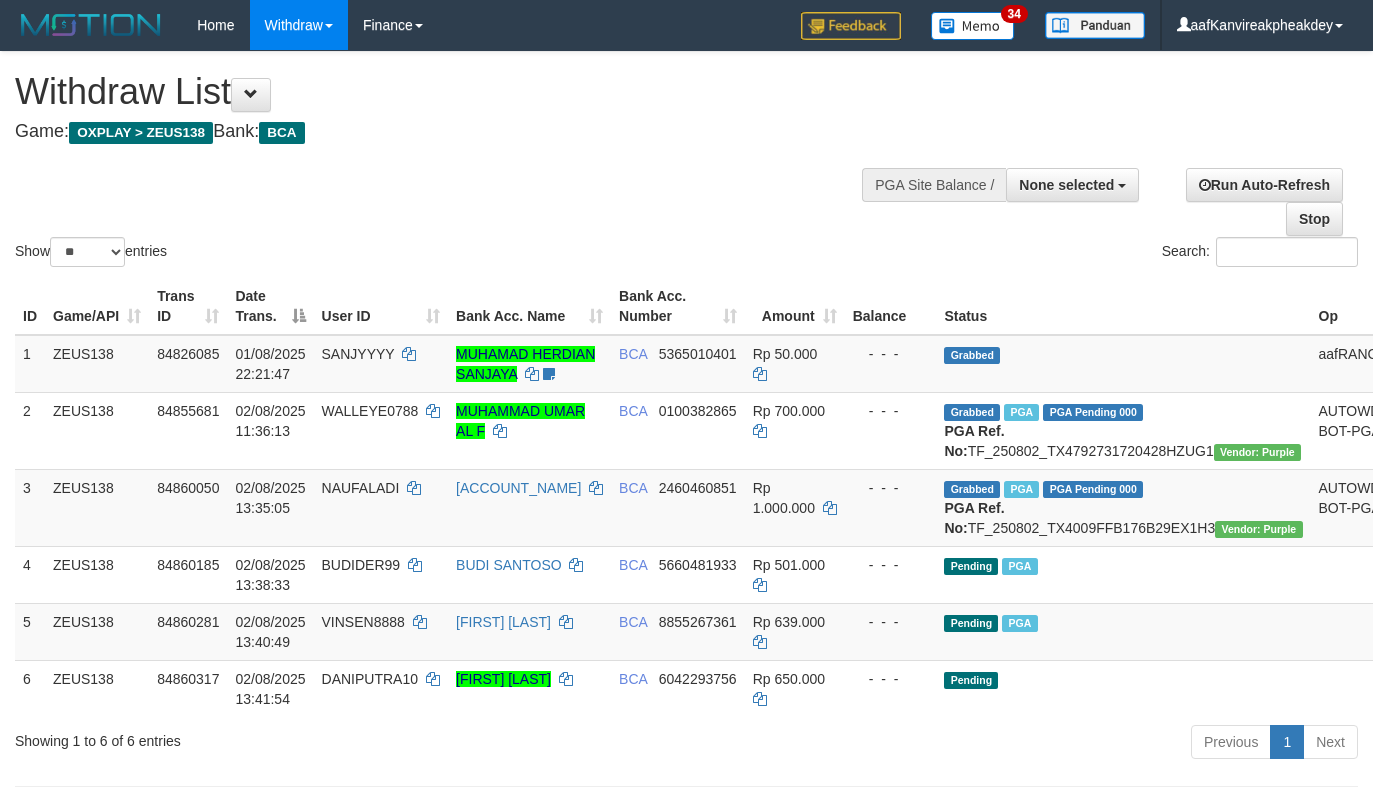 select 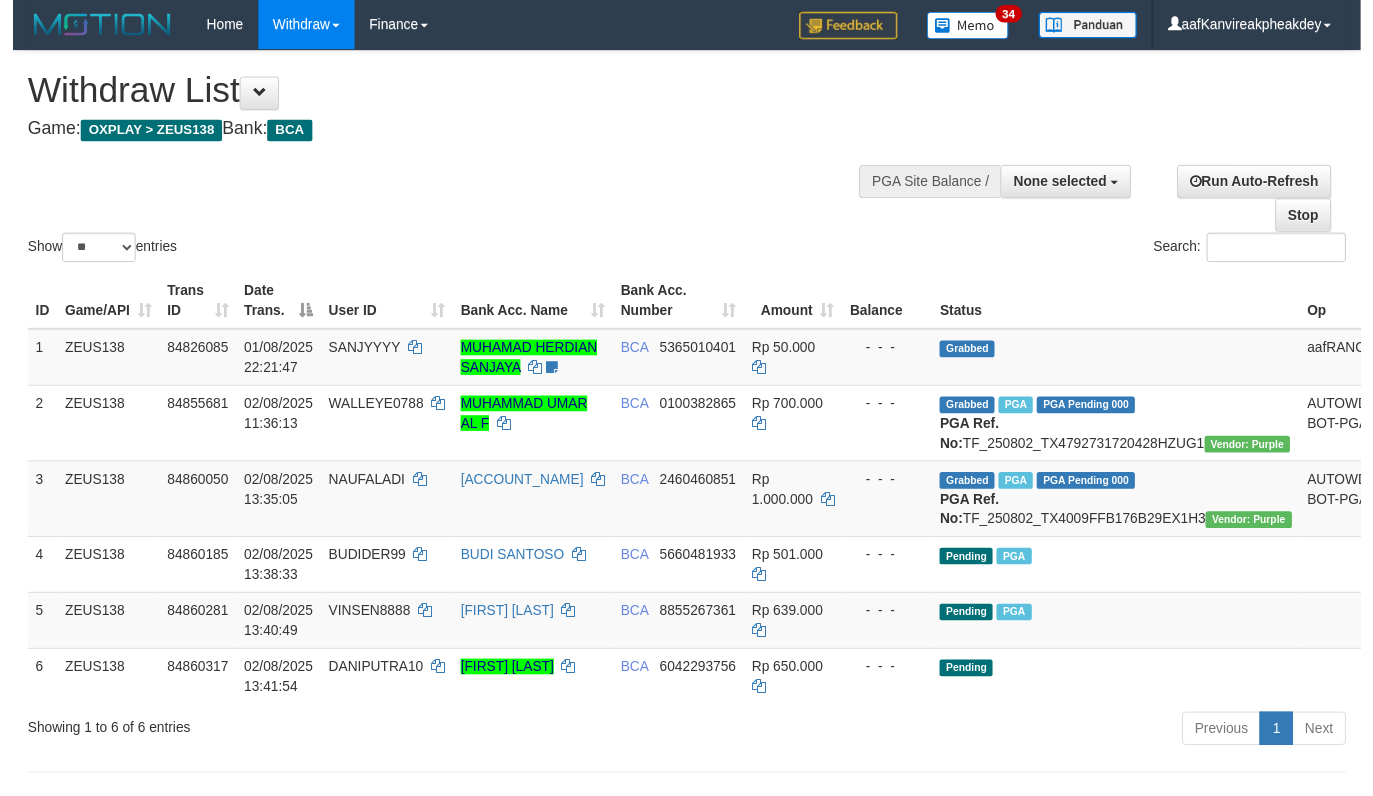 scroll, scrollTop: 0, scrollLeft: 0, axis: both 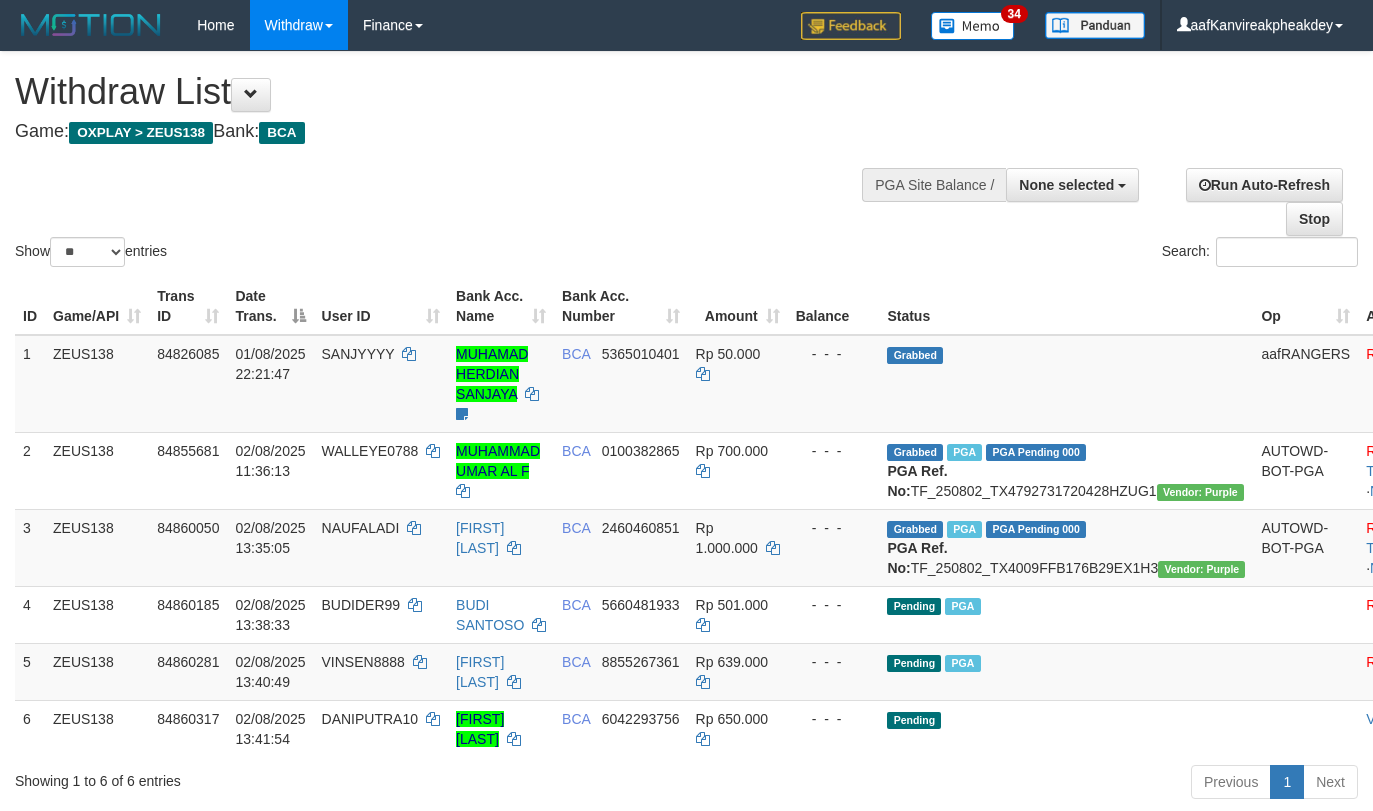 select 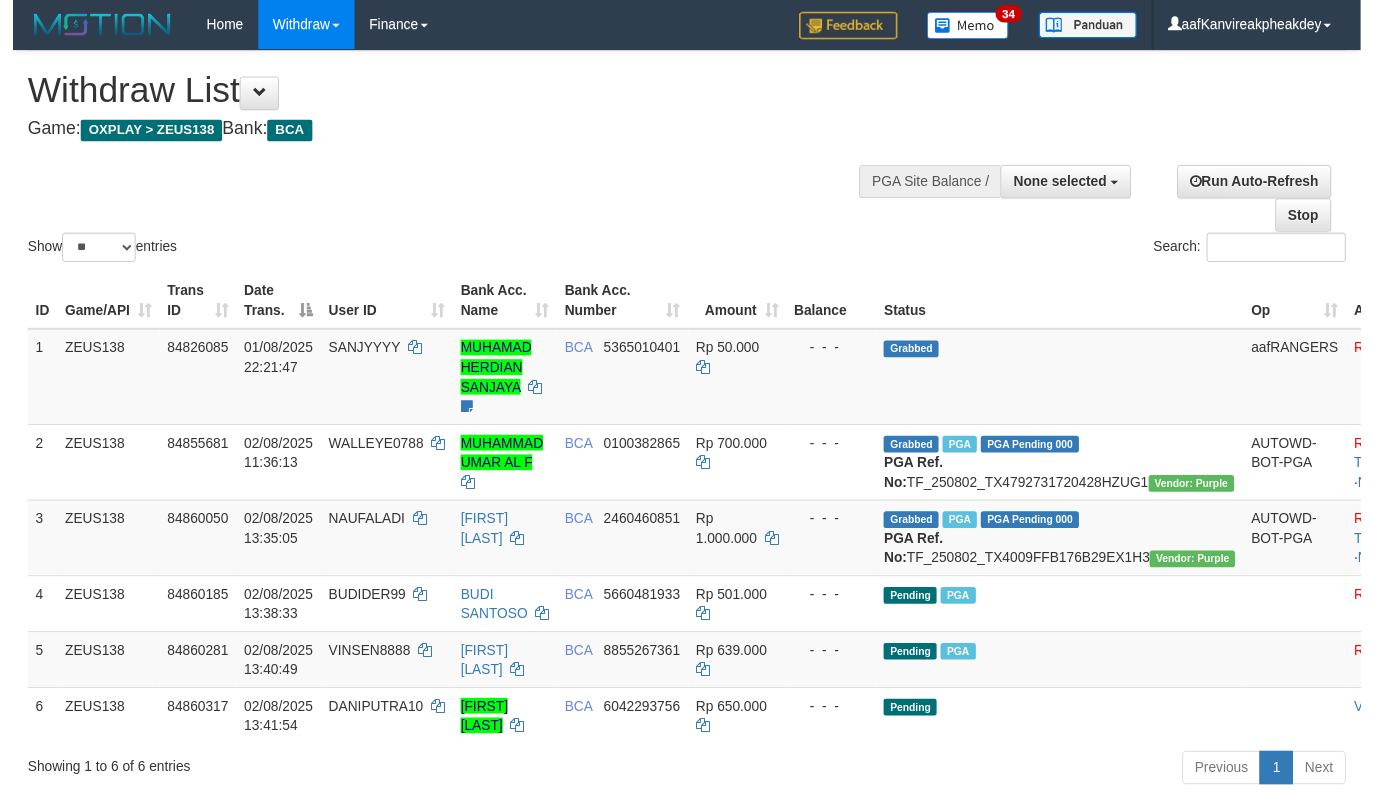 scroll, scrollTop: 0, scrollLeft: 0, axis: both 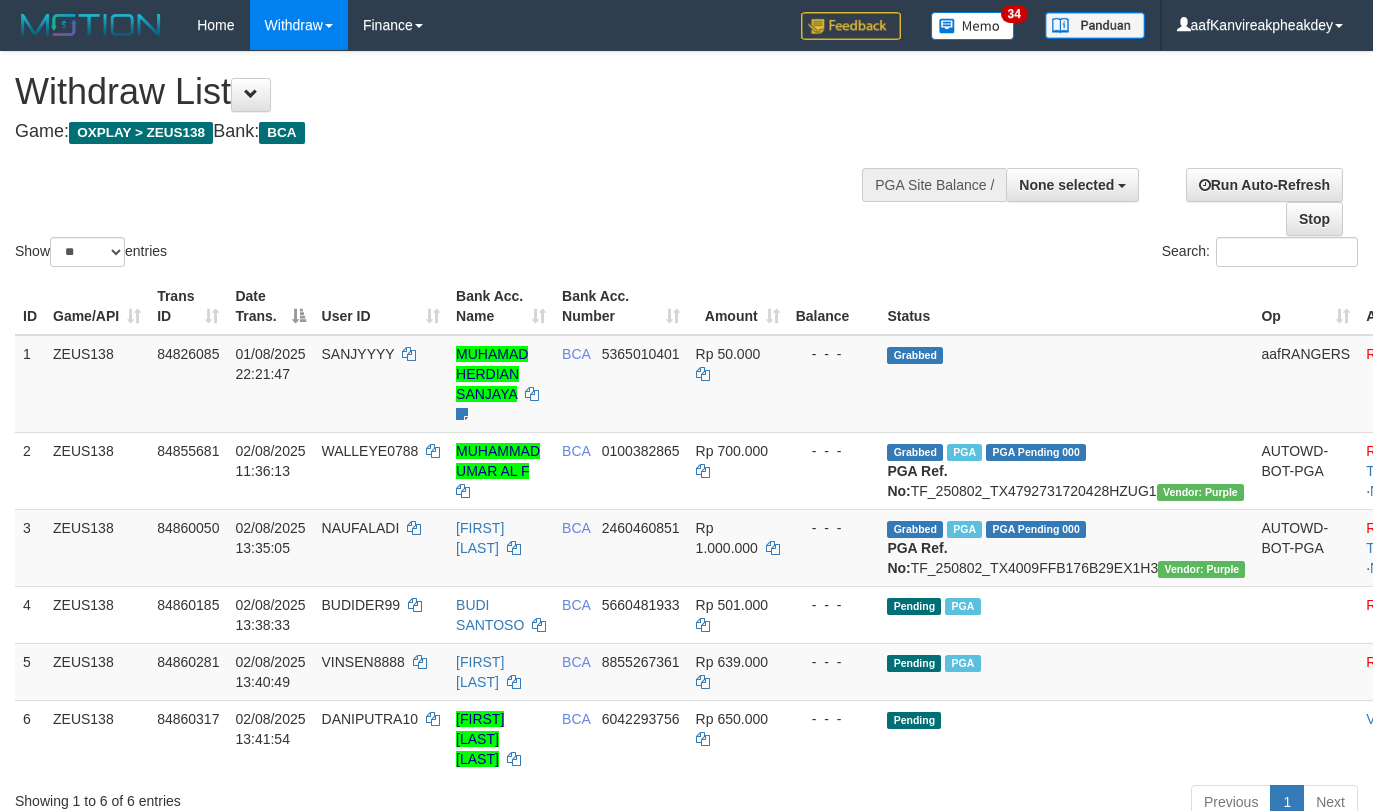 select 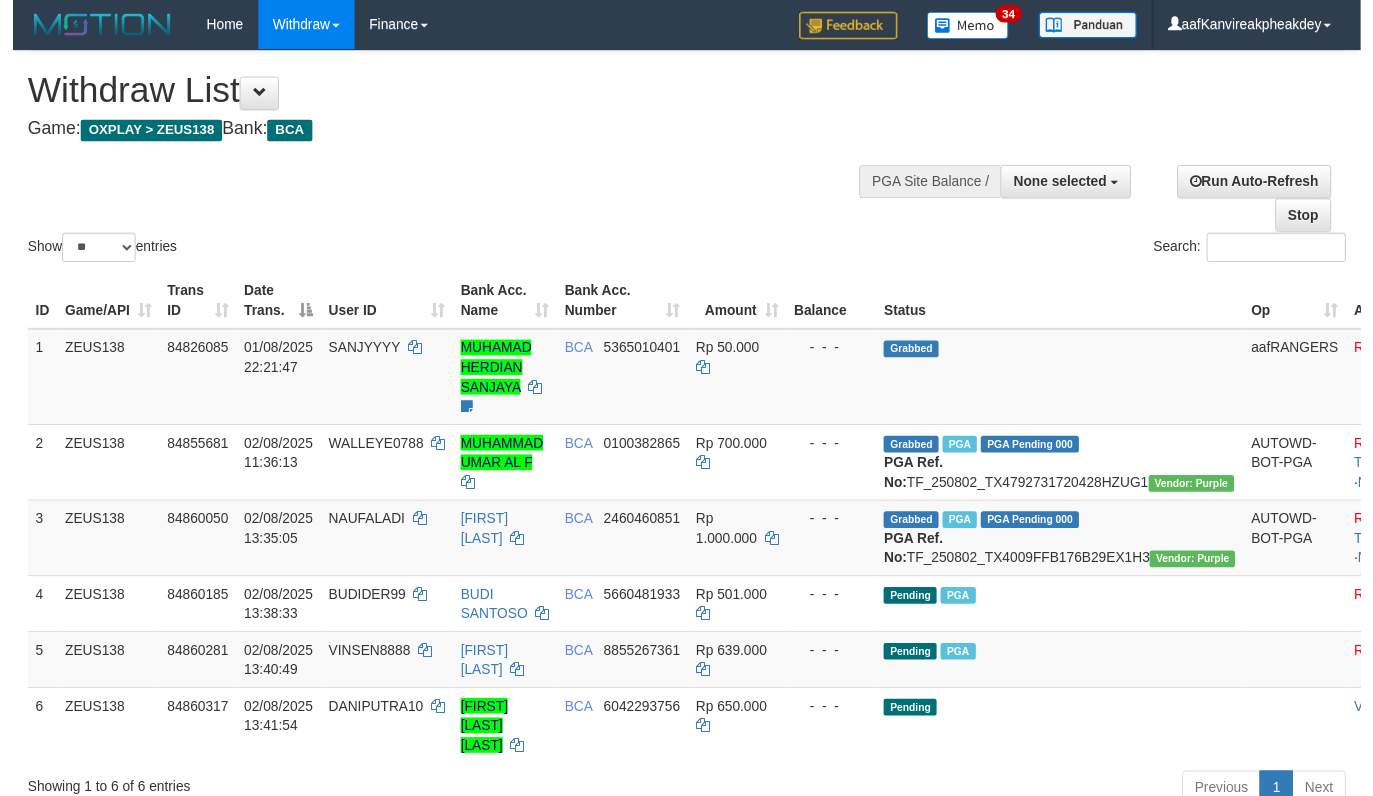 scroll, scrollTop: 0, scrollLeft: 0, axis: both 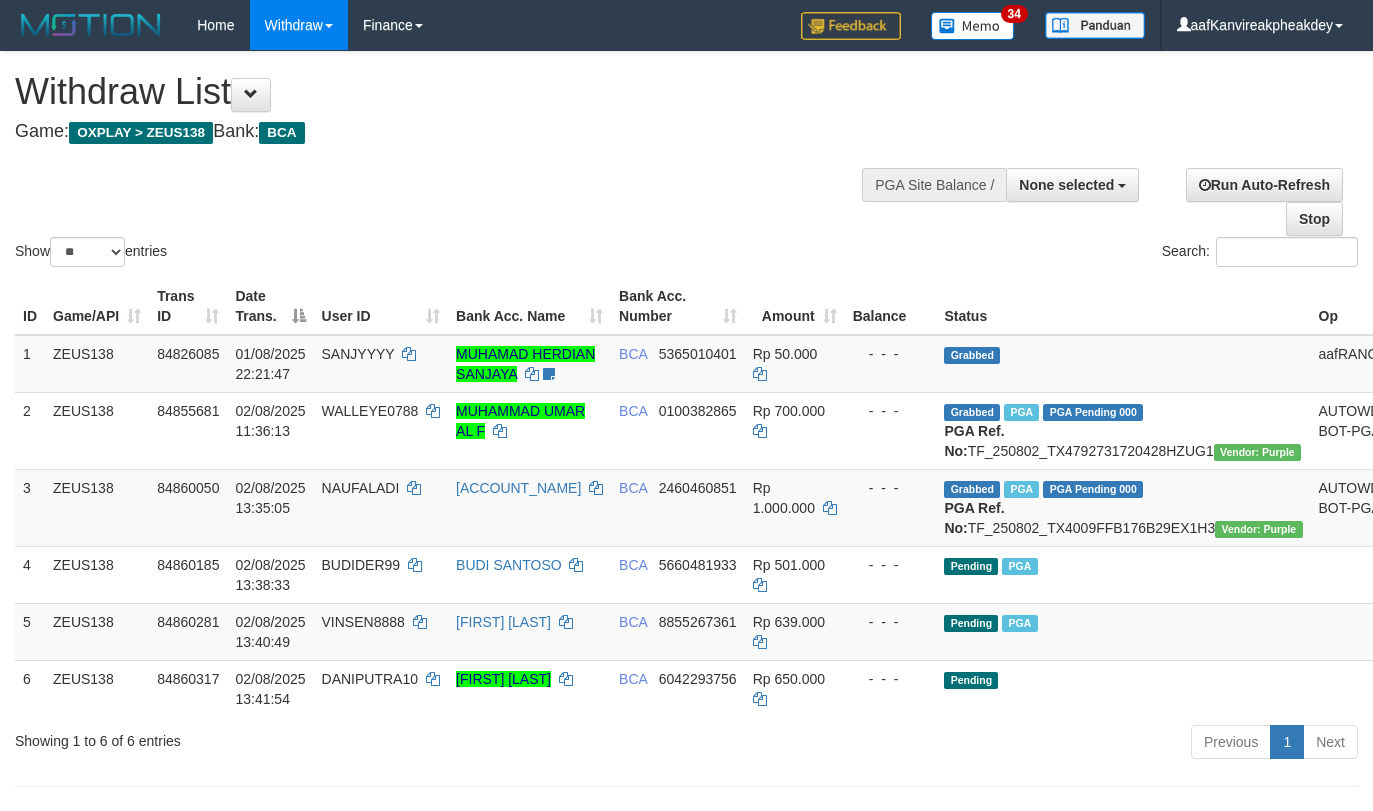 select 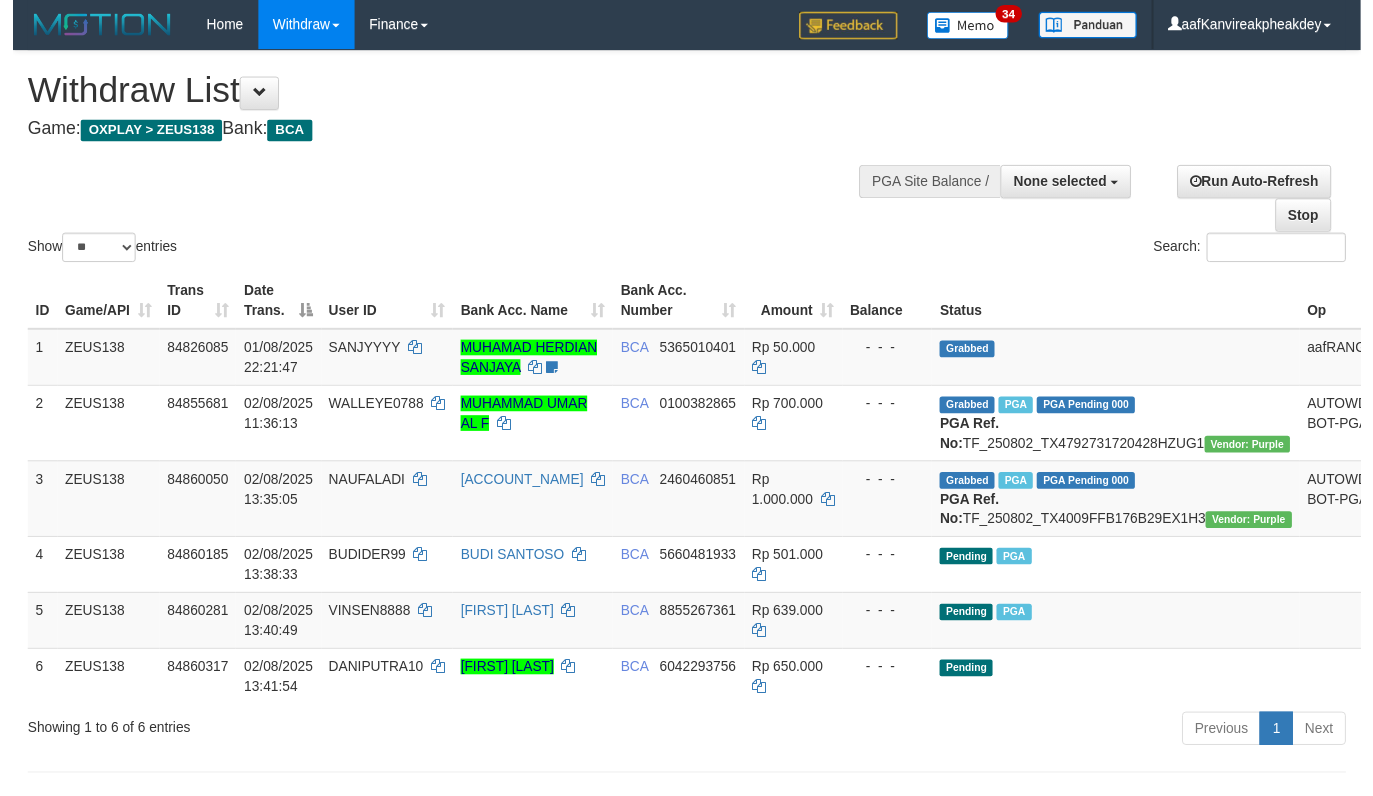 scroll, scrollTop: 0, scrollLeft: 0, axis: both 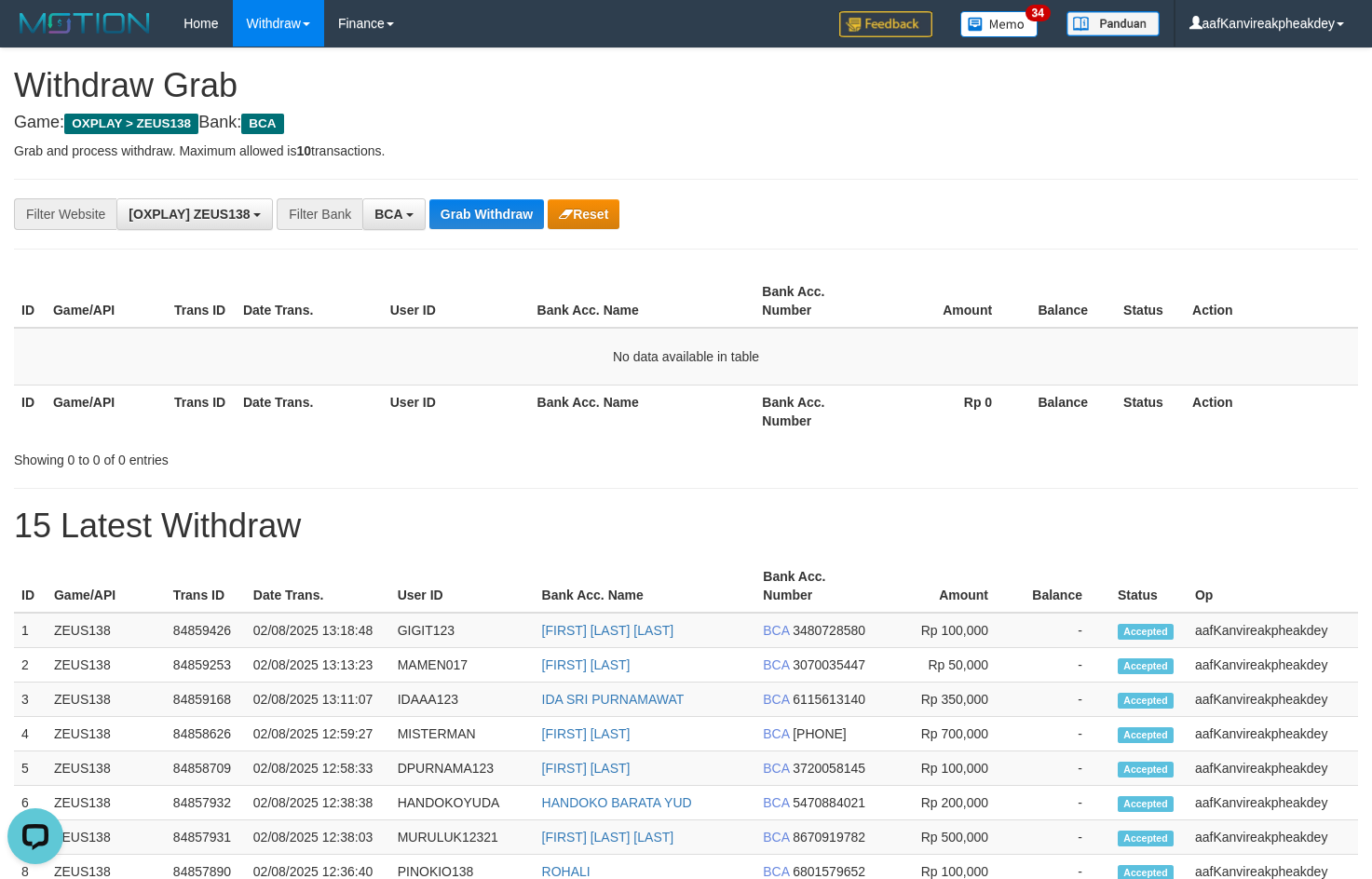 click on "**********" at bounding box center (572, 214) 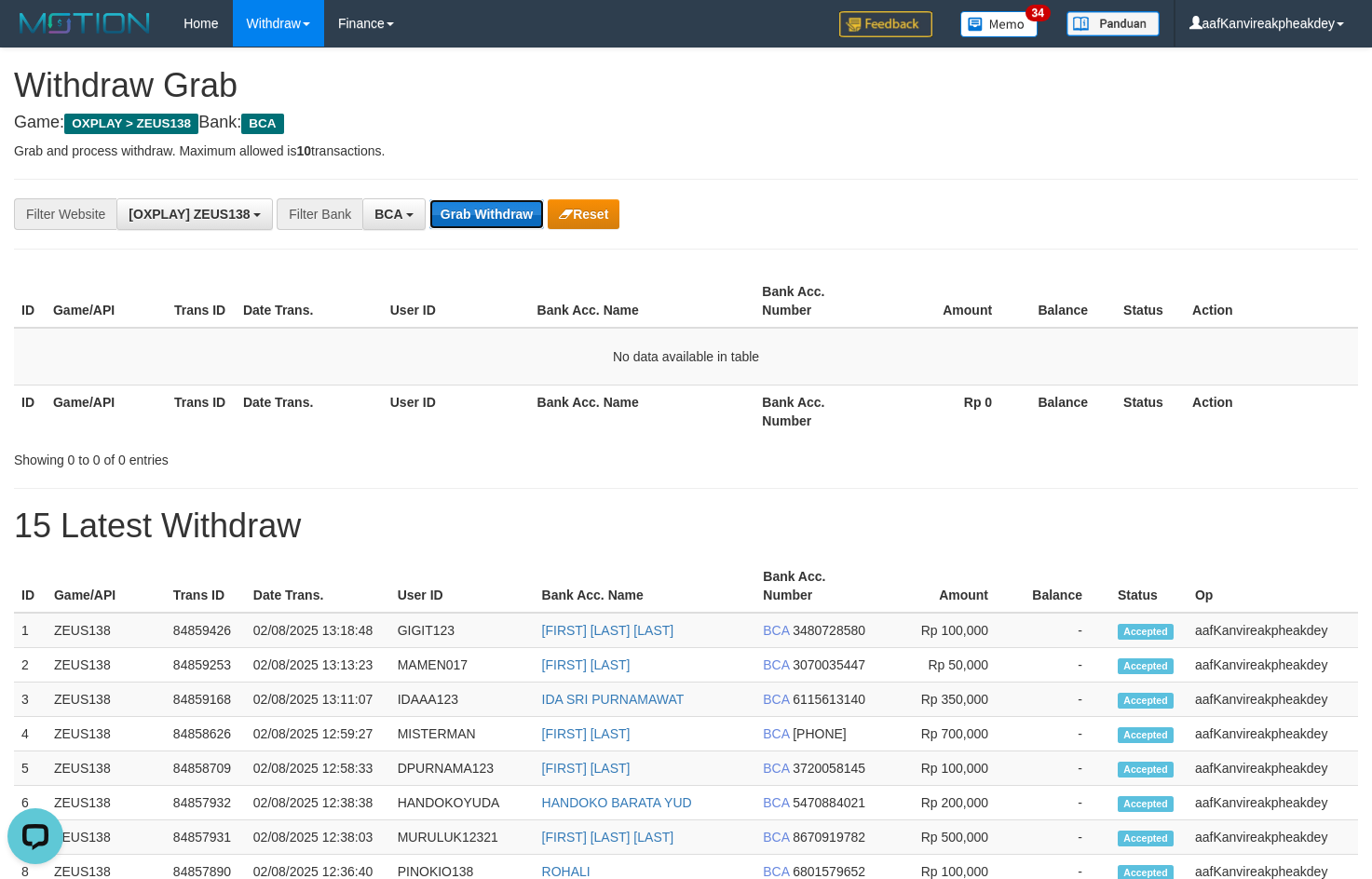 click on "Grab Withdraw" at bounding box center (486, 214) 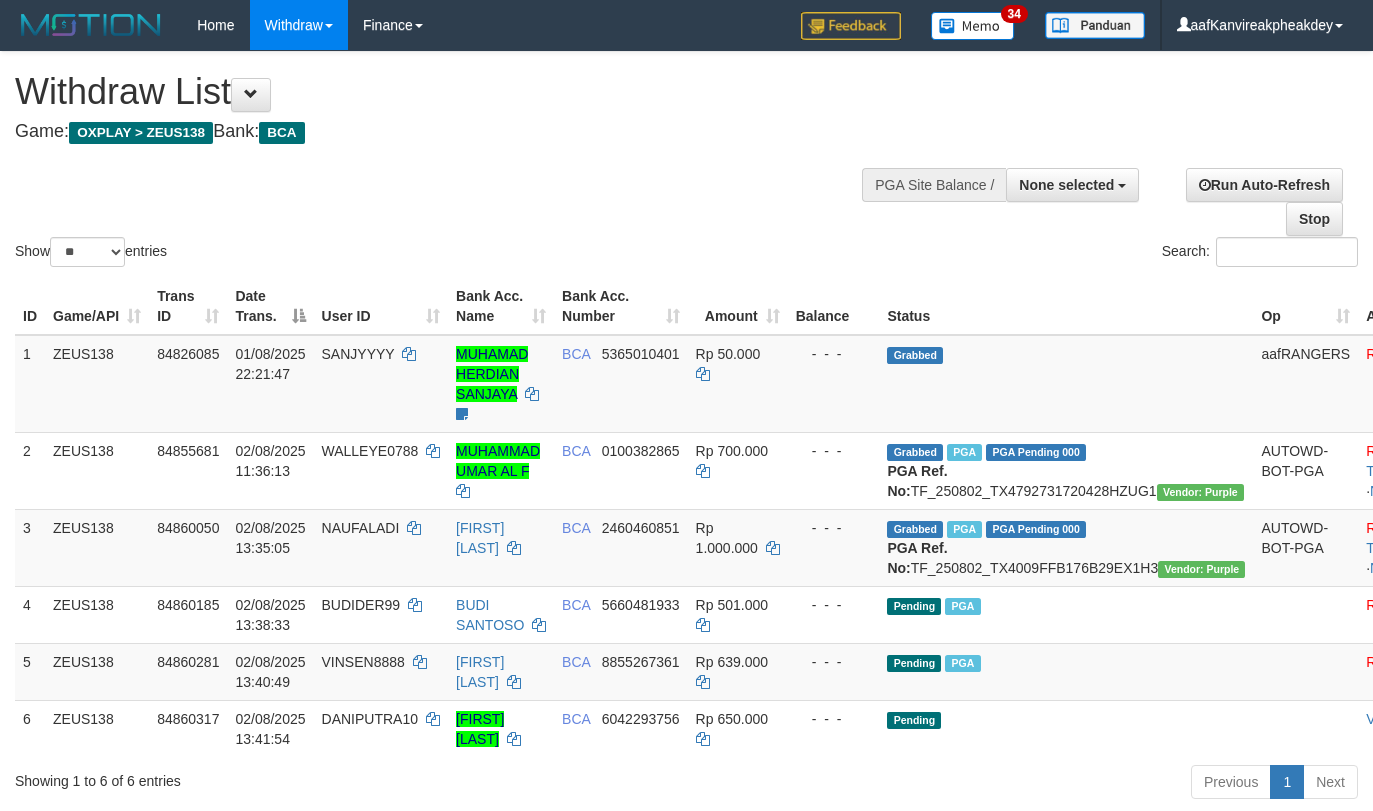 select 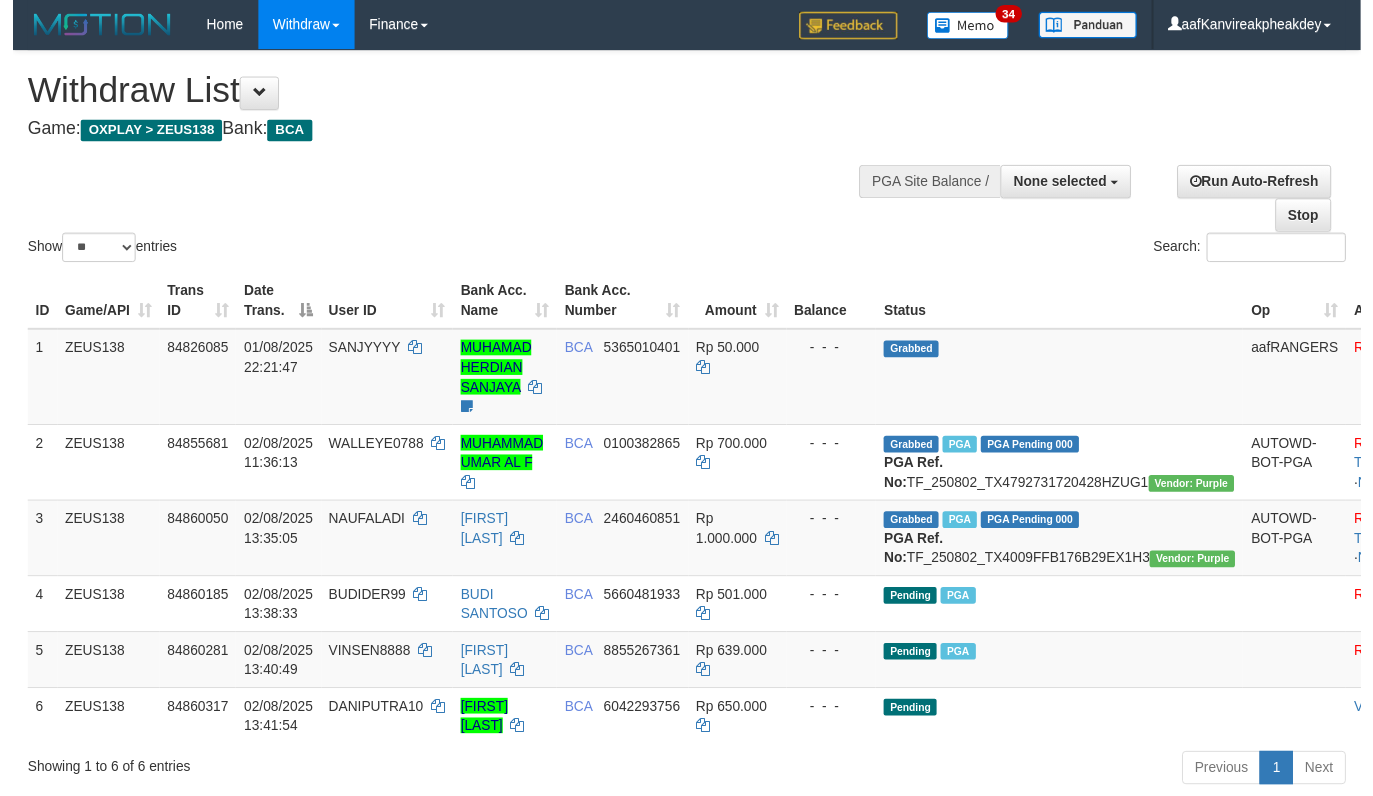 scroll, scrollTop: 0, scrollLeft: 0, axis: both 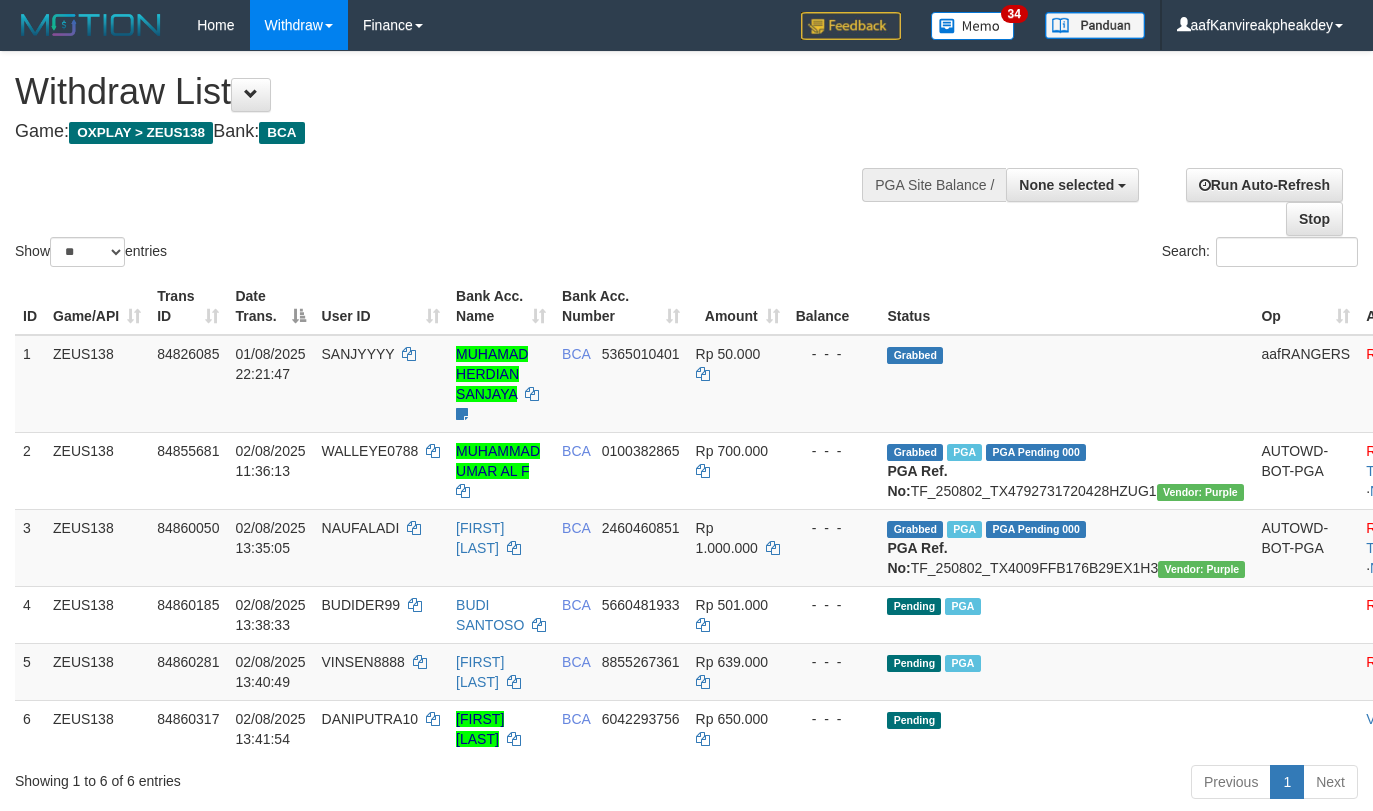 select 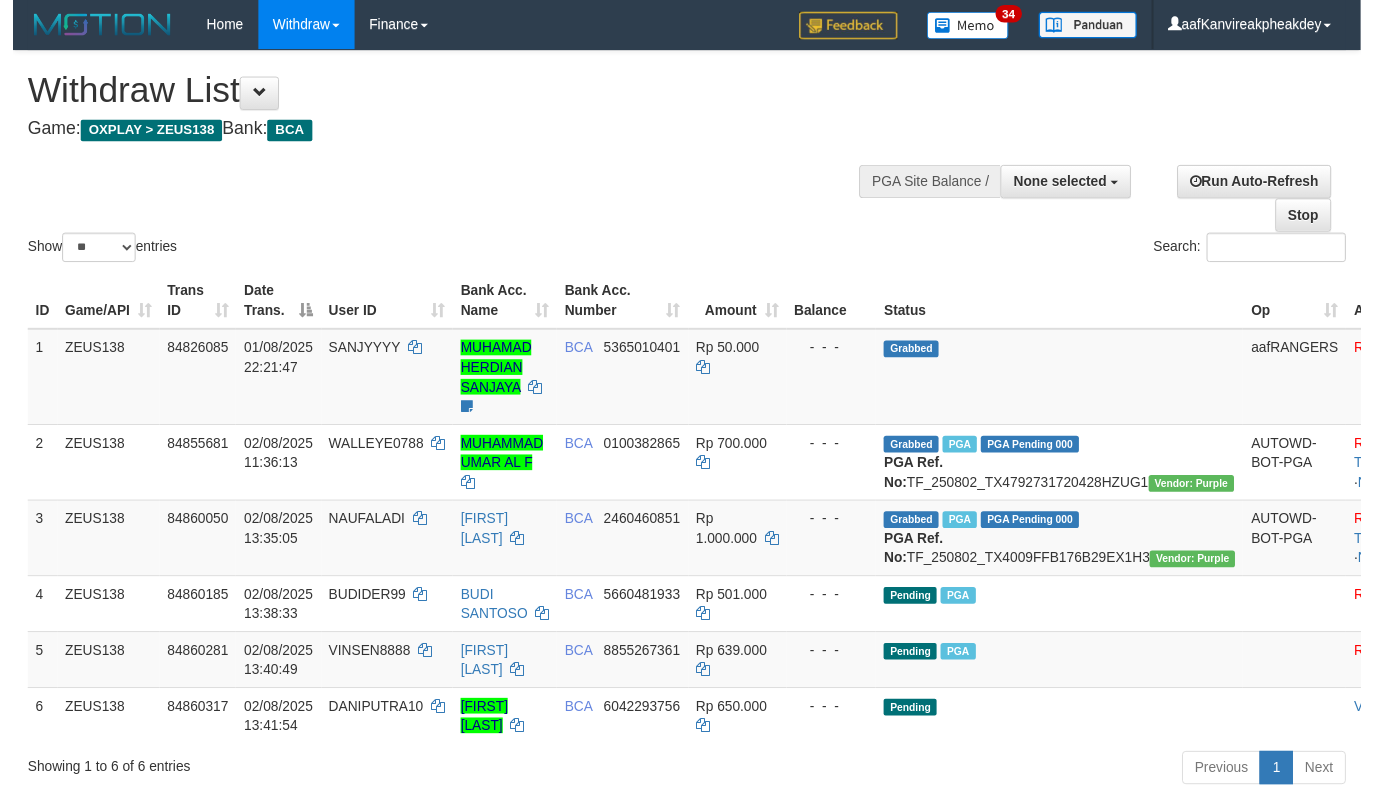 scroll, scrollTop: 0, scrollLeft: 0, axis: both 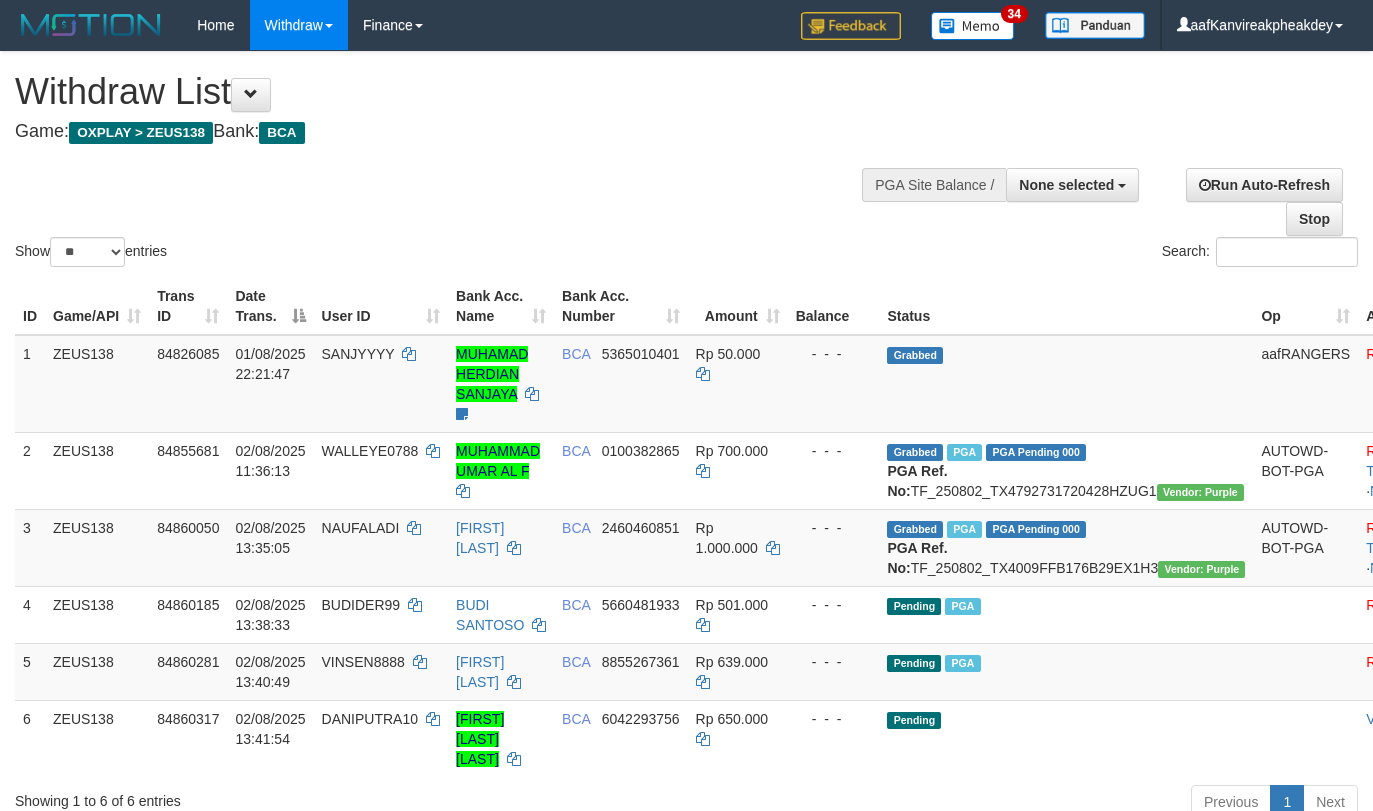 select 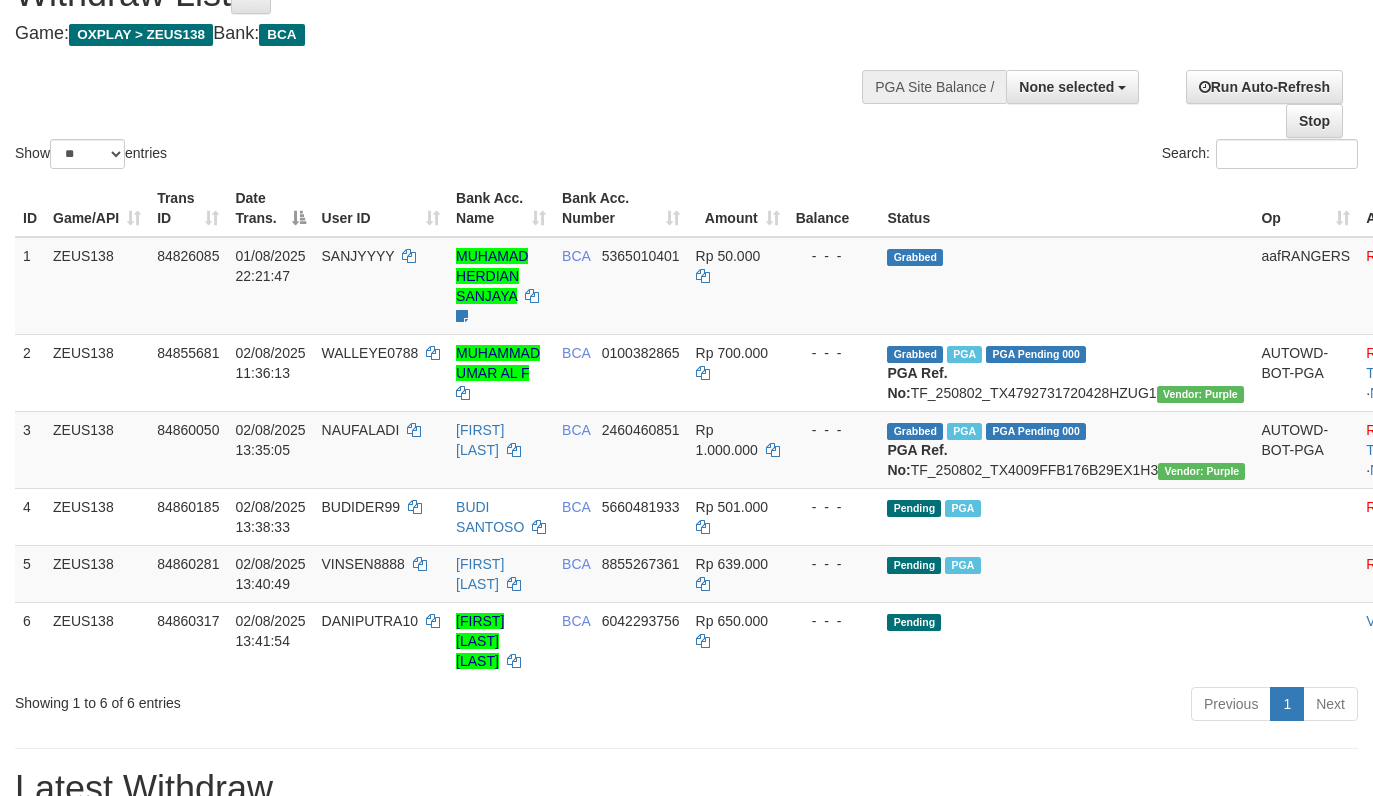 scroll, scrollTop: 309, scrollLeft: 0, axis: vertical 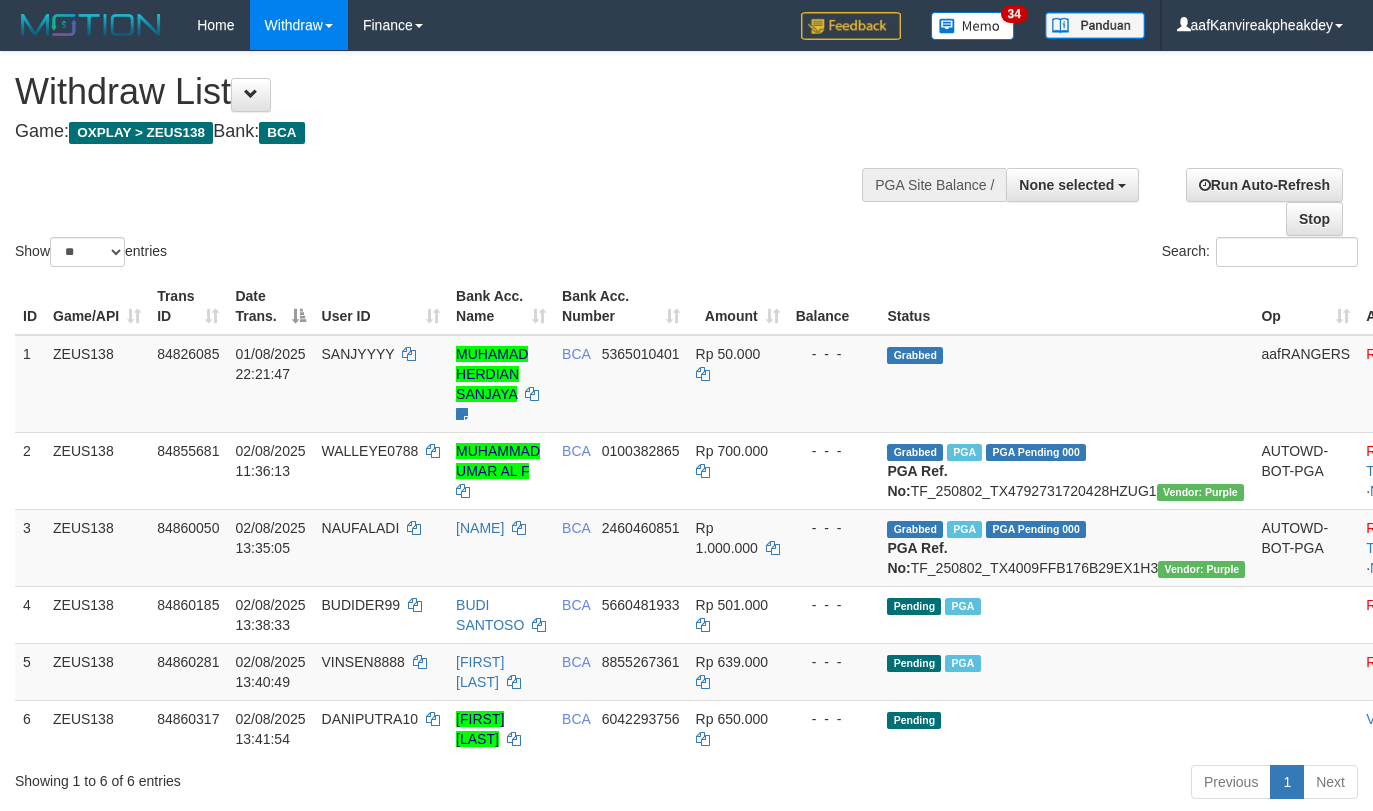 select 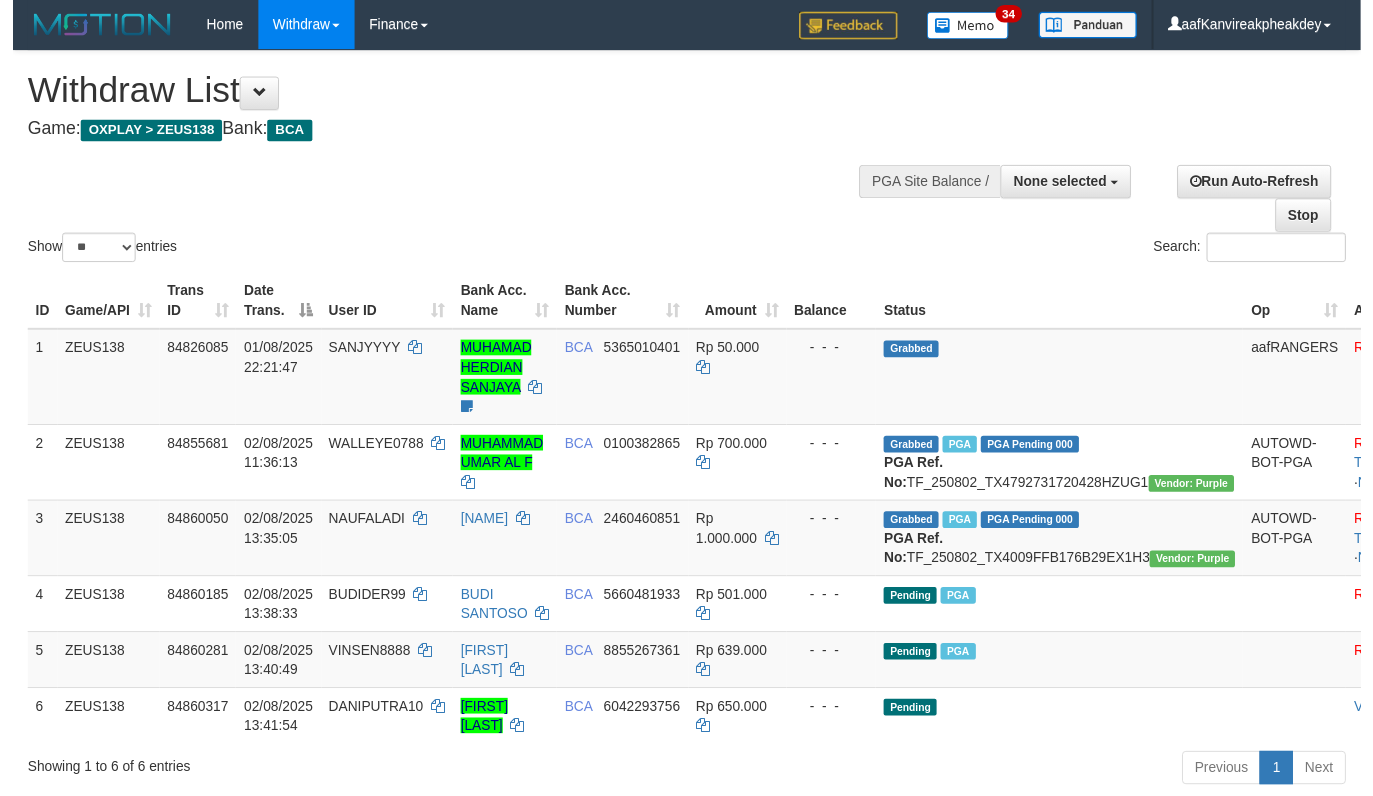 scroll, scrollTop: 292, scrollLeft: 0, axis: vertical 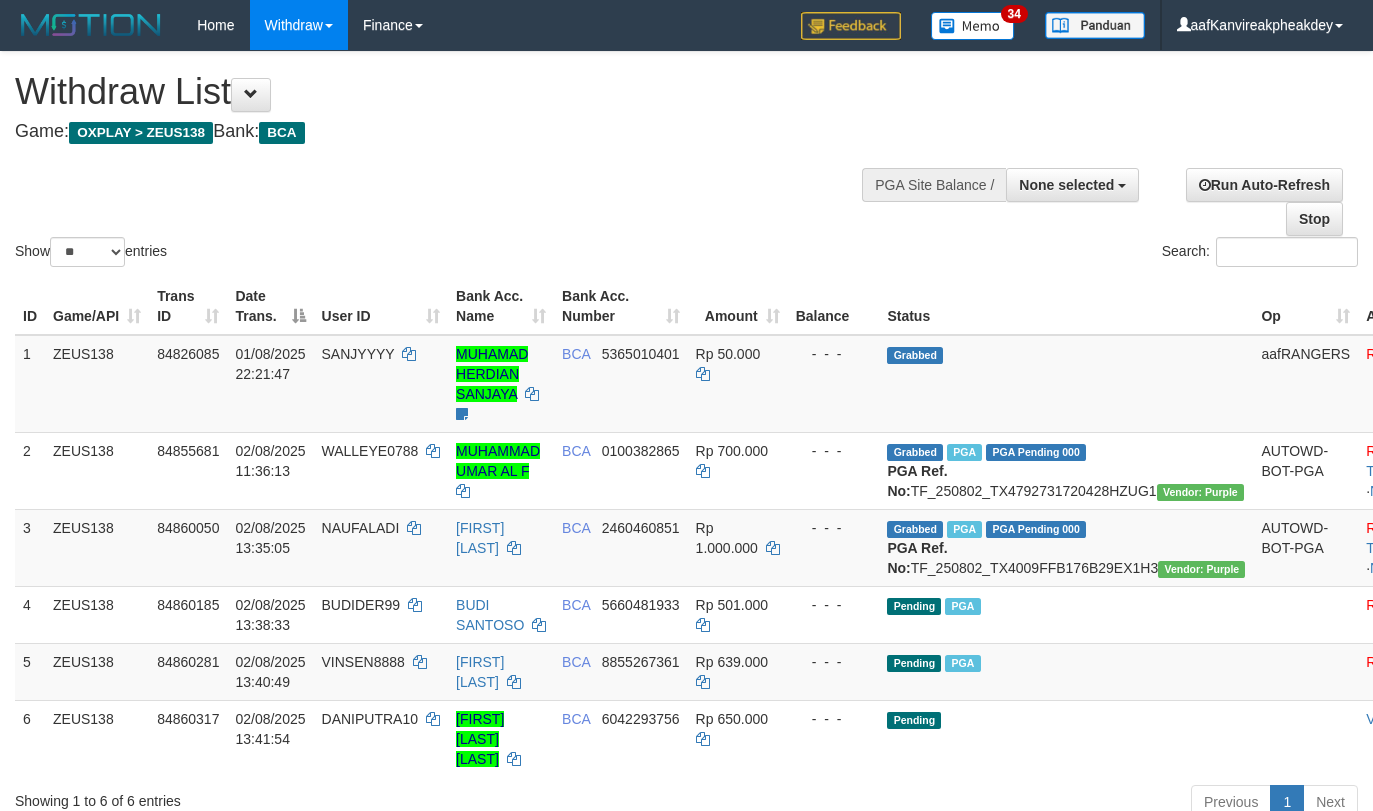 select 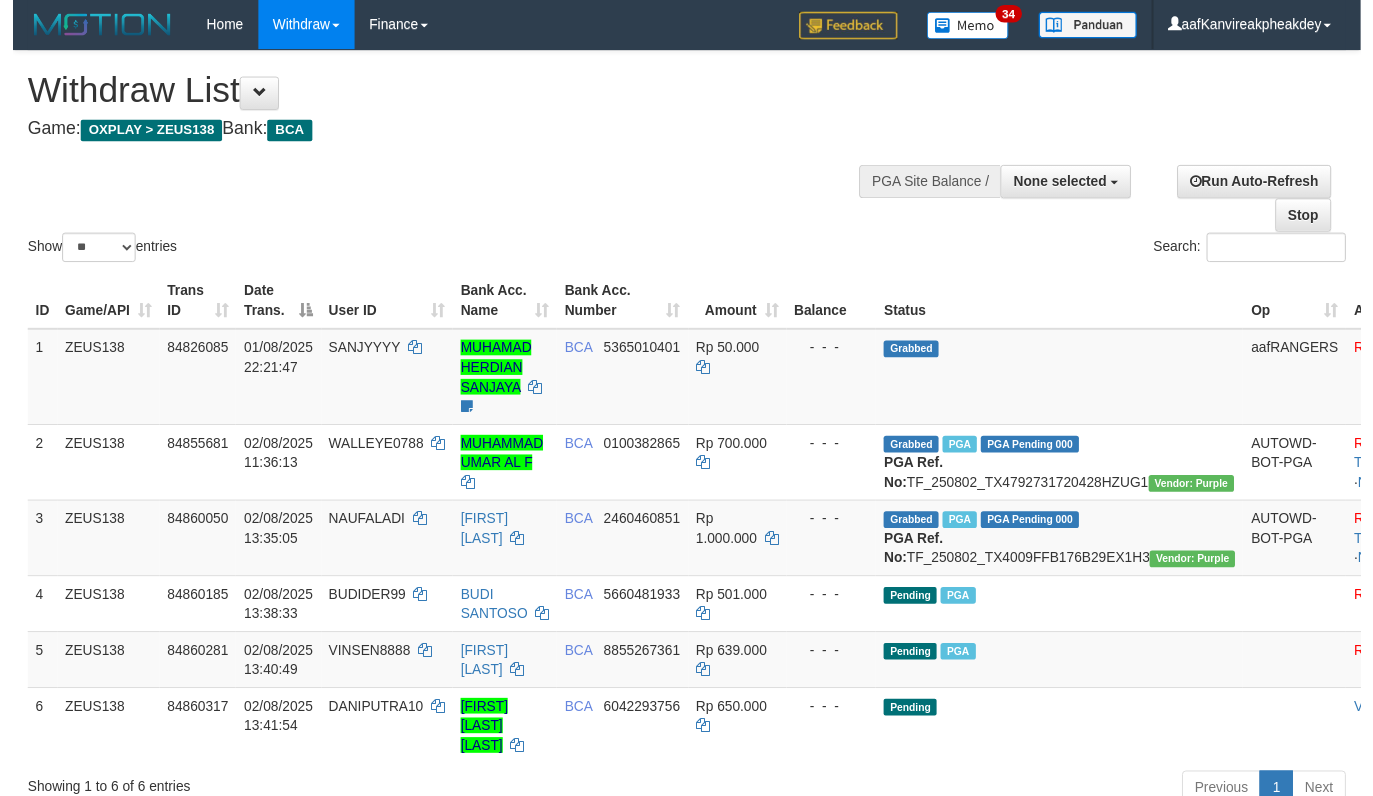 scroll, scrollTop: 292, scrollLeft: 0, axis: vertical 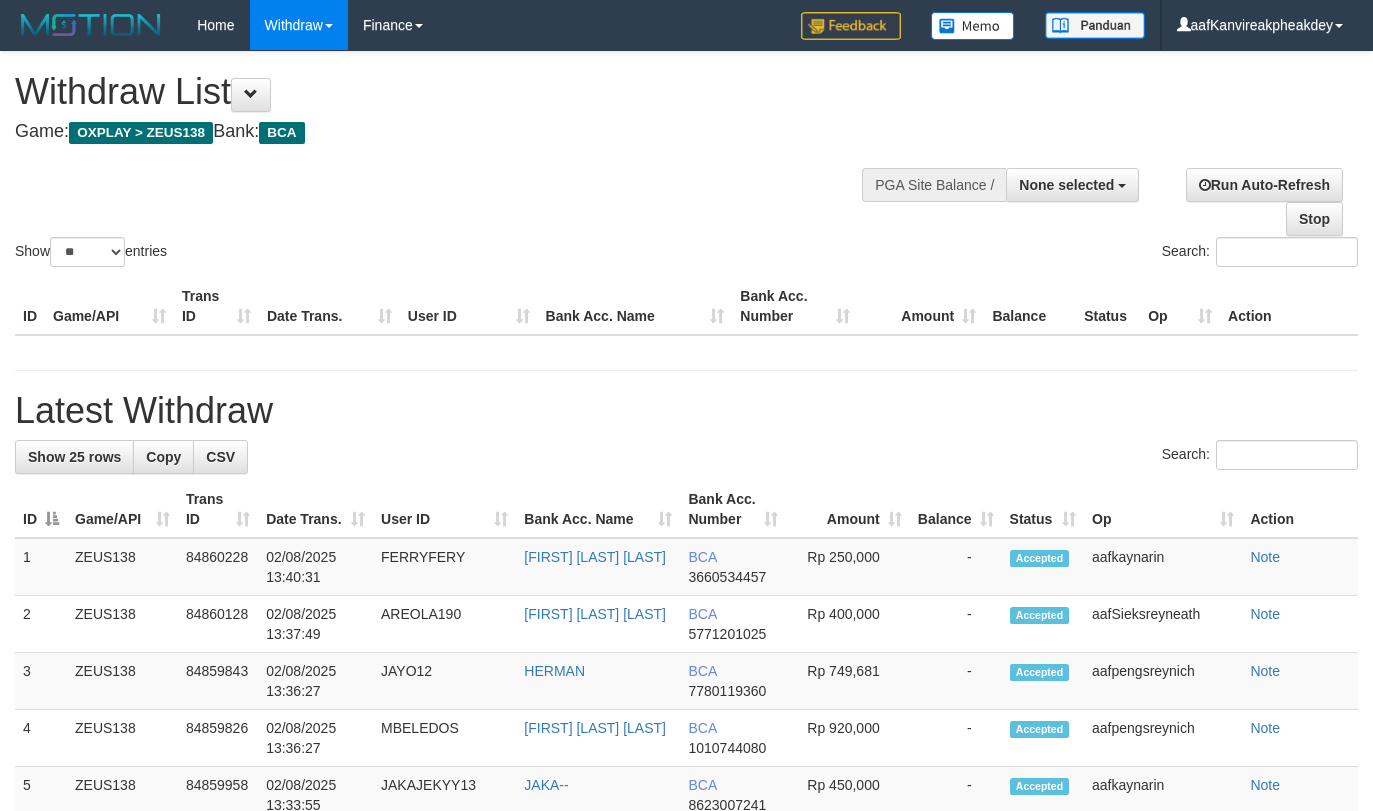 select 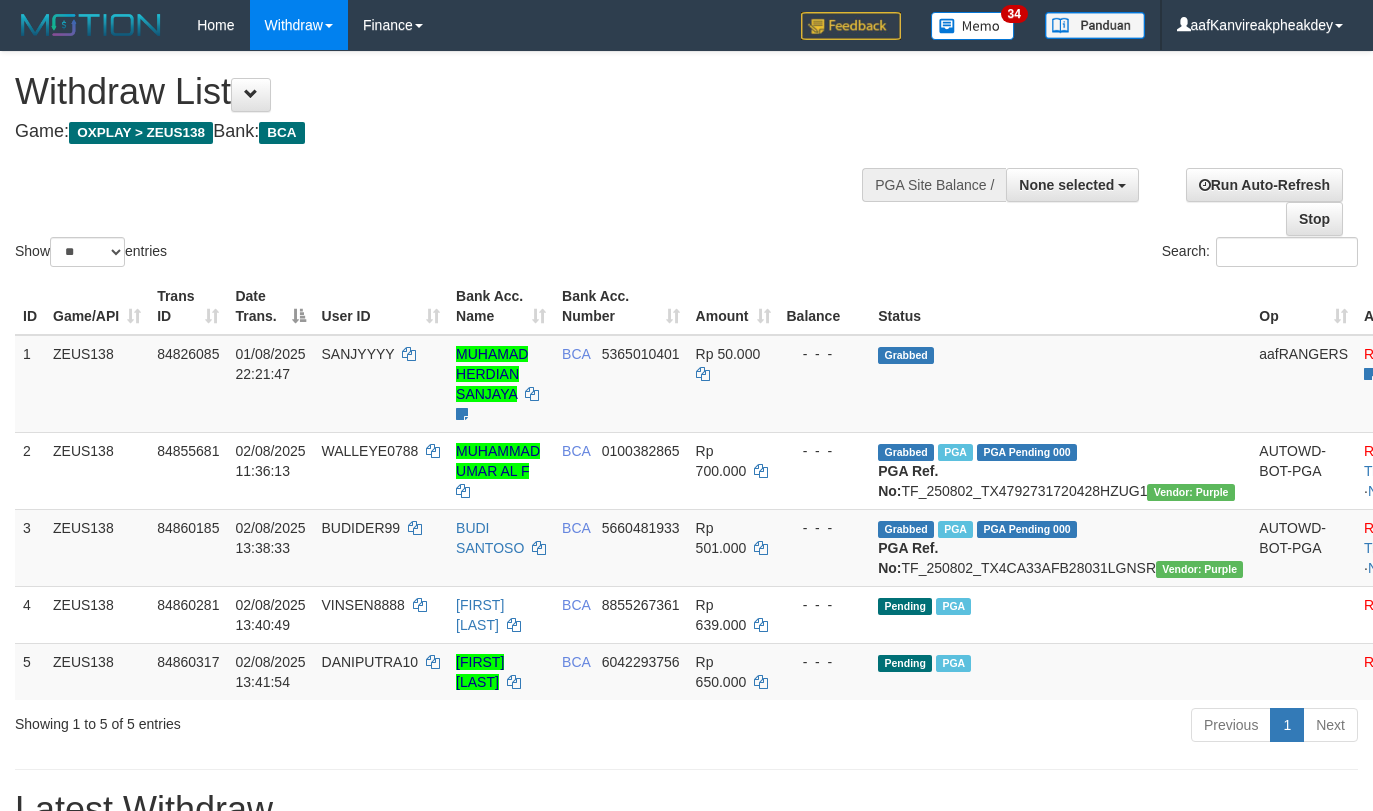 select 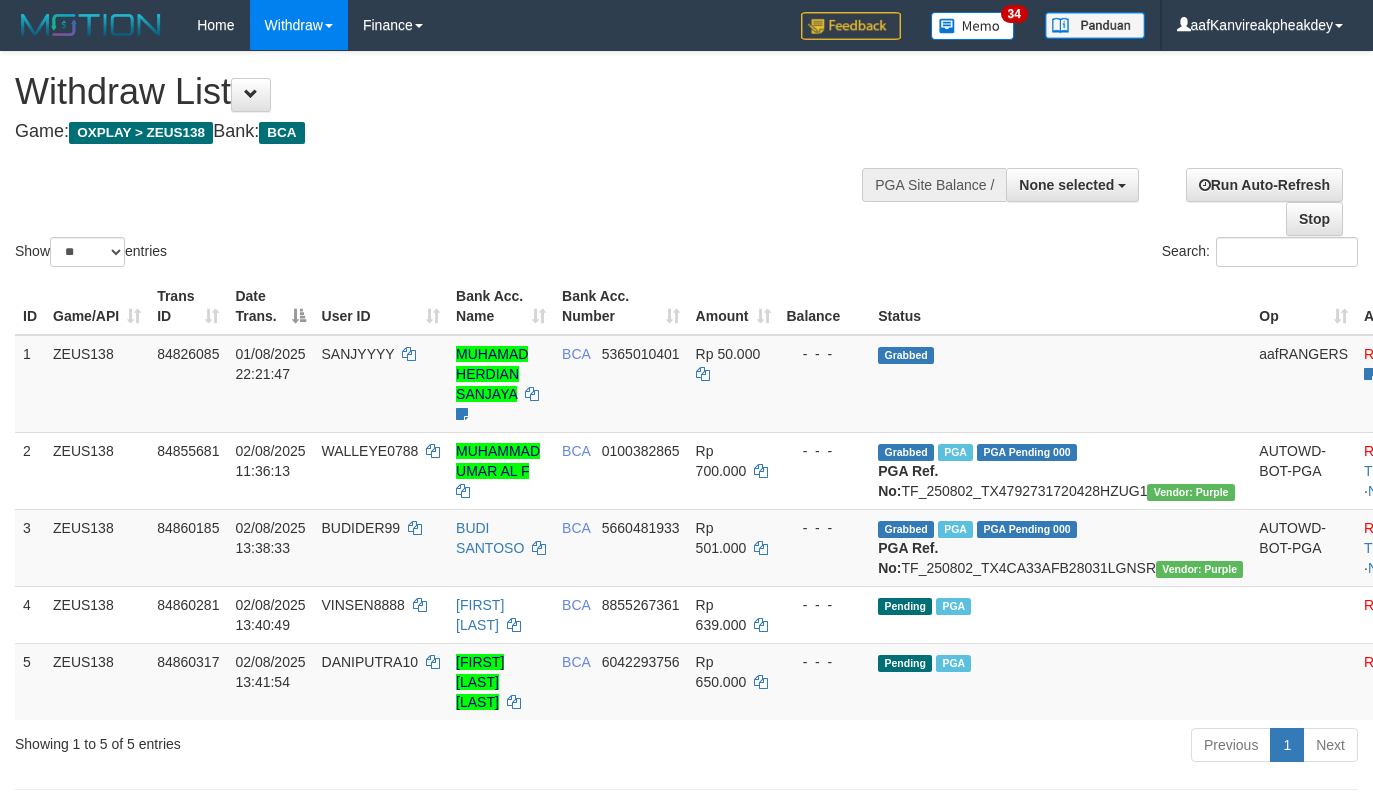 select 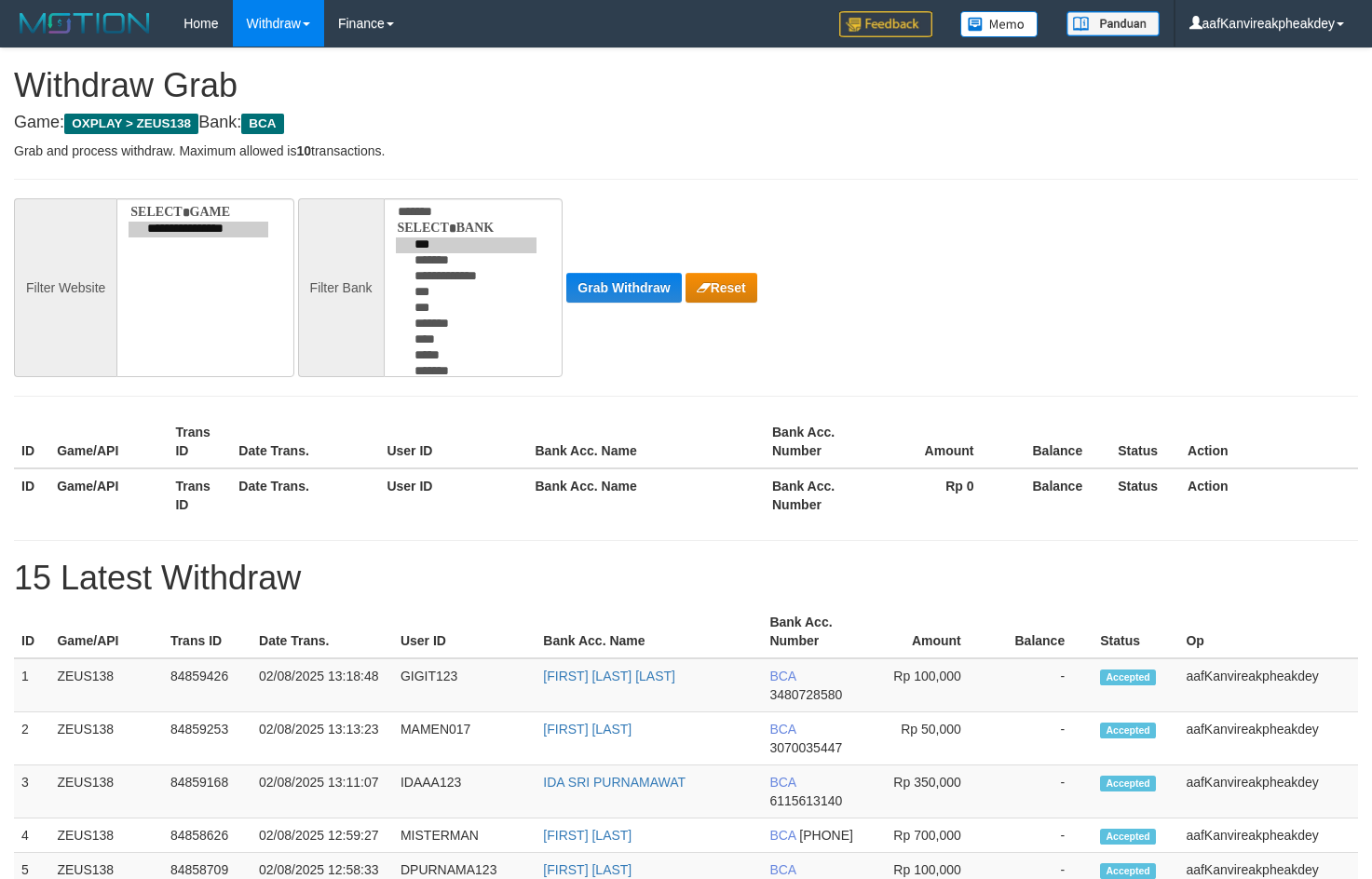 scroll, scrollTop: 0, scrollLeft: 0, axis: both 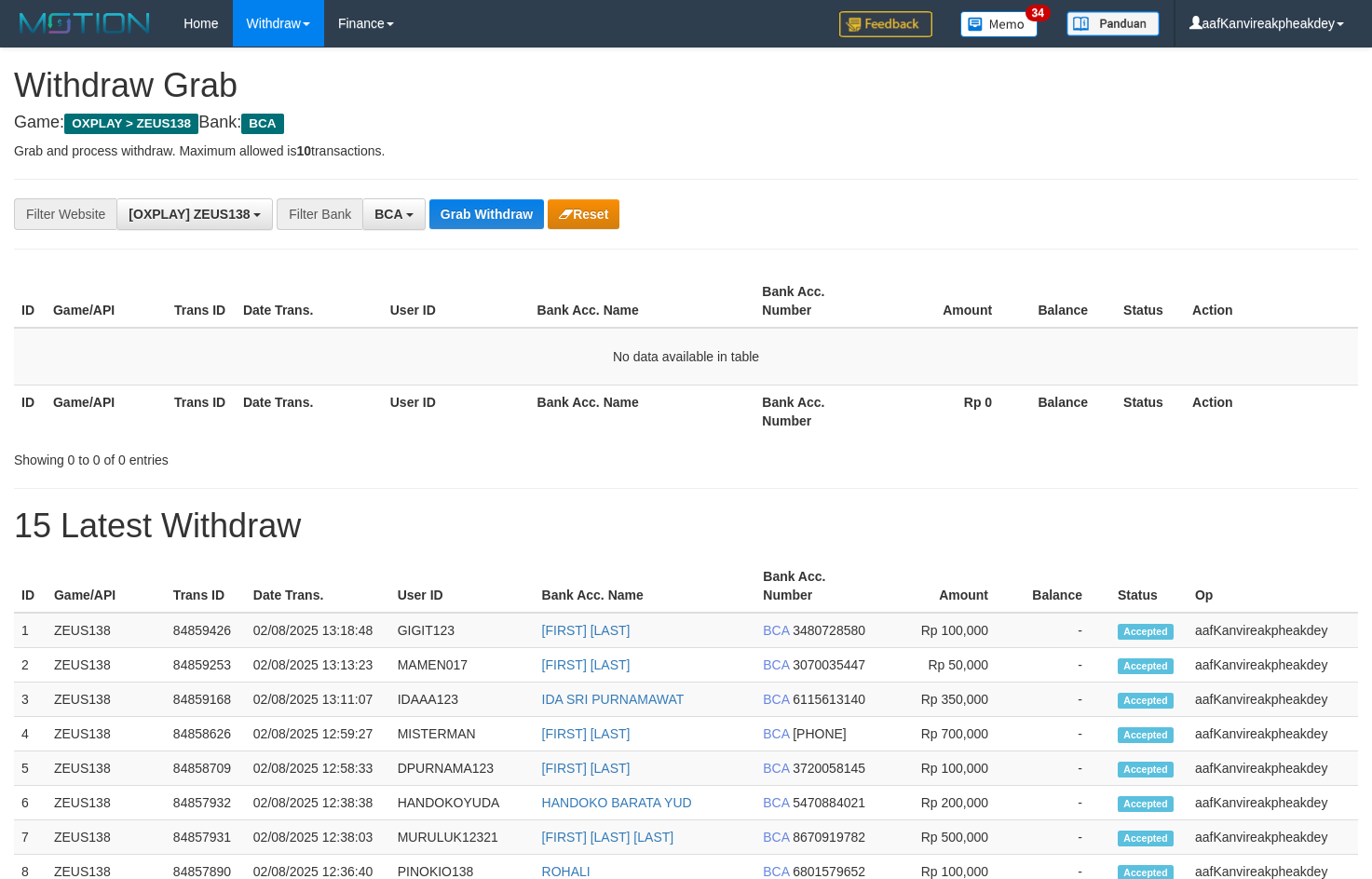 click on "**********" at bounding box center (686, 804) 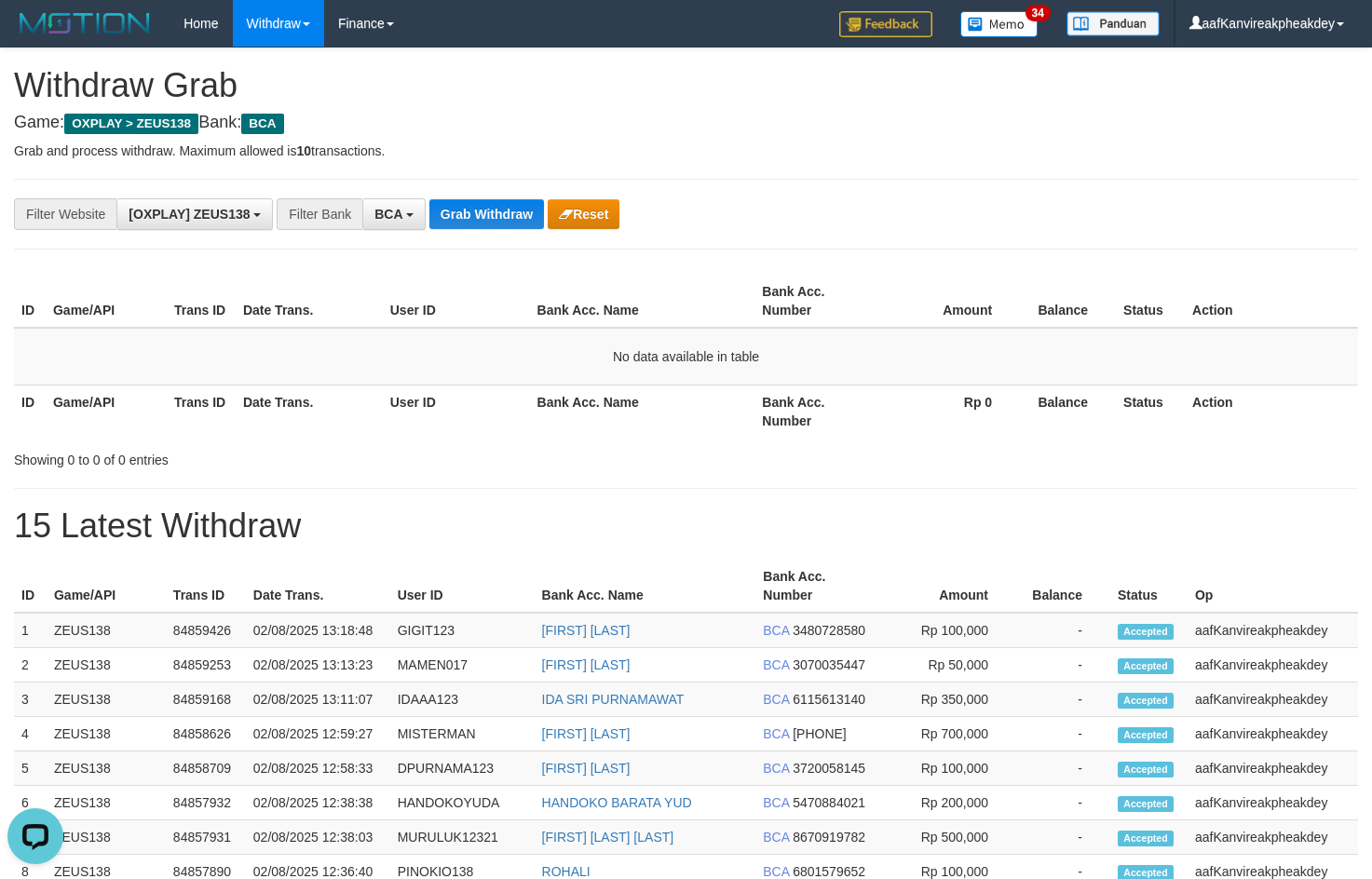 scroll, scrollTop: 0, scrollLeft: 0, axis: both 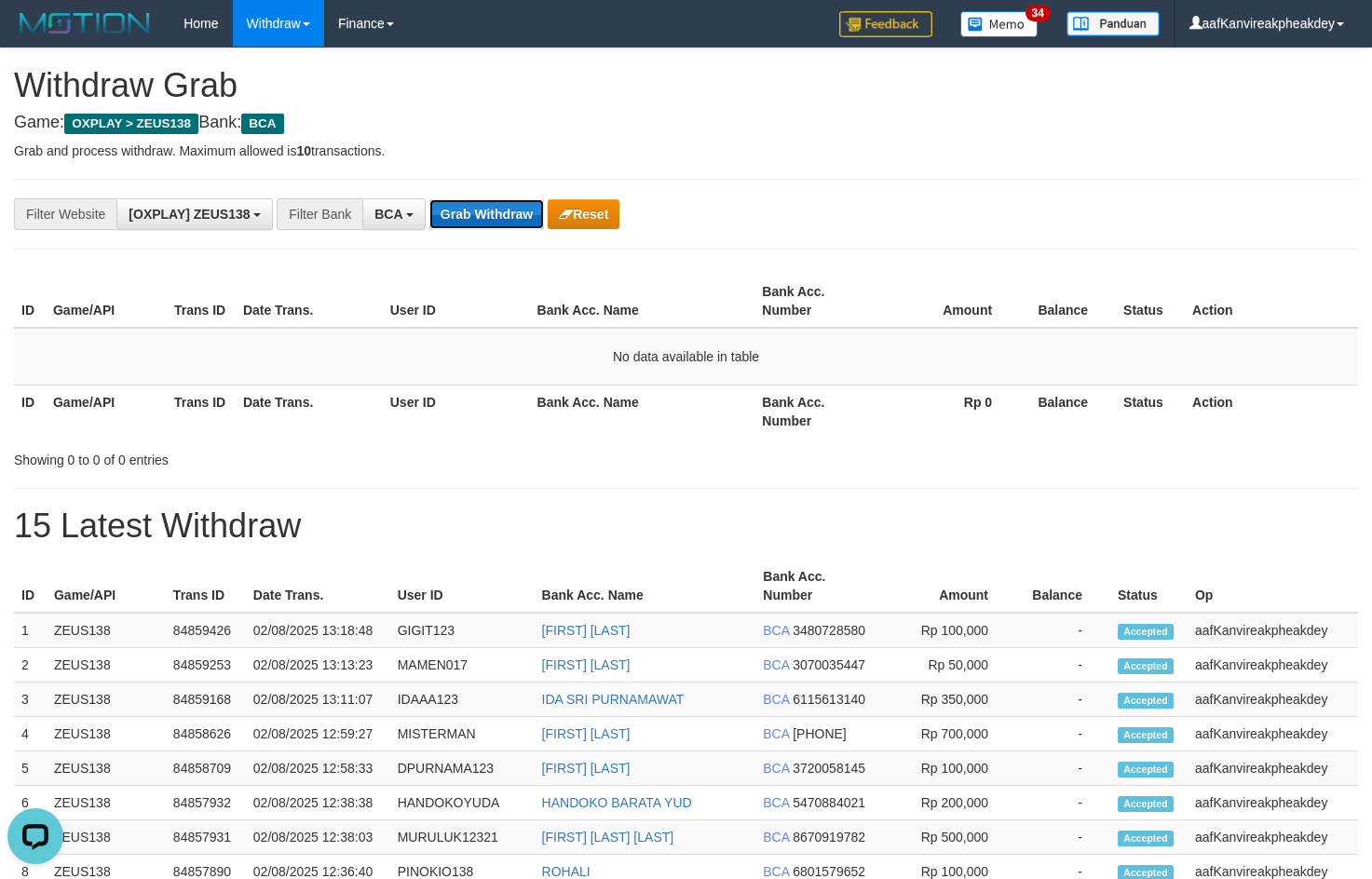drag, startPoint x: 498, startPoint y: 209, endPoint x: 643, endPoint y: 205, distance: 145.0552 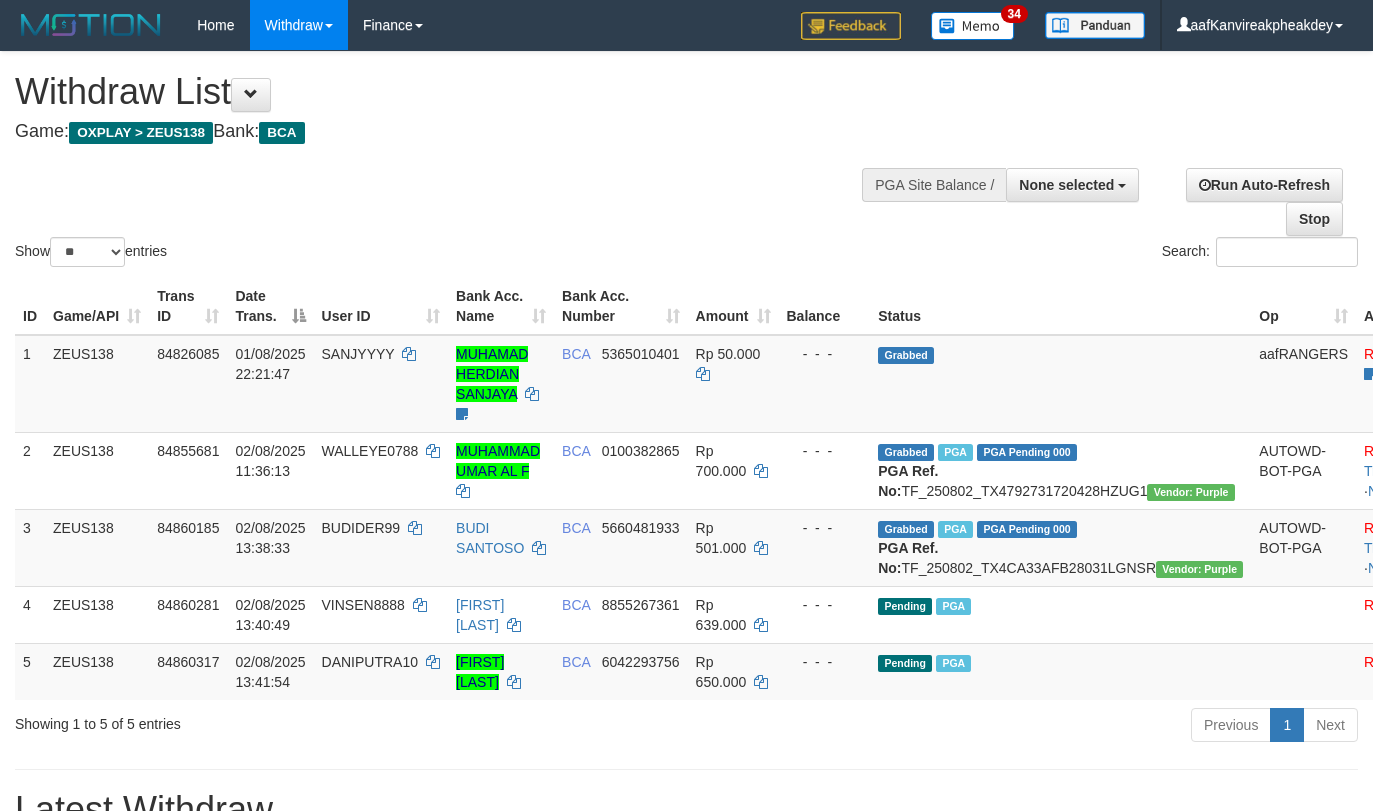 select 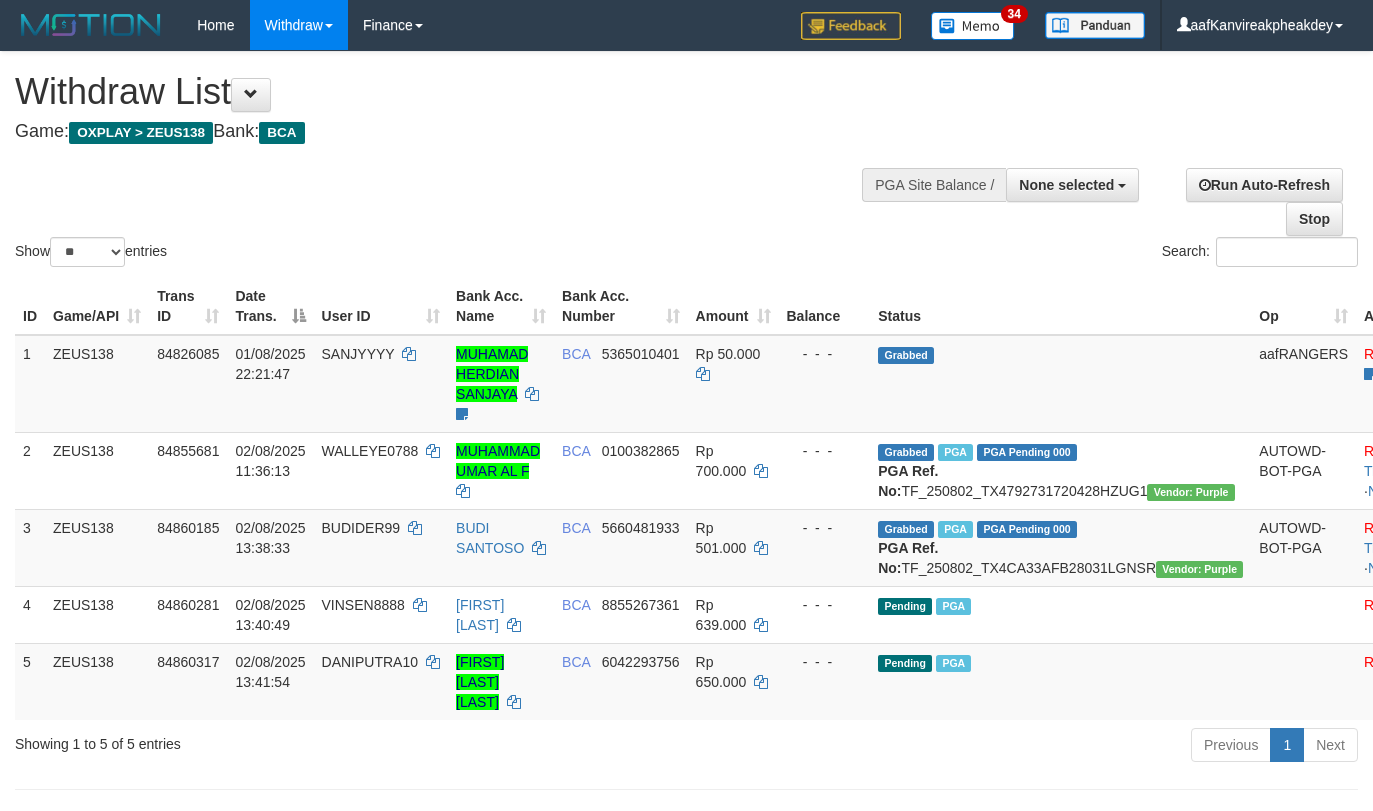 select 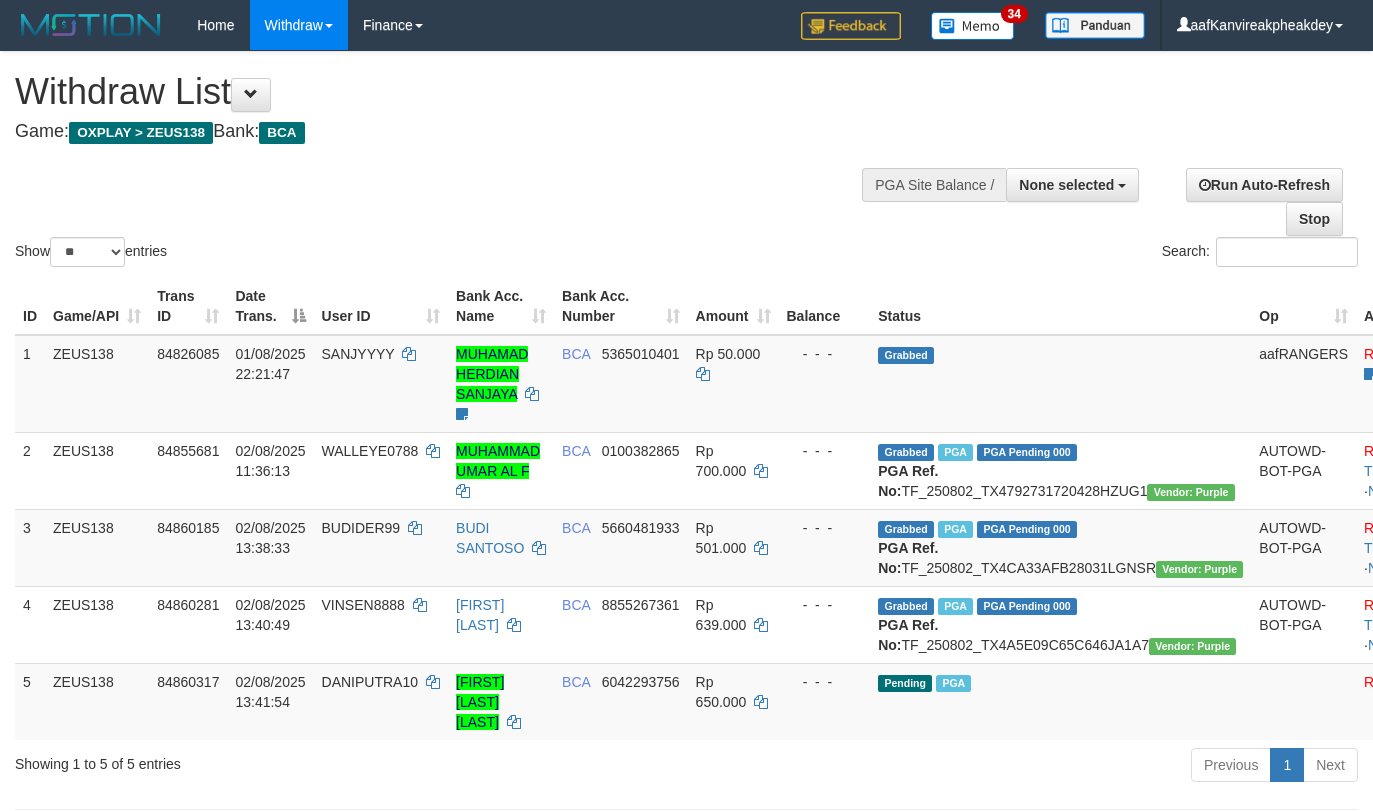 select 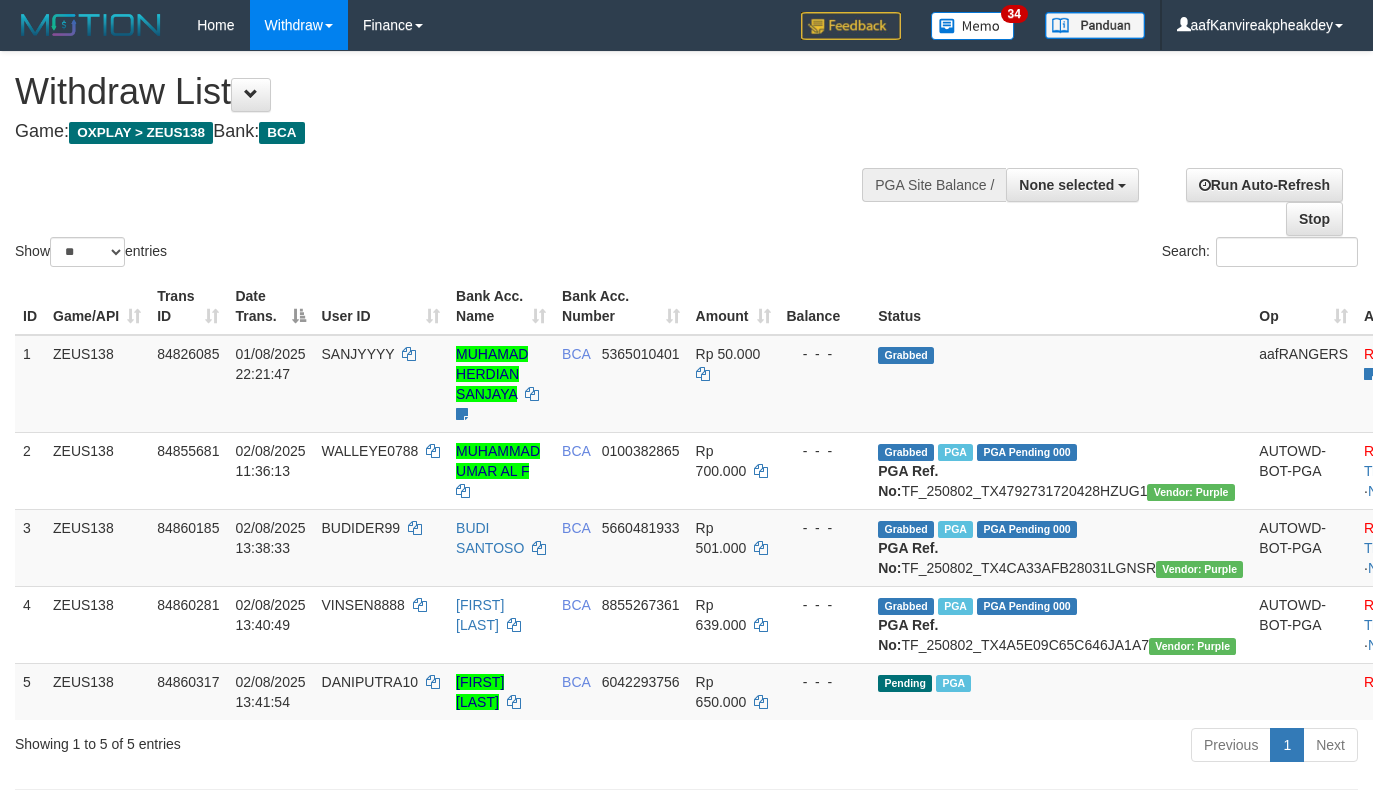 select 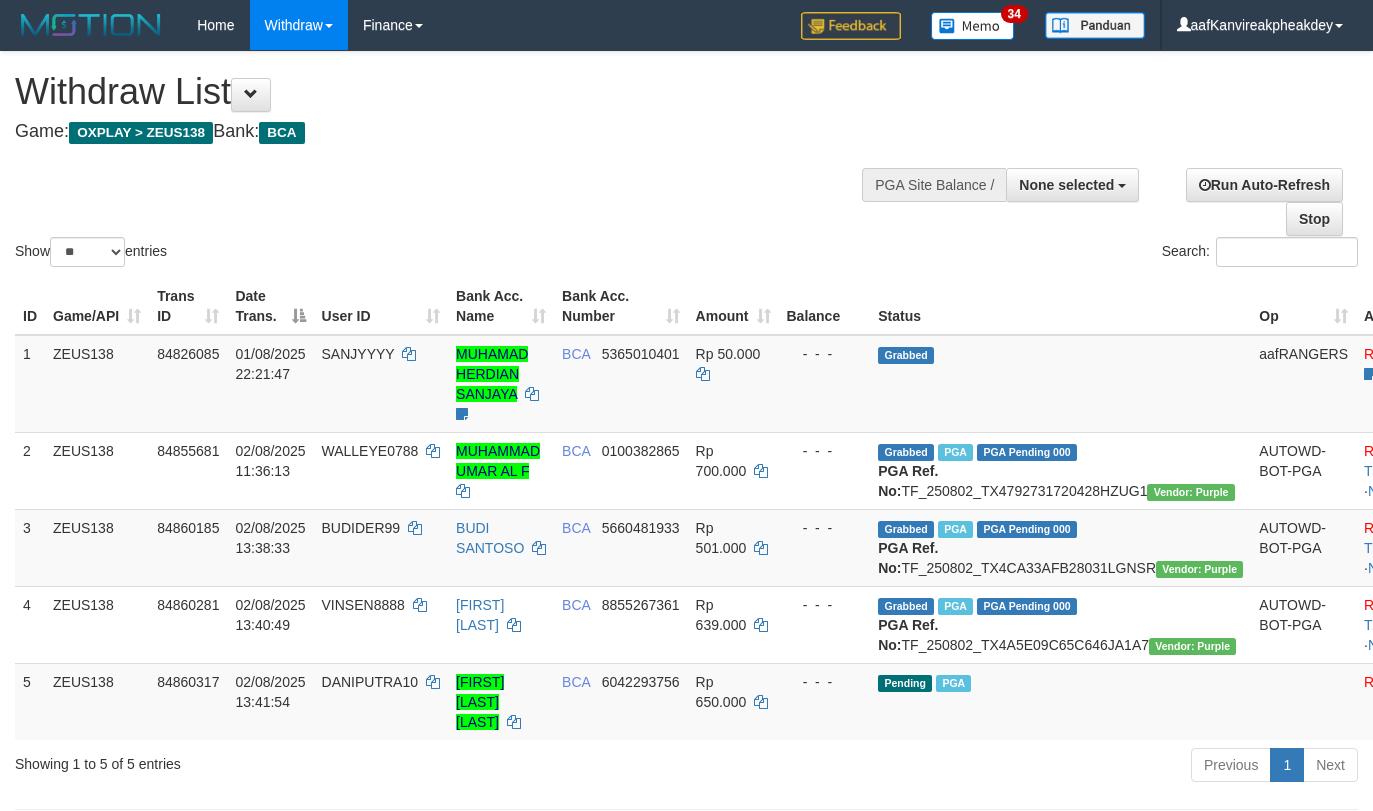 select 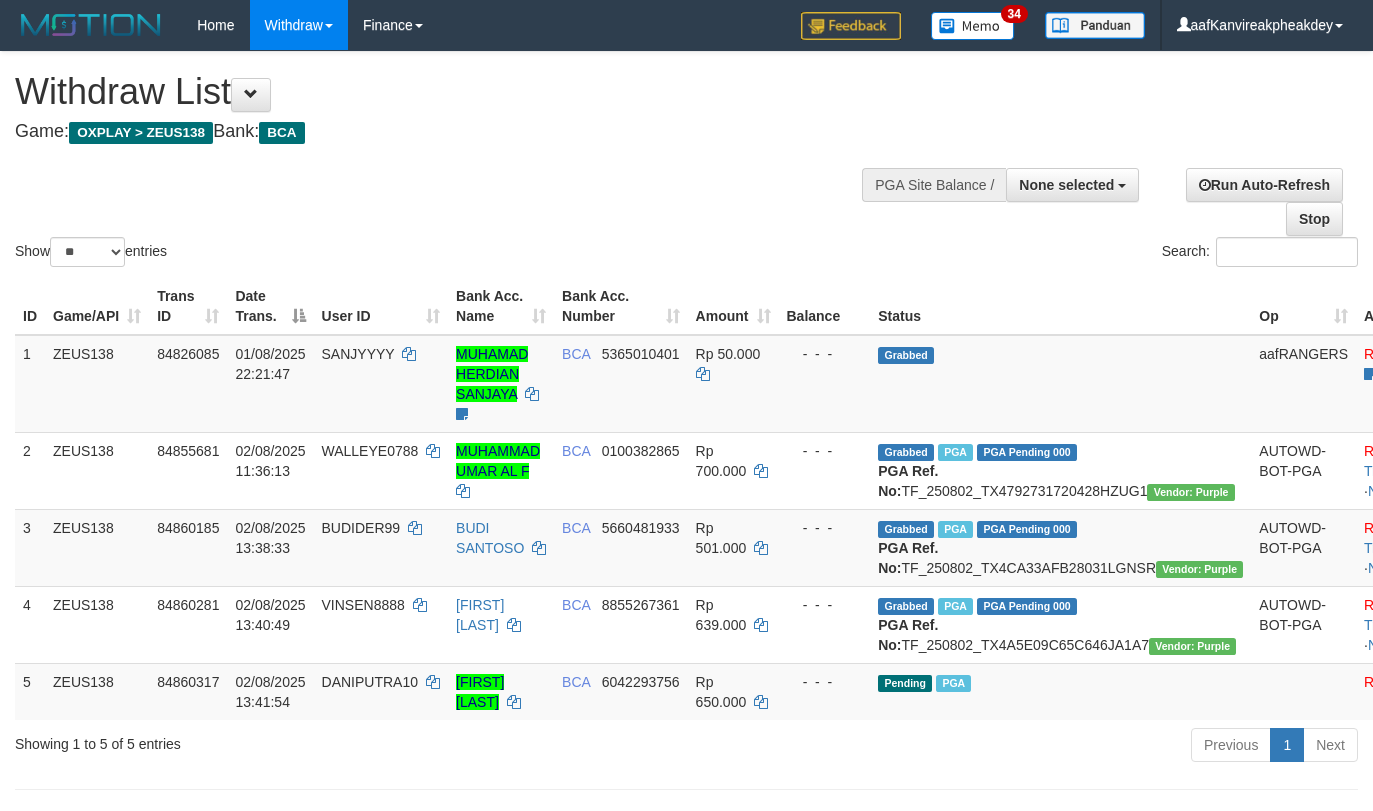 select 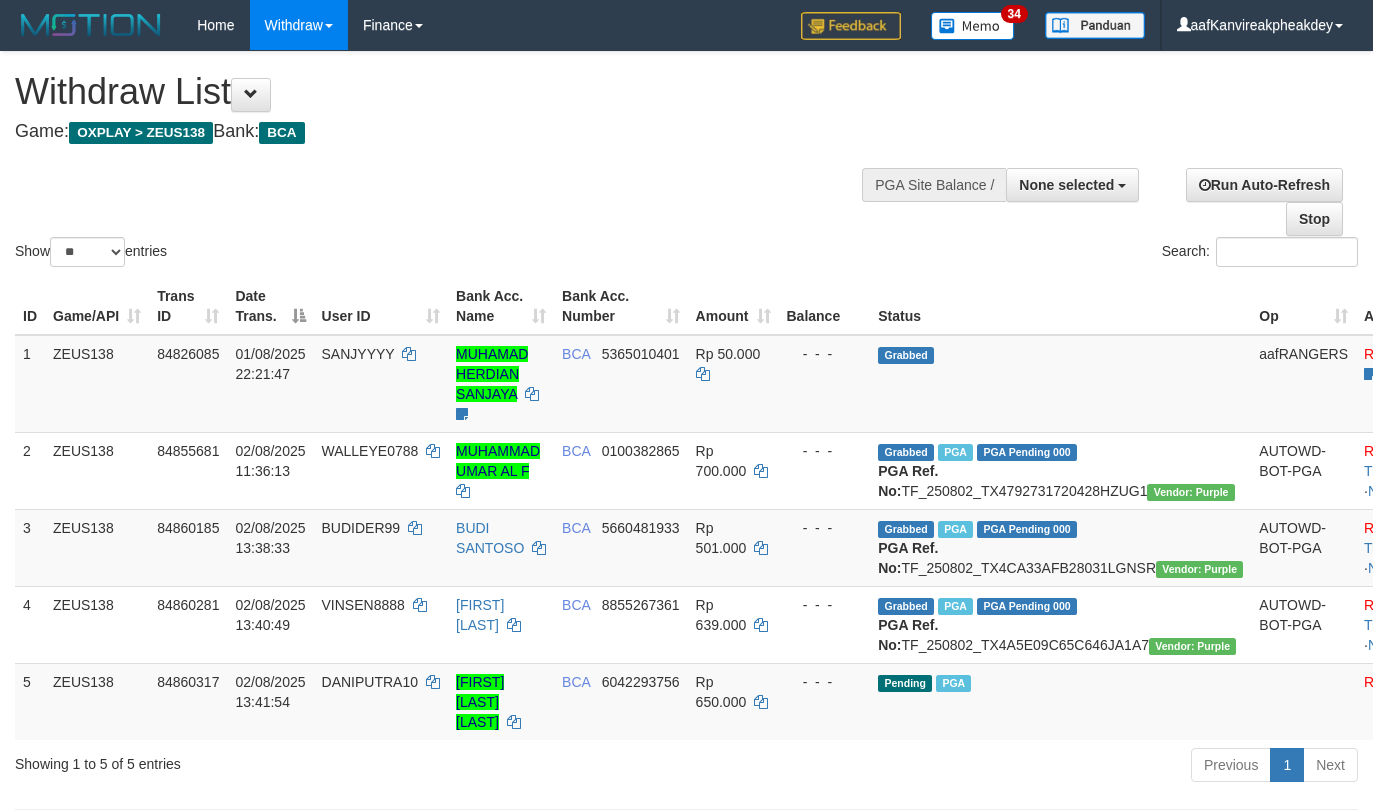 select 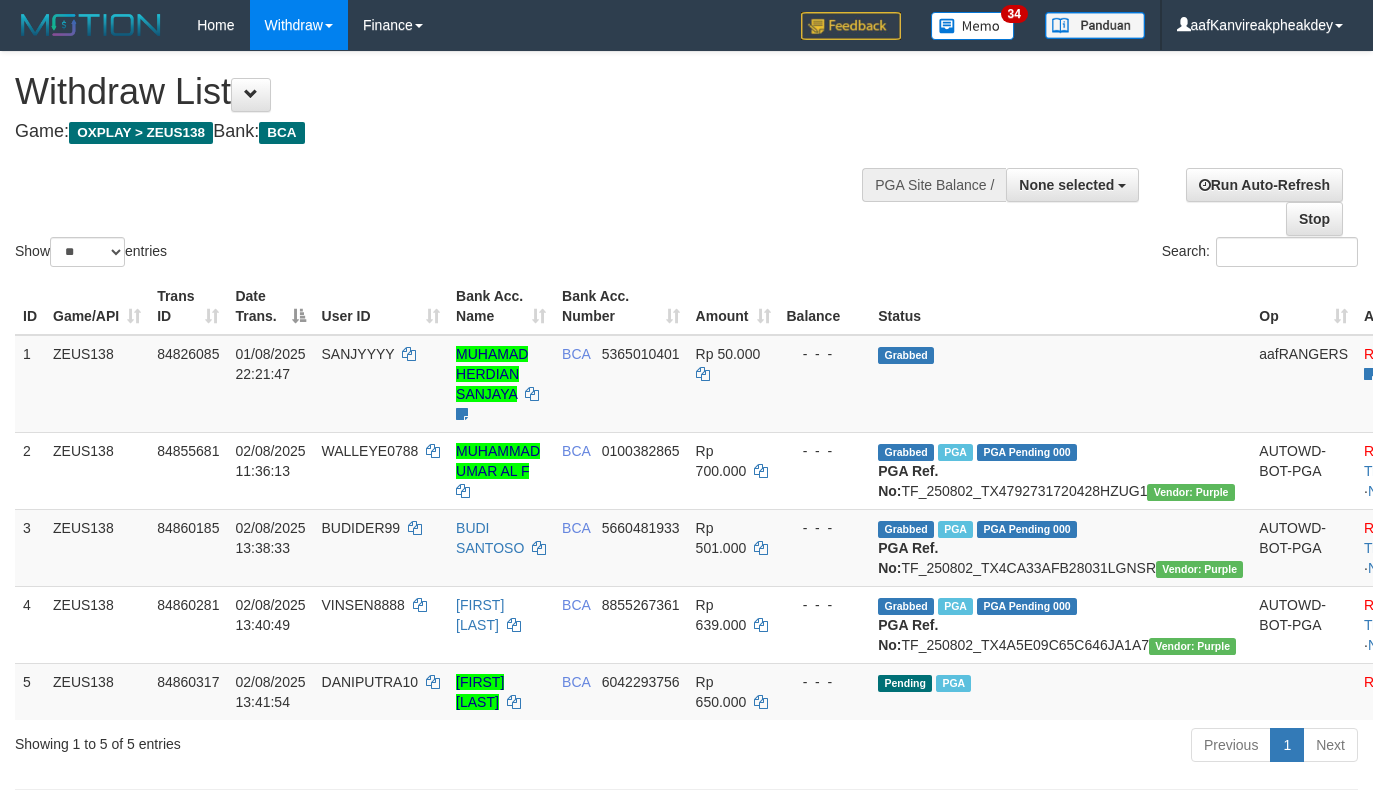 select 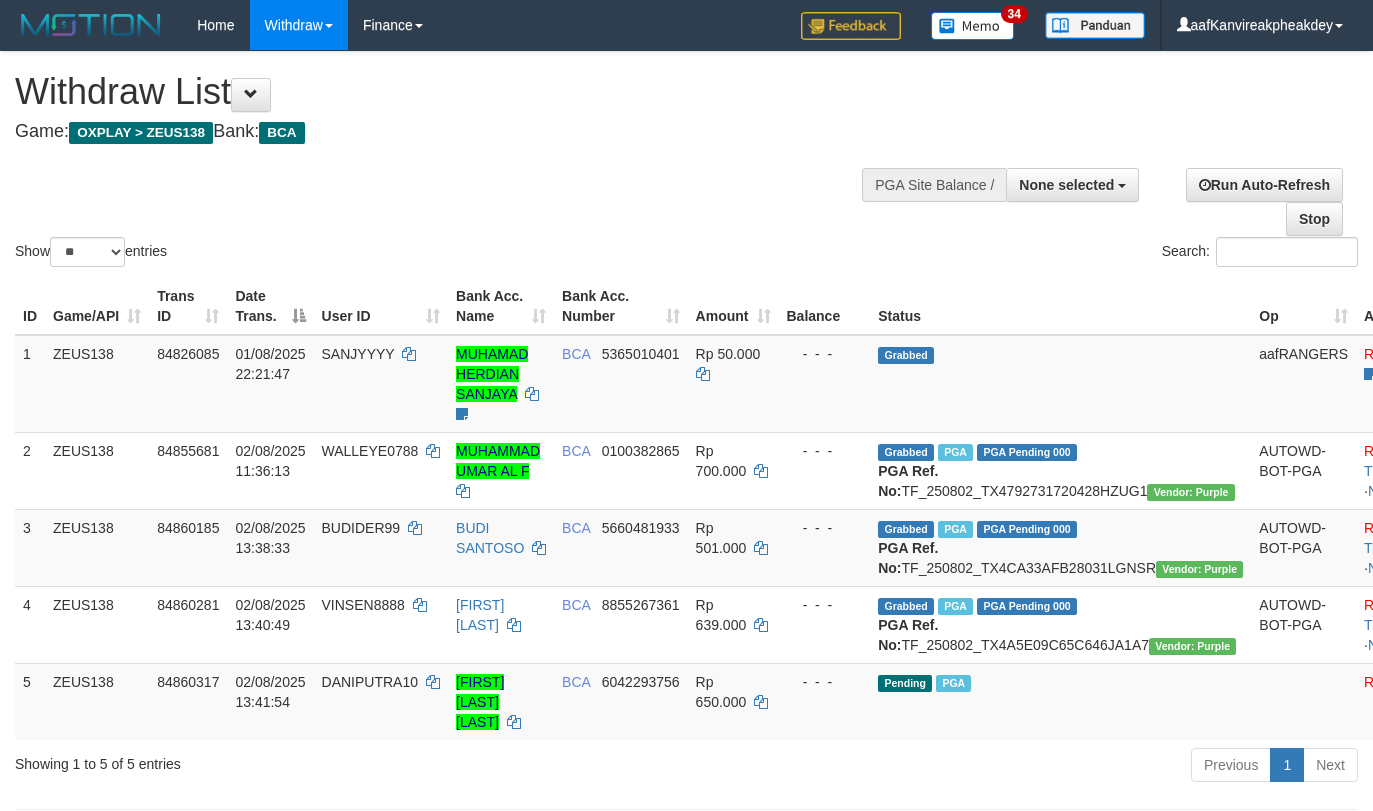 select 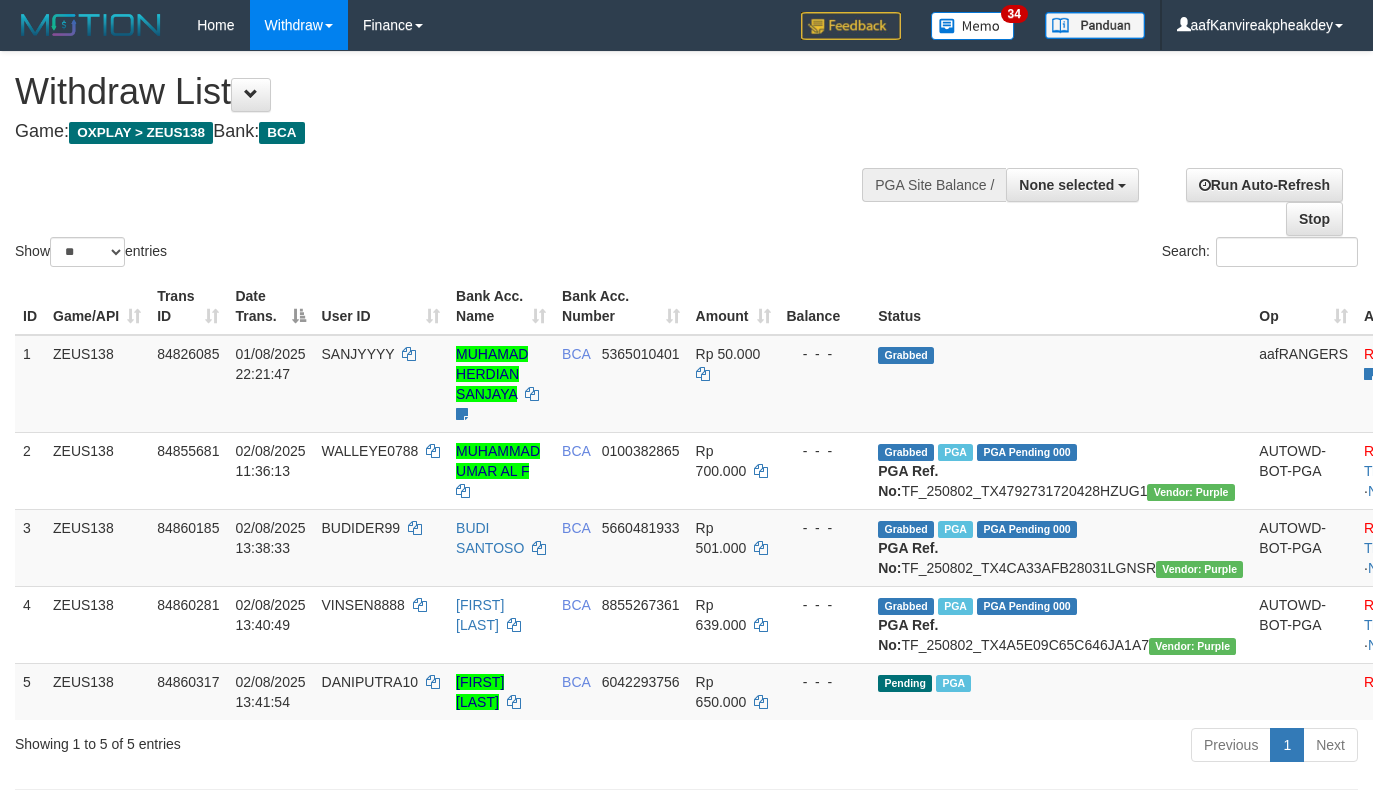 select 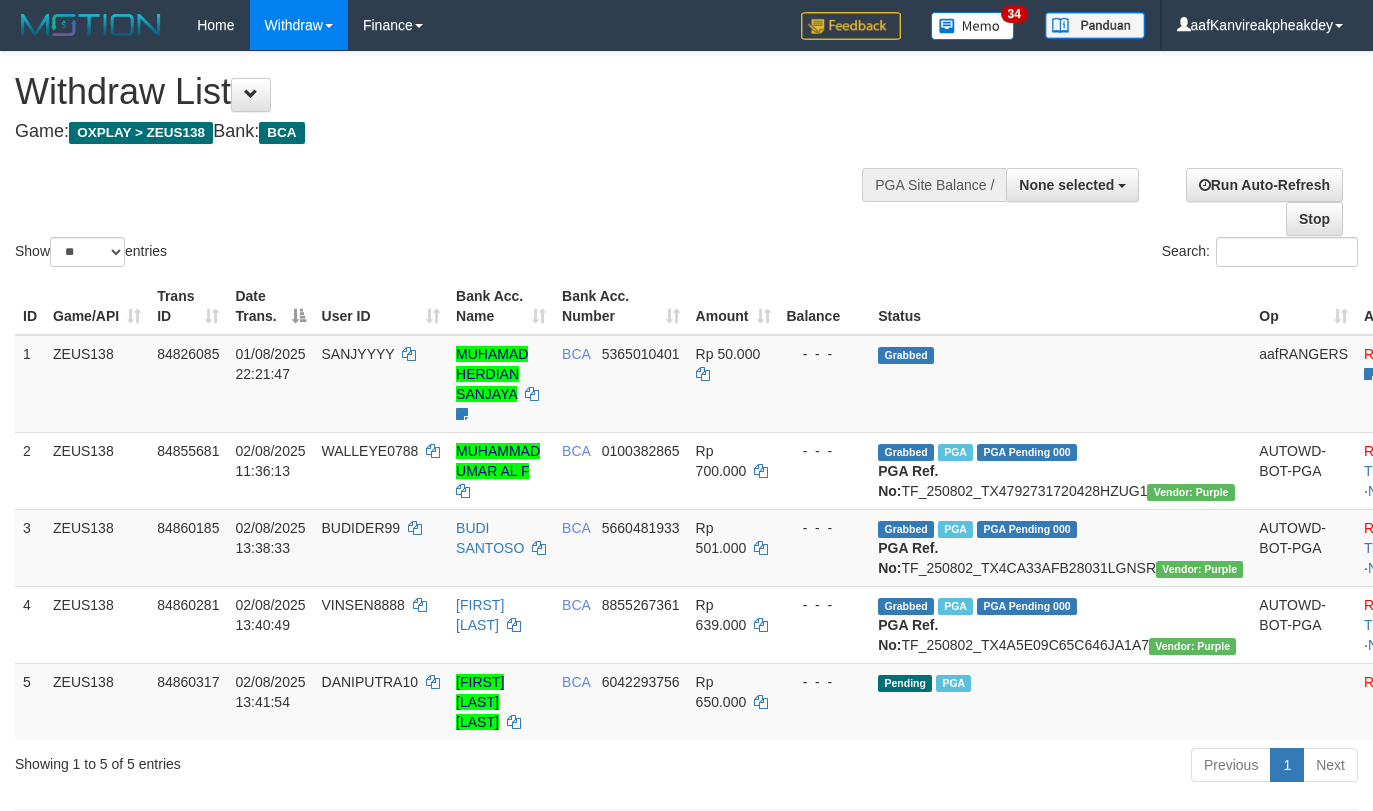 select 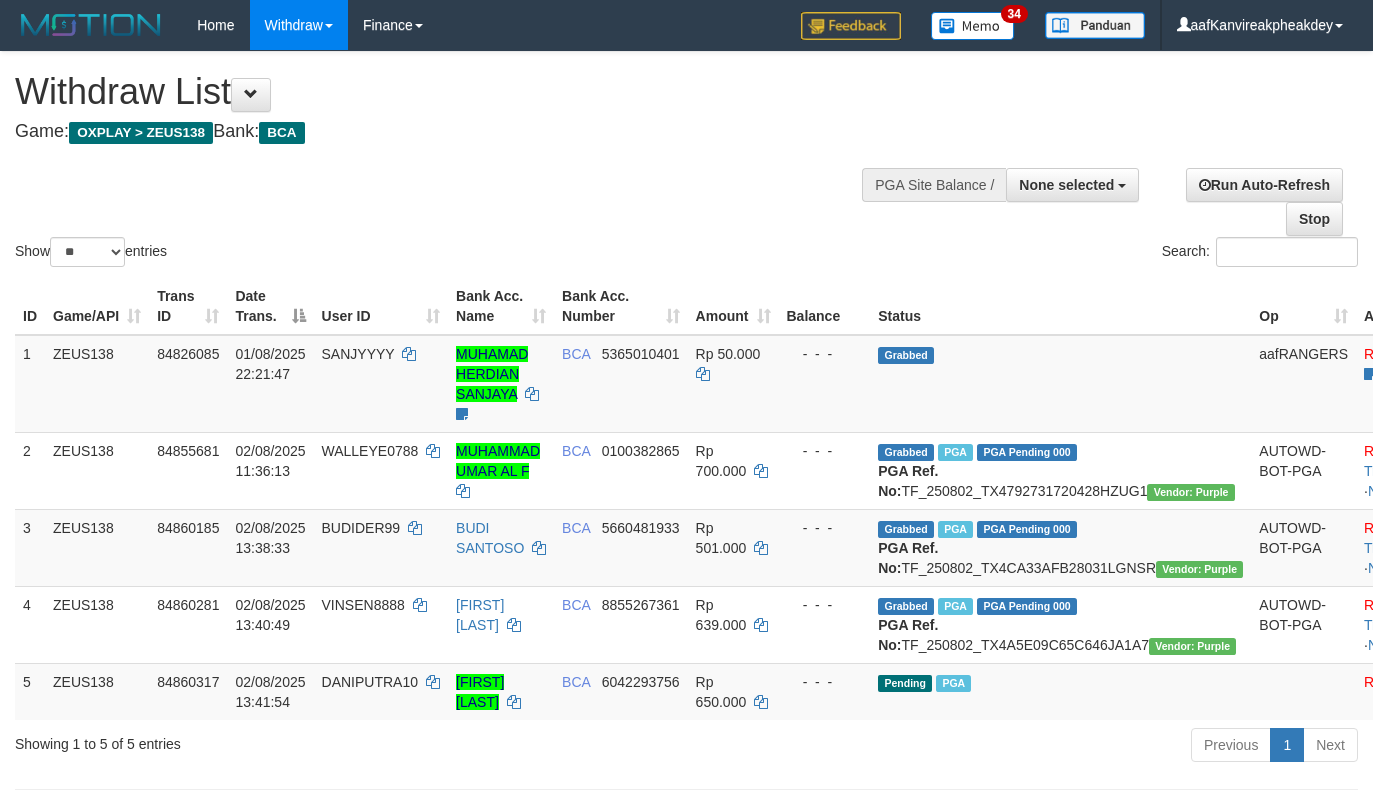 select 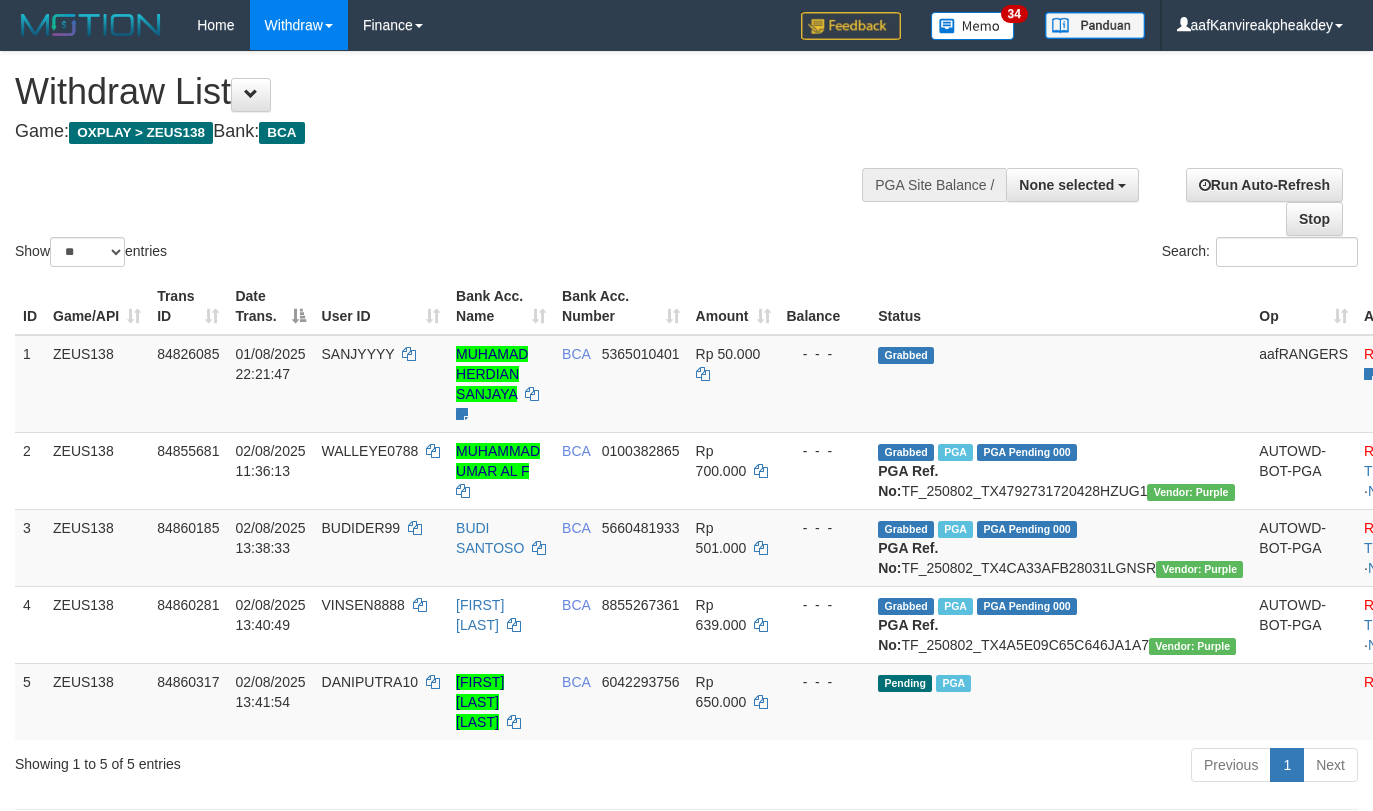 select 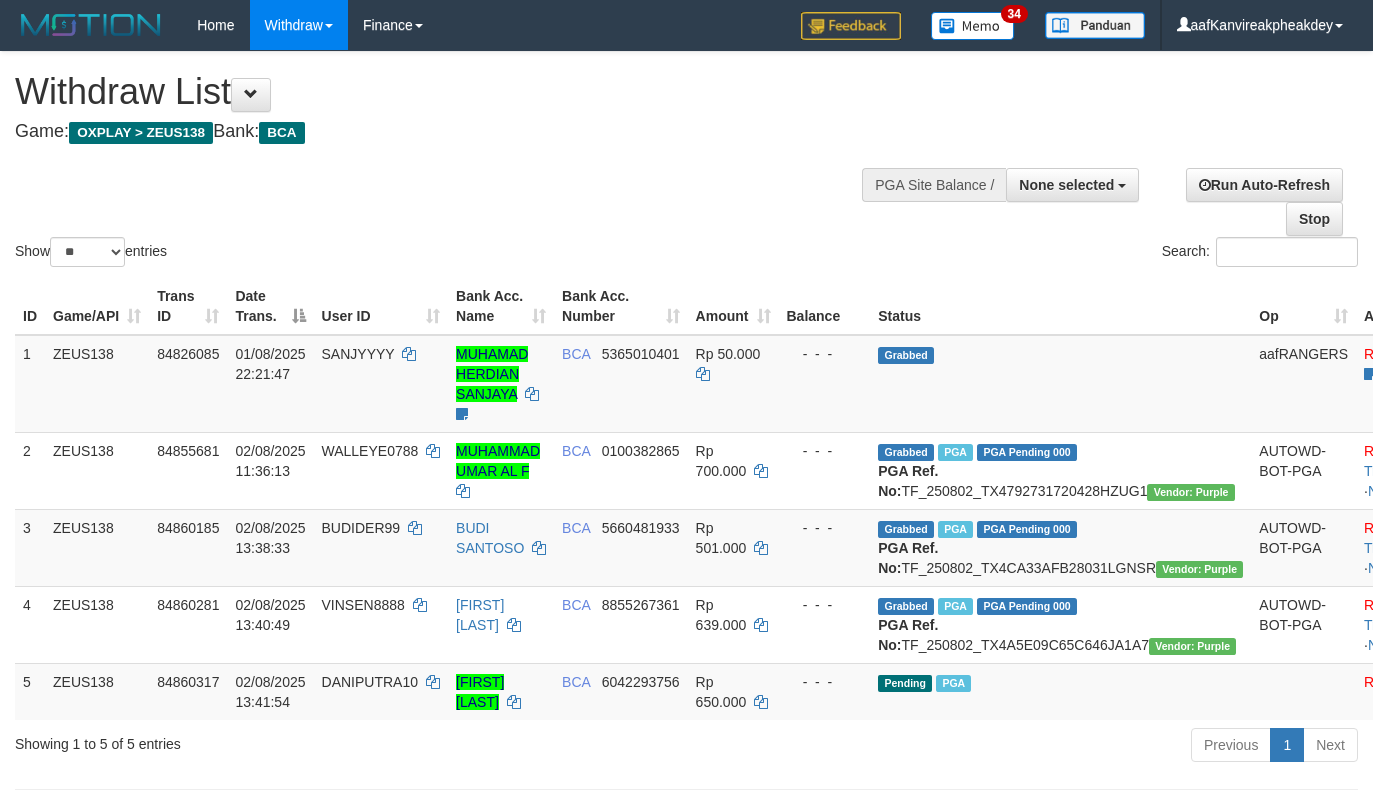 select 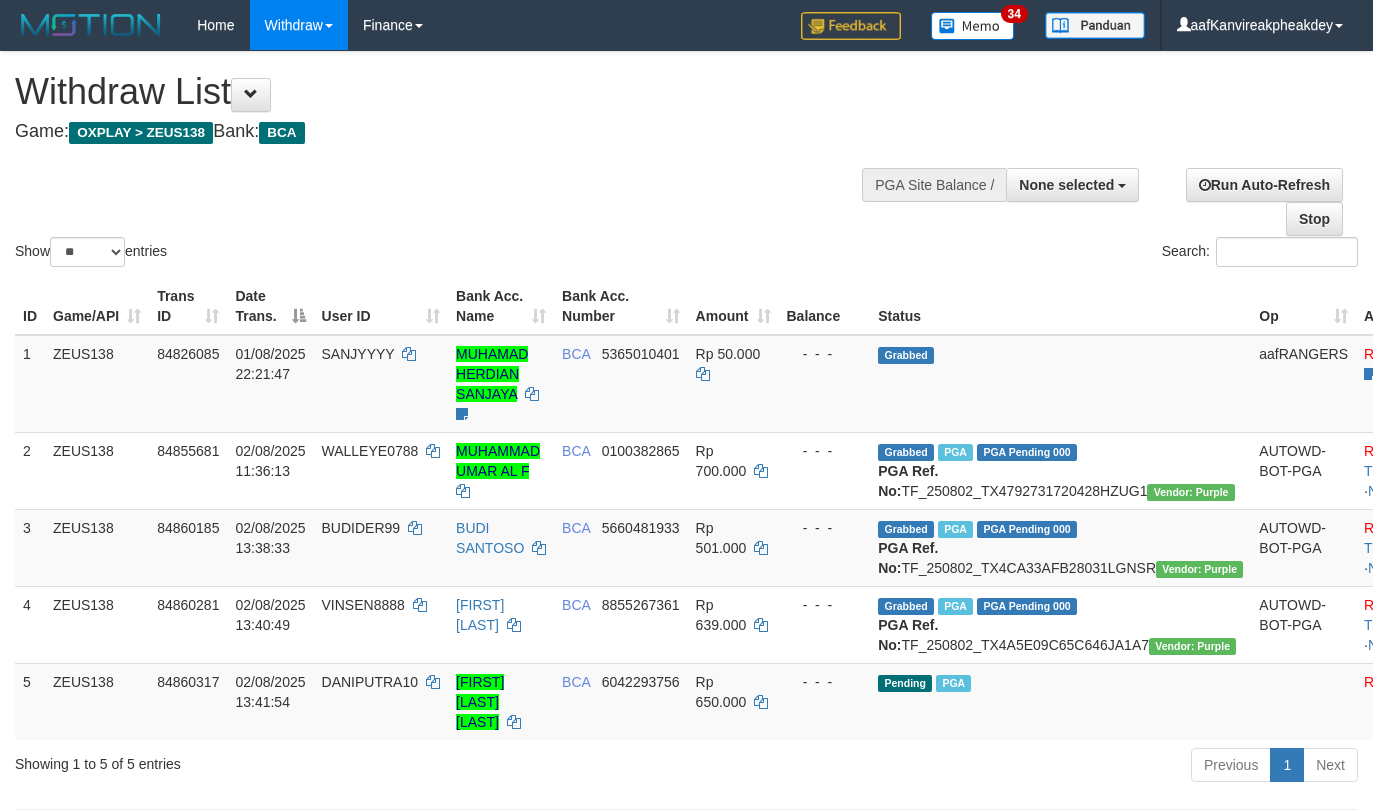 select 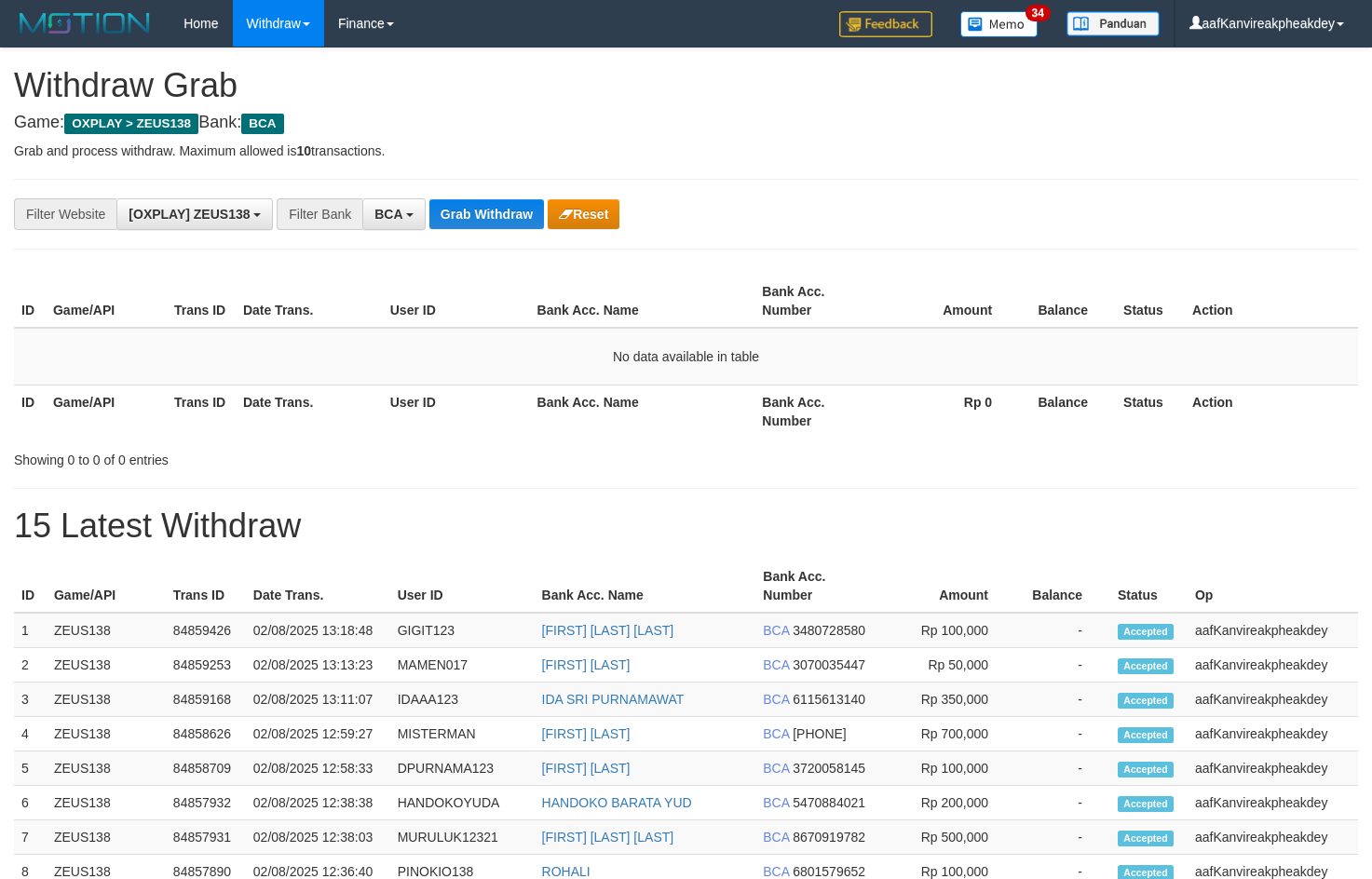 scroll, scrollTop: 0, scrollLeft: 0, axis: both 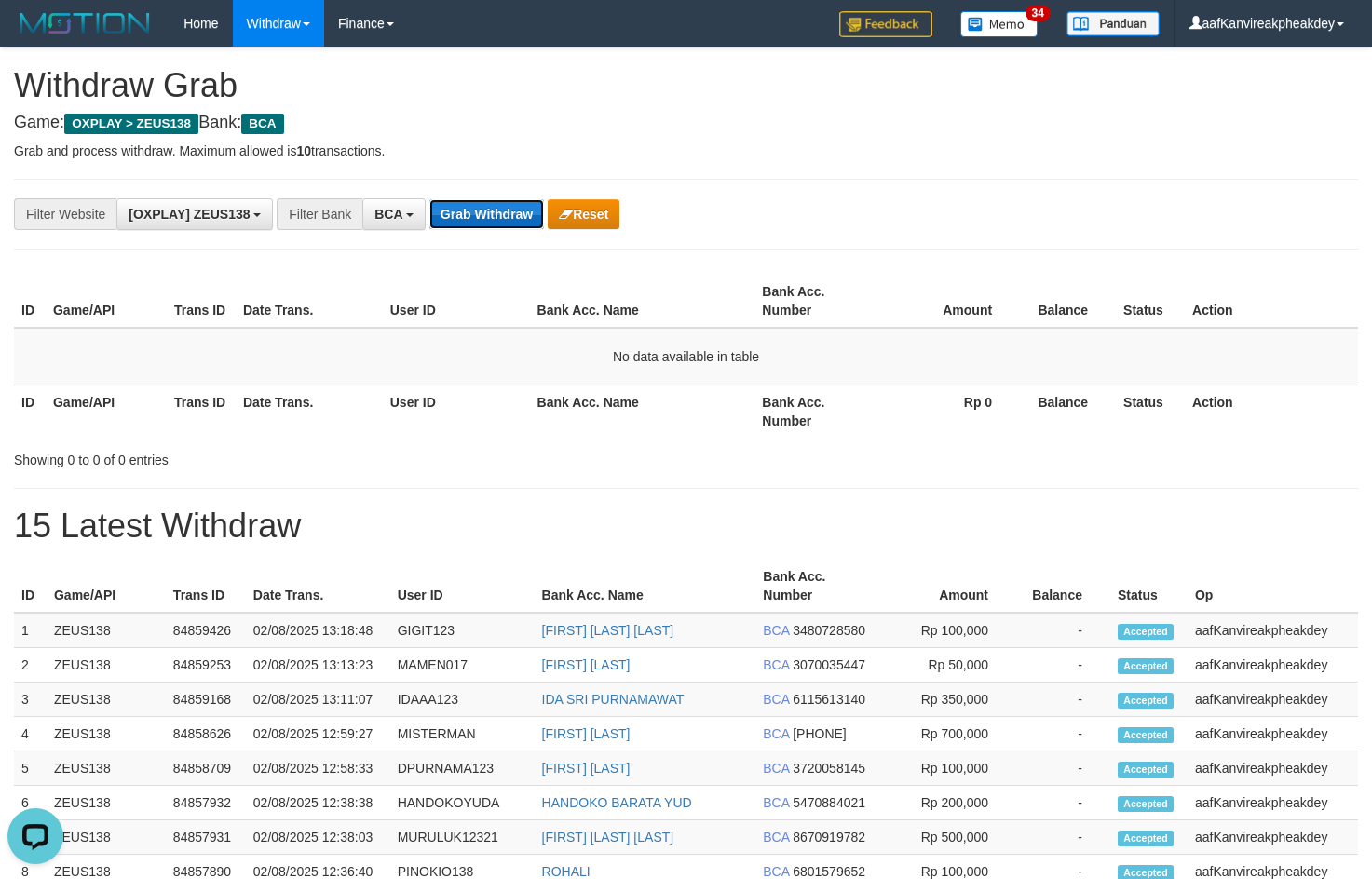 click on "Grab Withdraw" at bounding box center (486, 214) 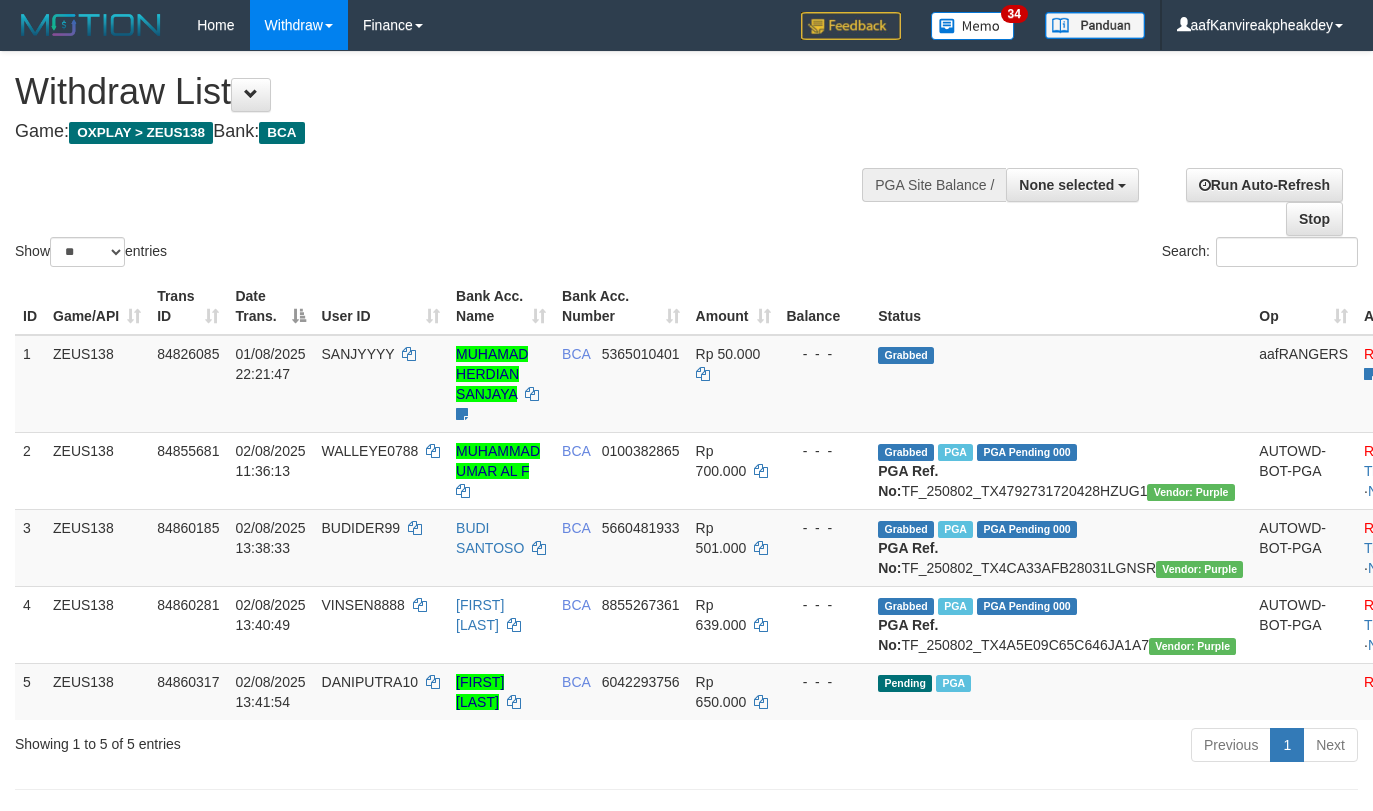 select 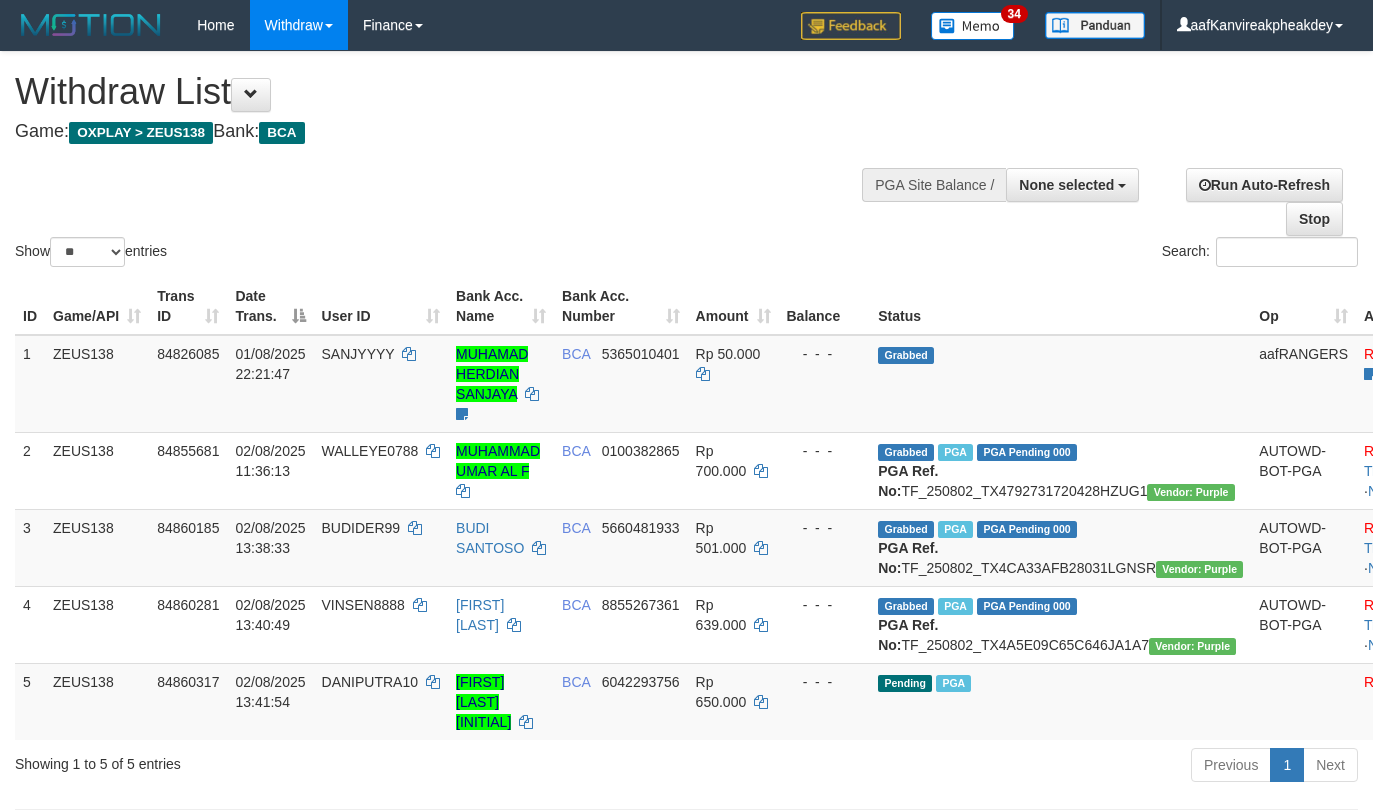 select 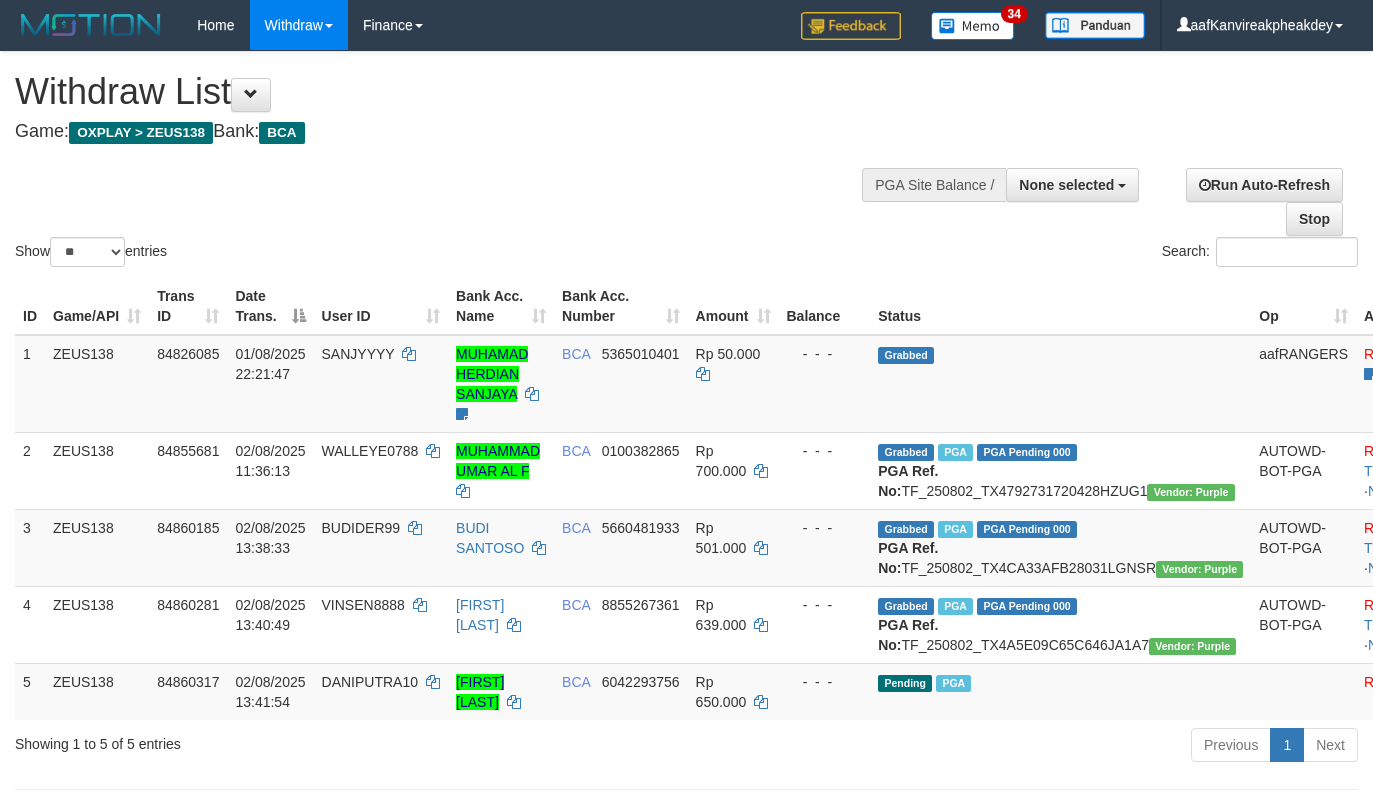 select 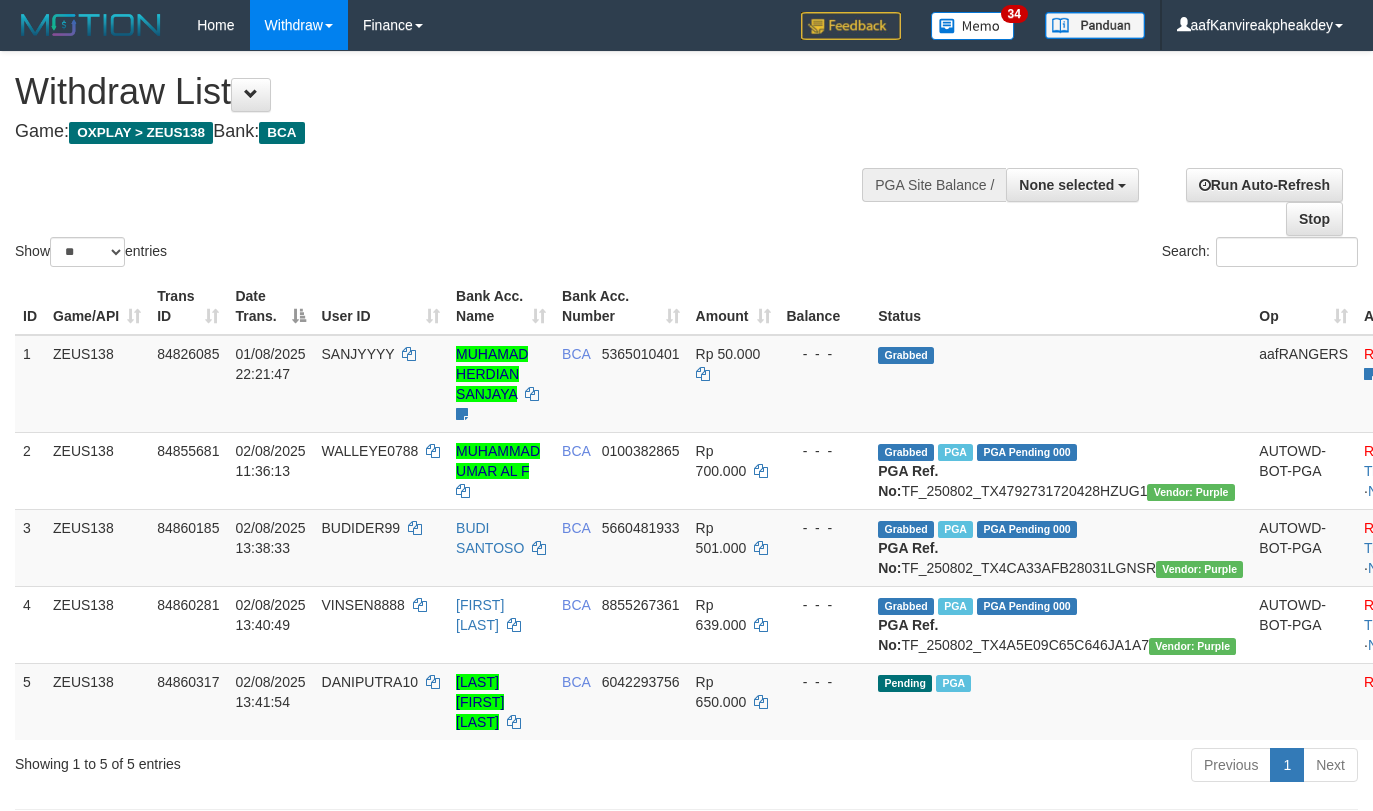 select 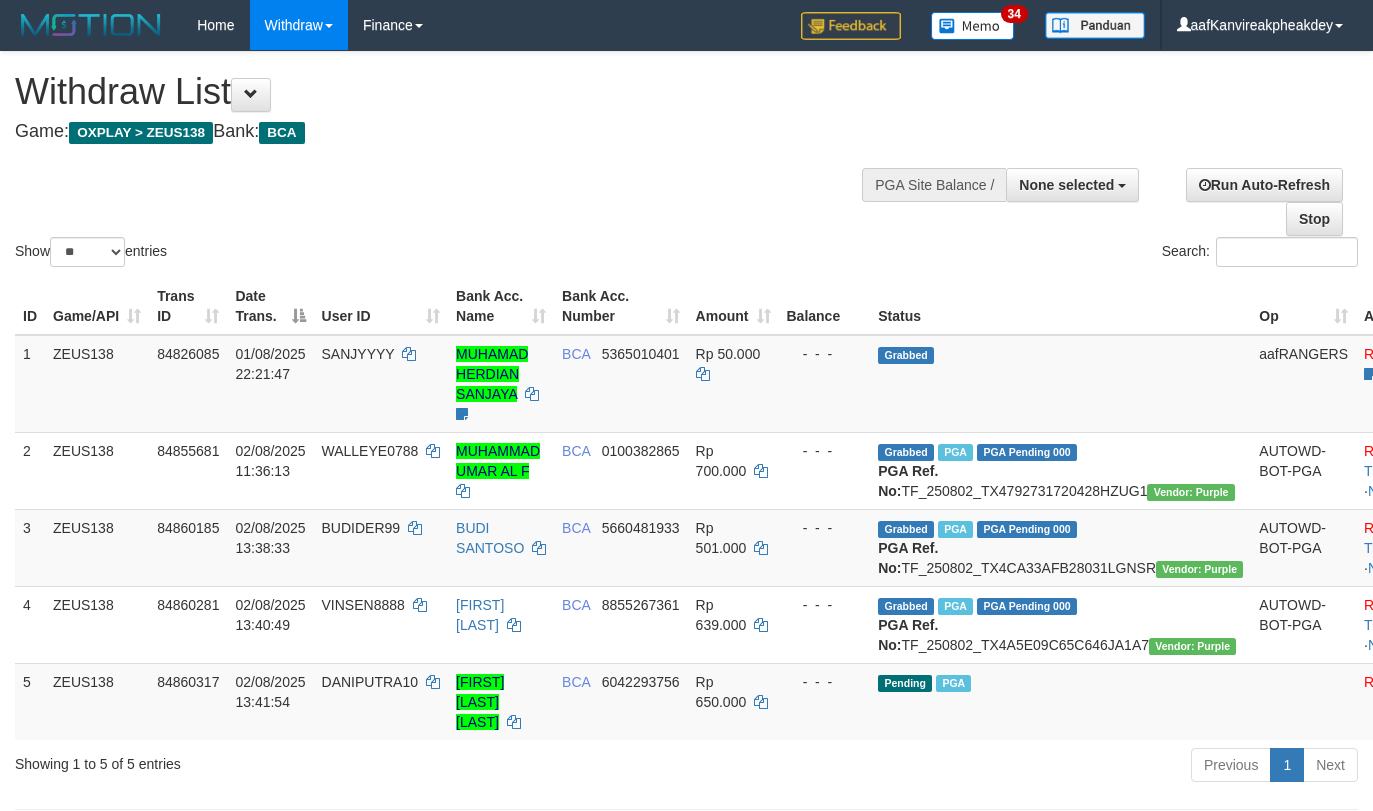 select 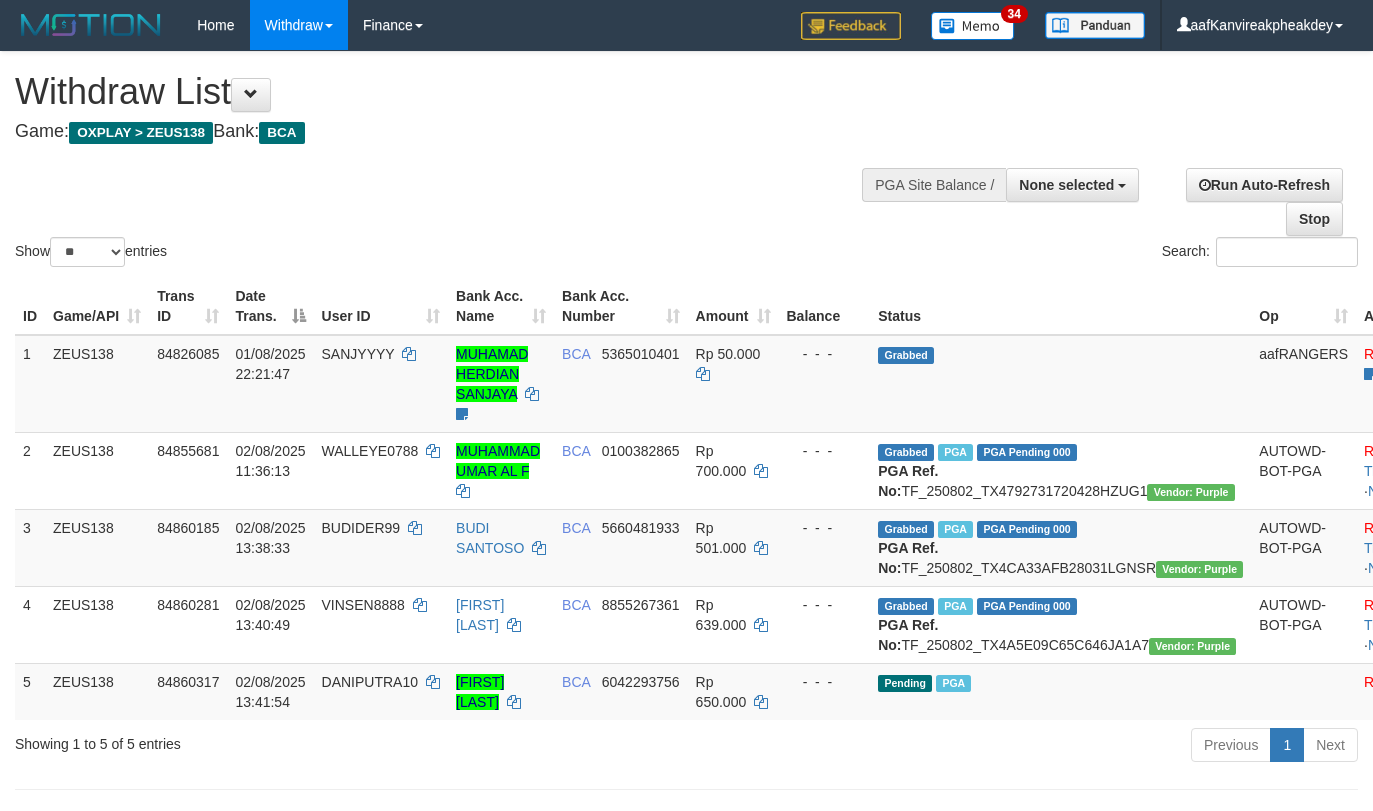 select 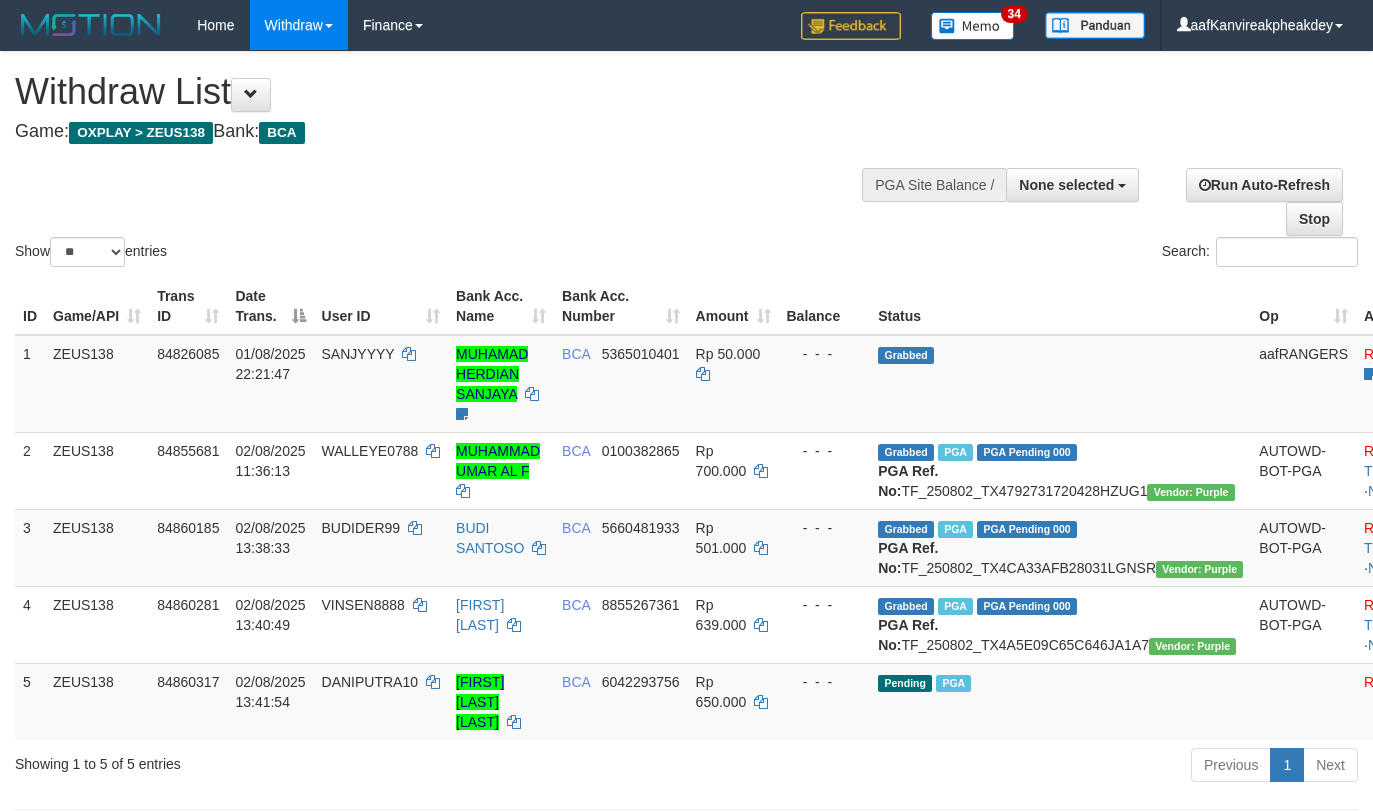 select 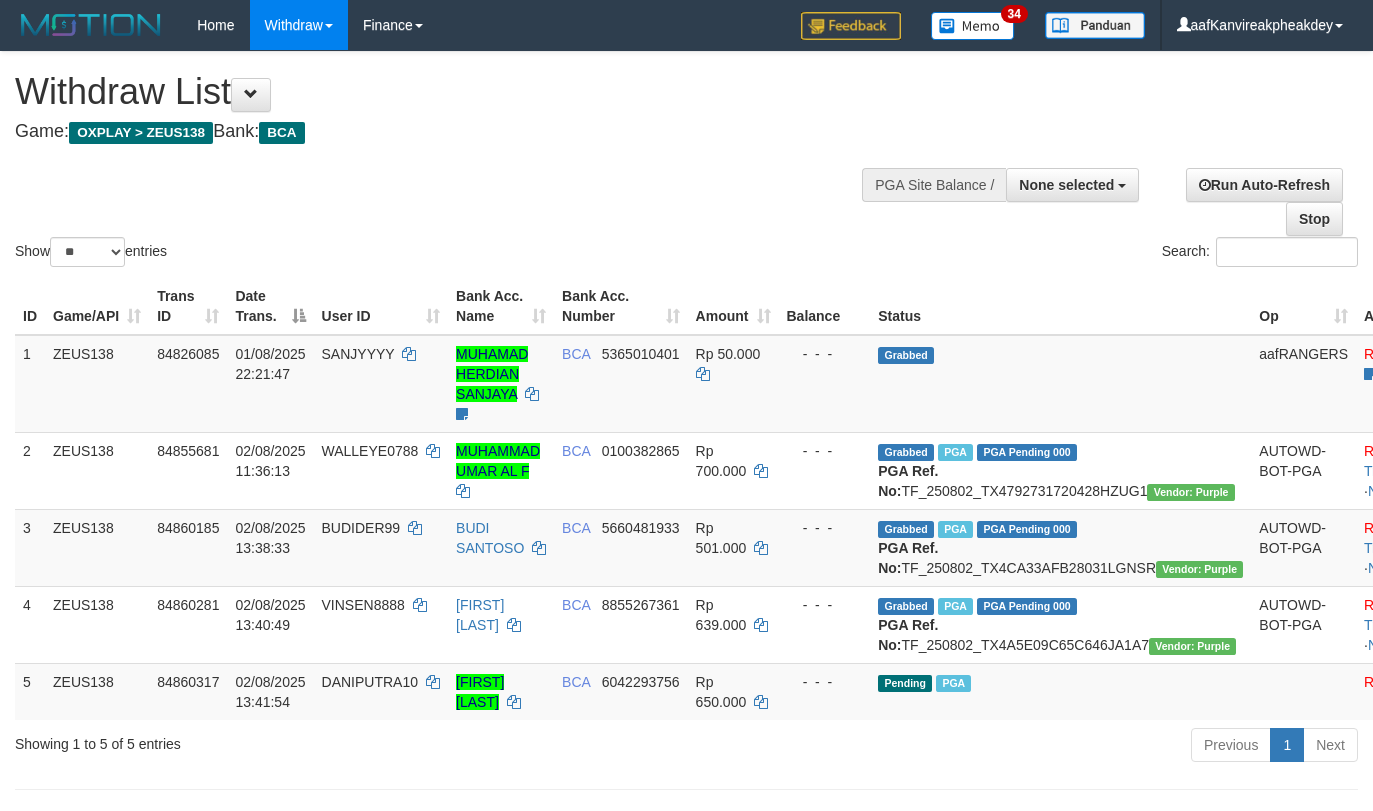 select 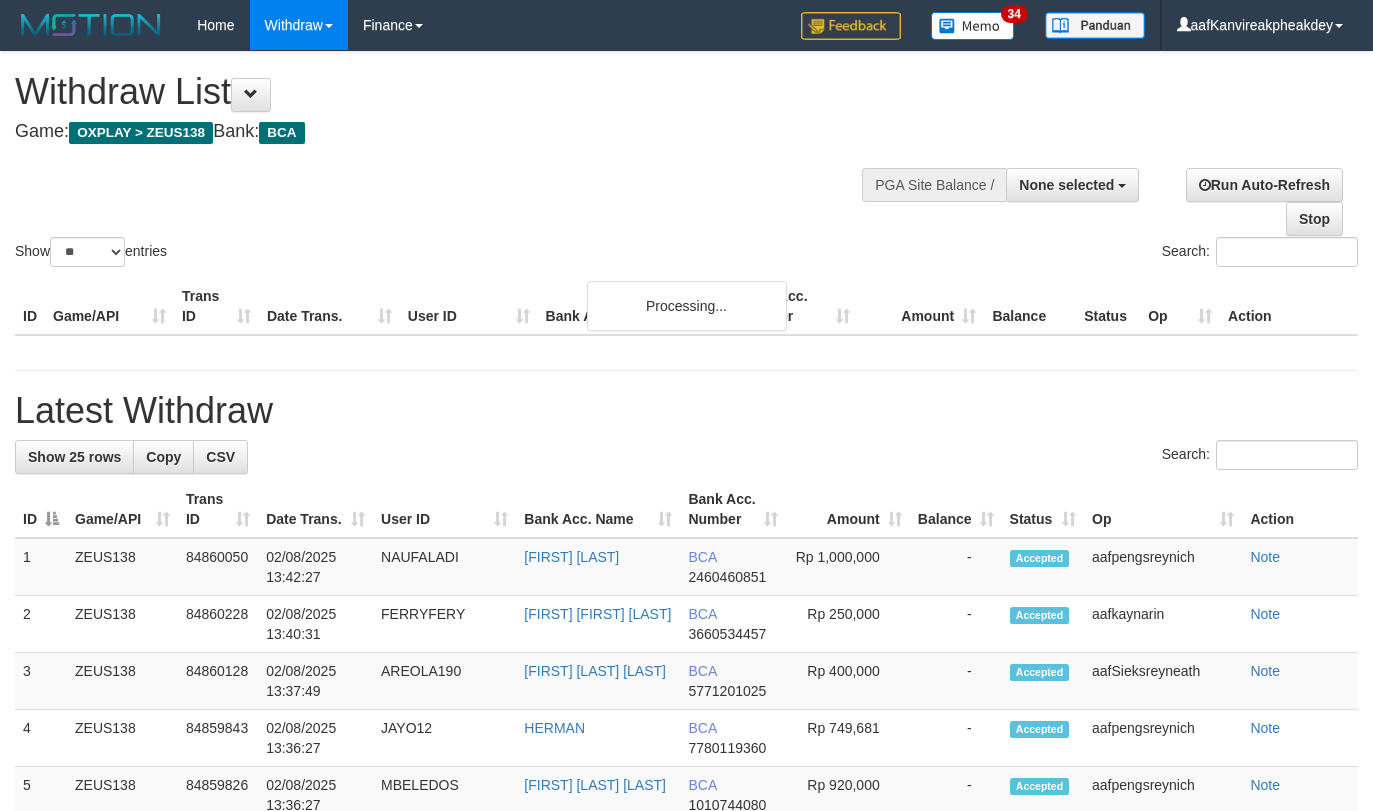 select 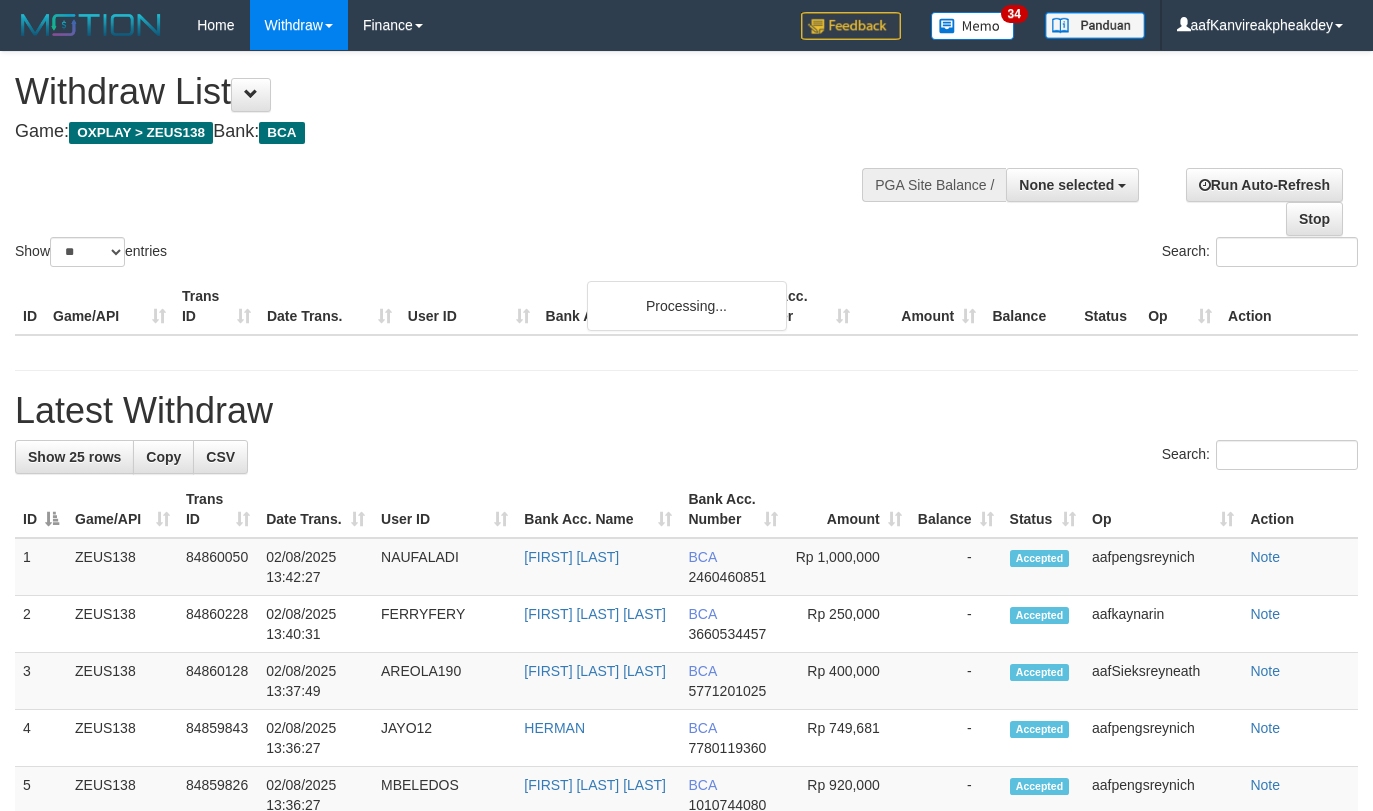 select 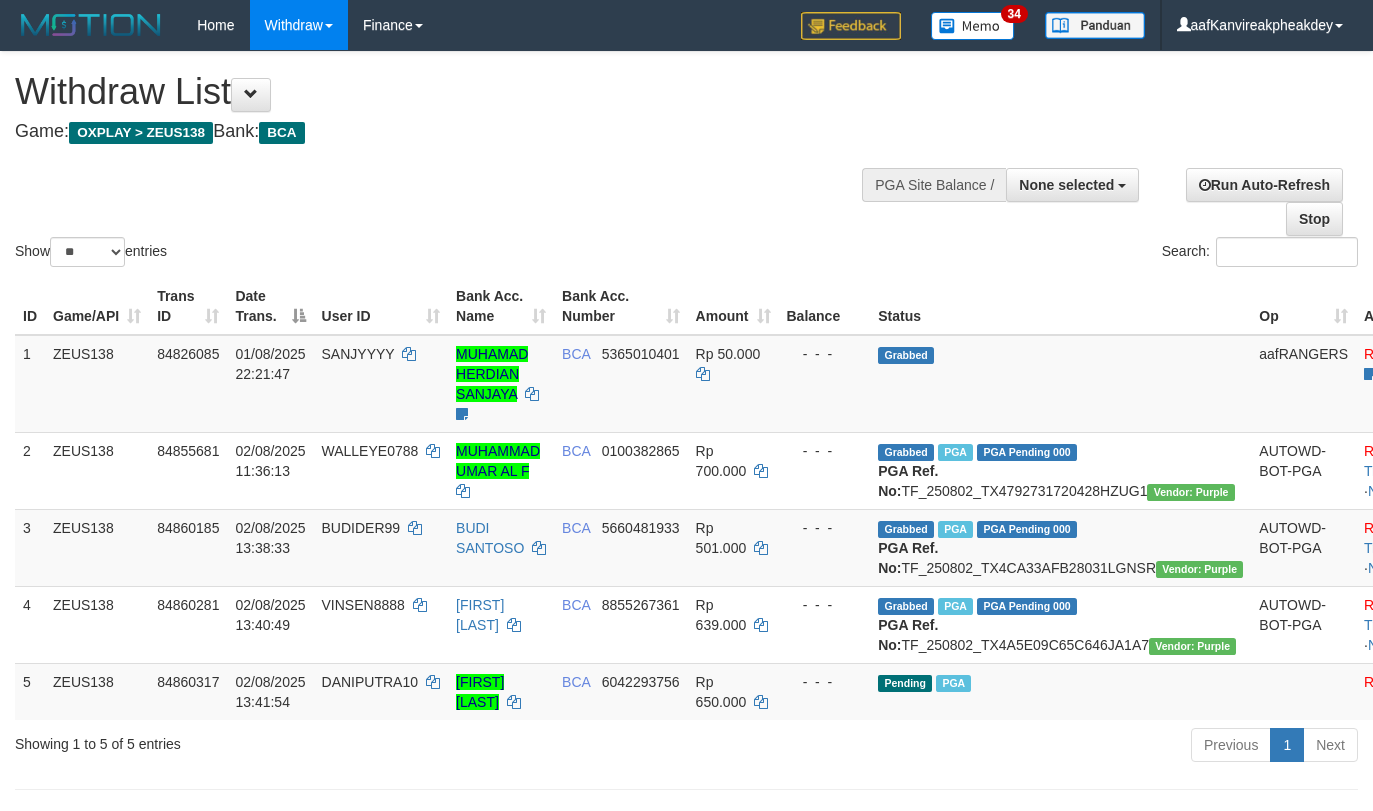 select 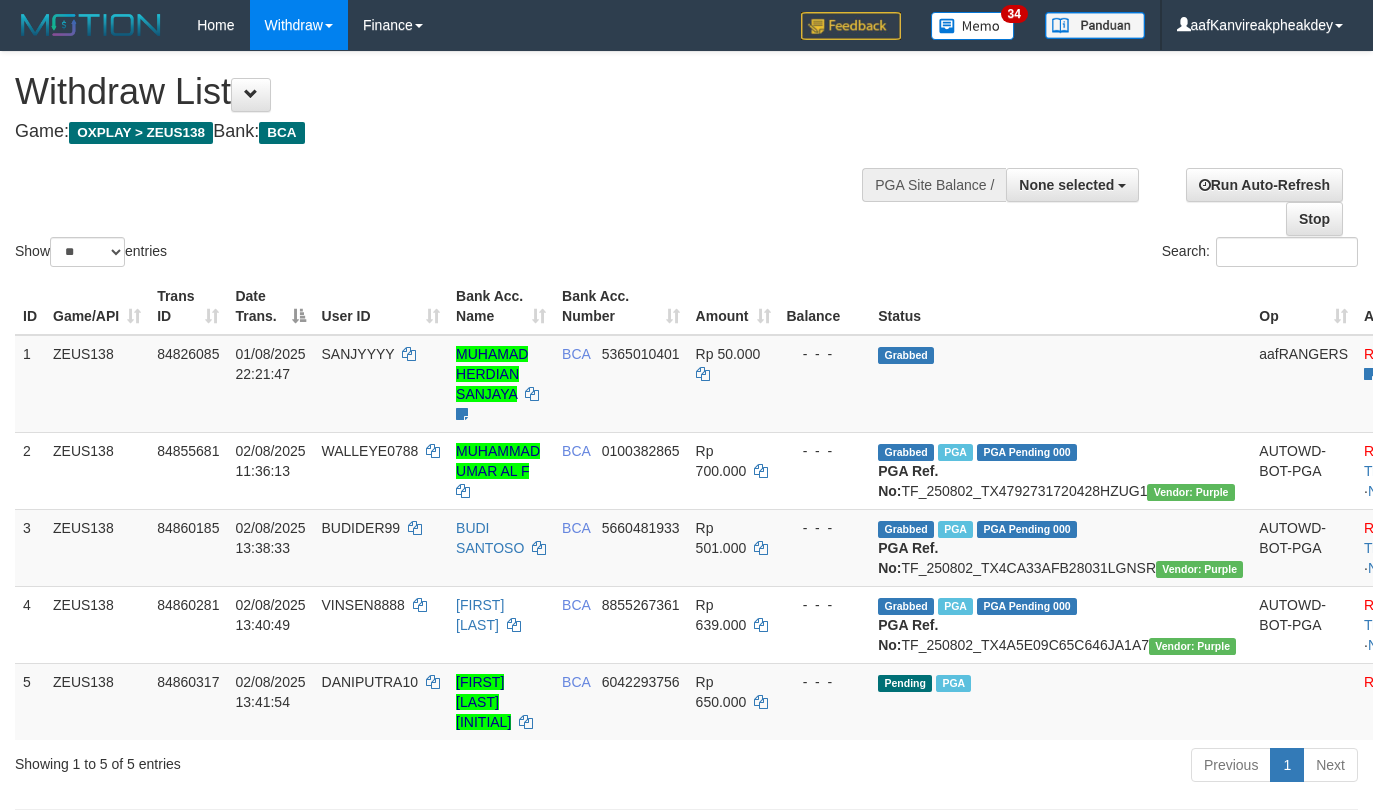 select 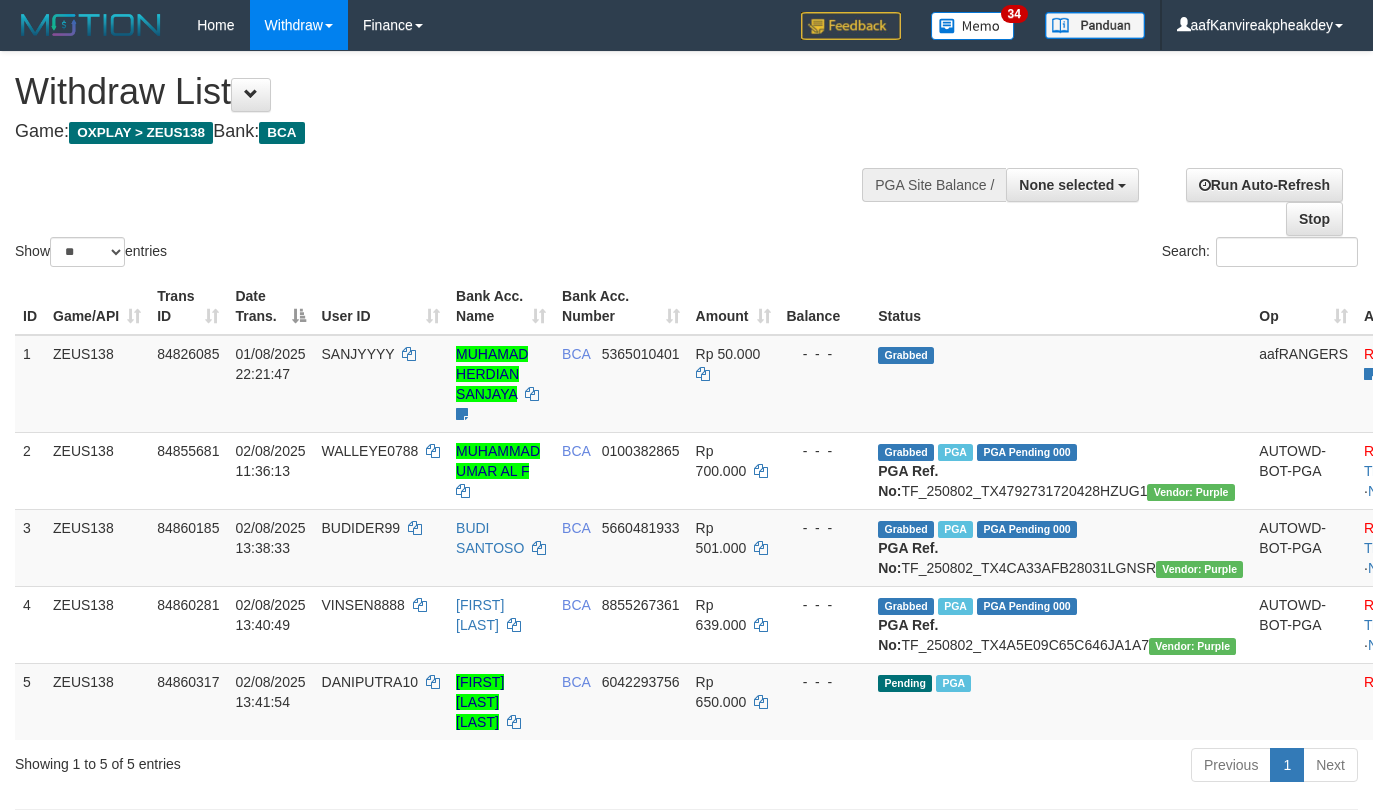 select 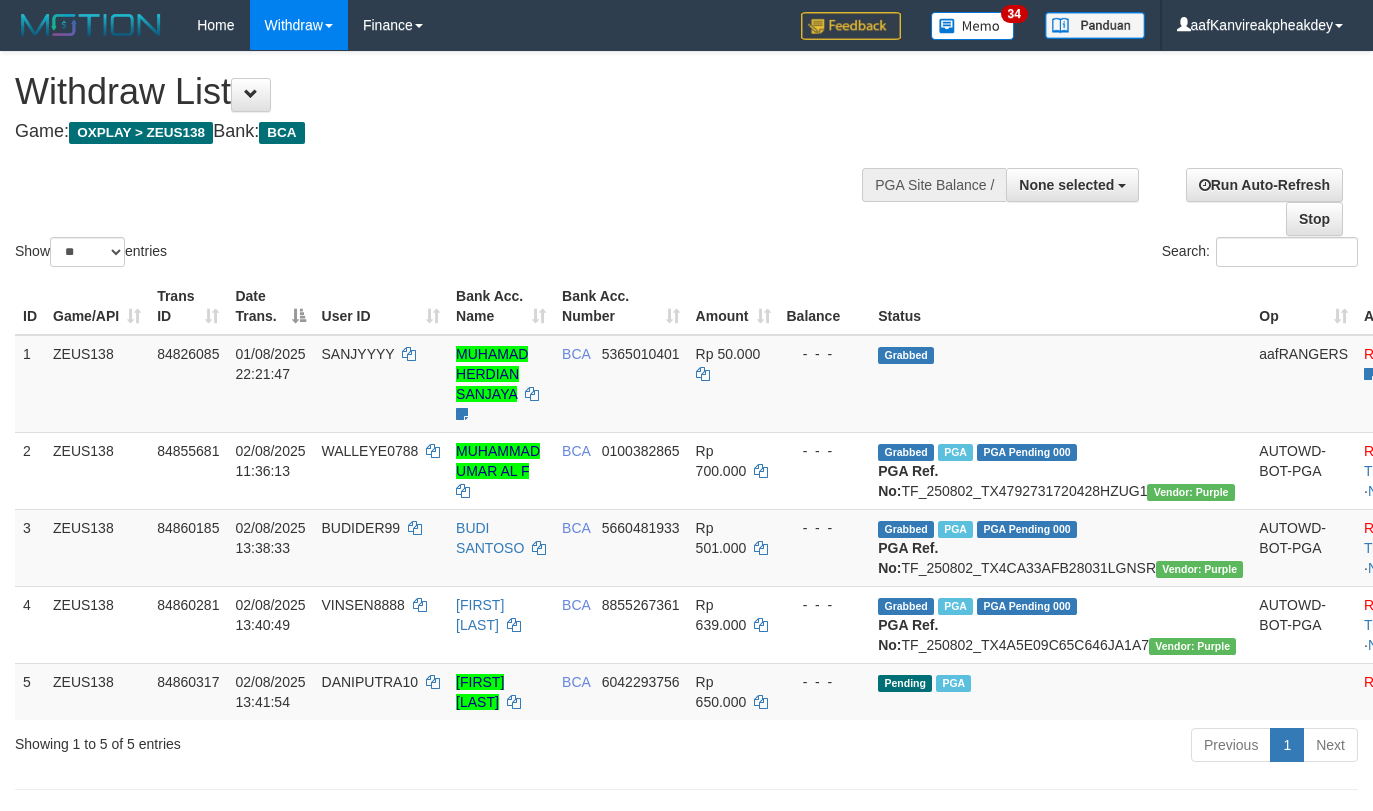 select 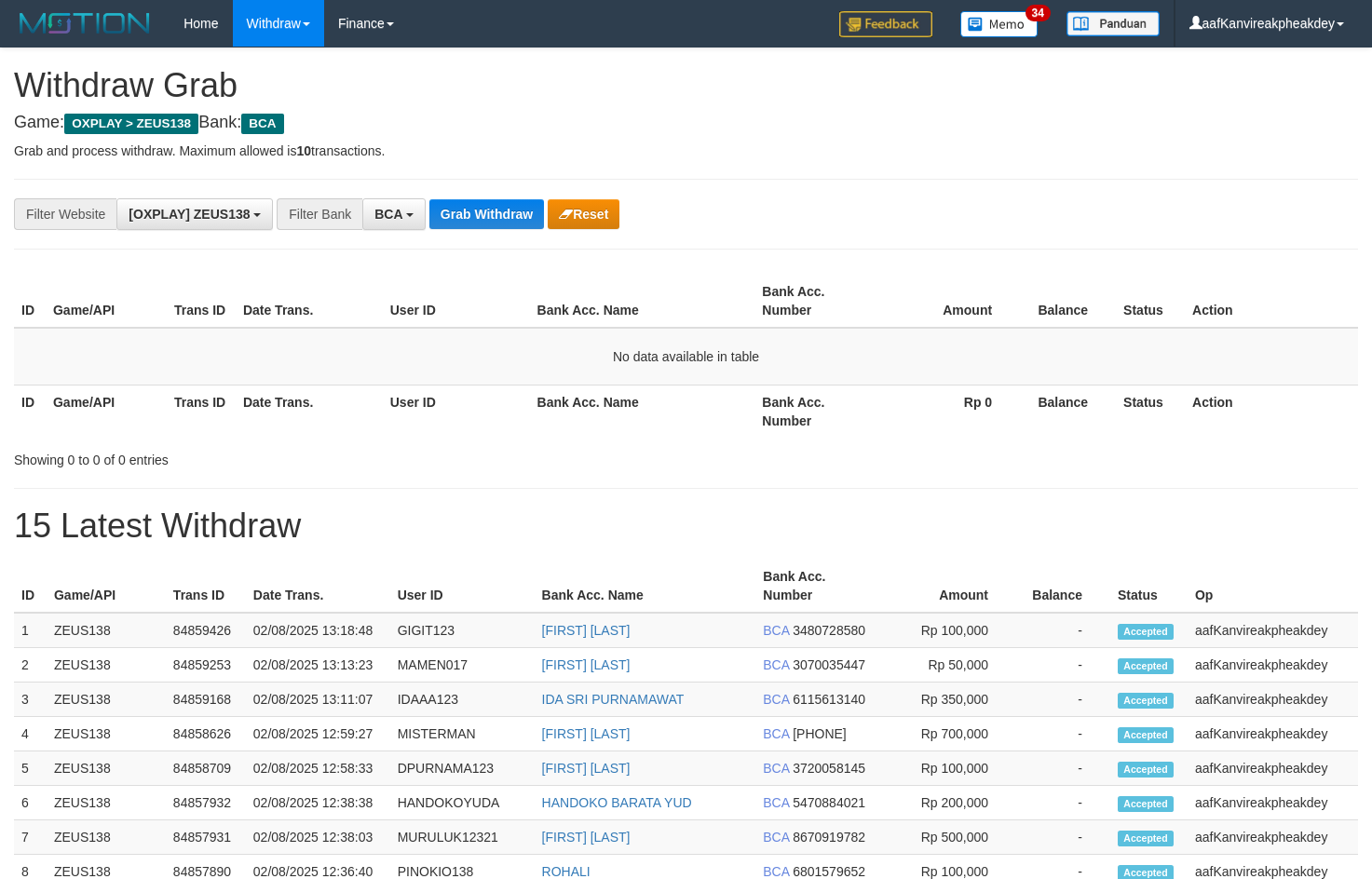 scroll, scrollTop: 0, scrollLeft: 0, axis: both 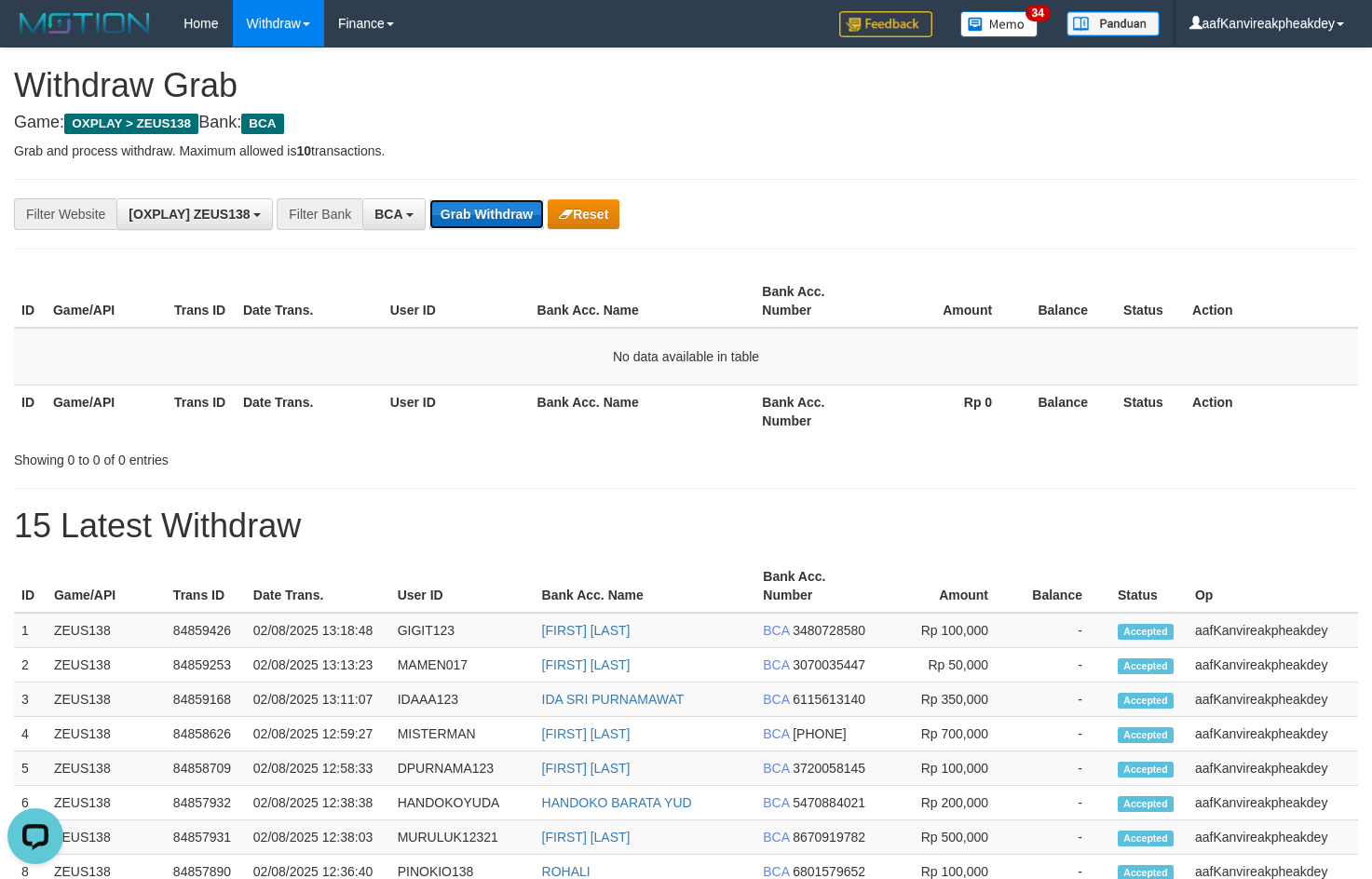 click on "Grab Withdraw" at bounding box center [486, 214] 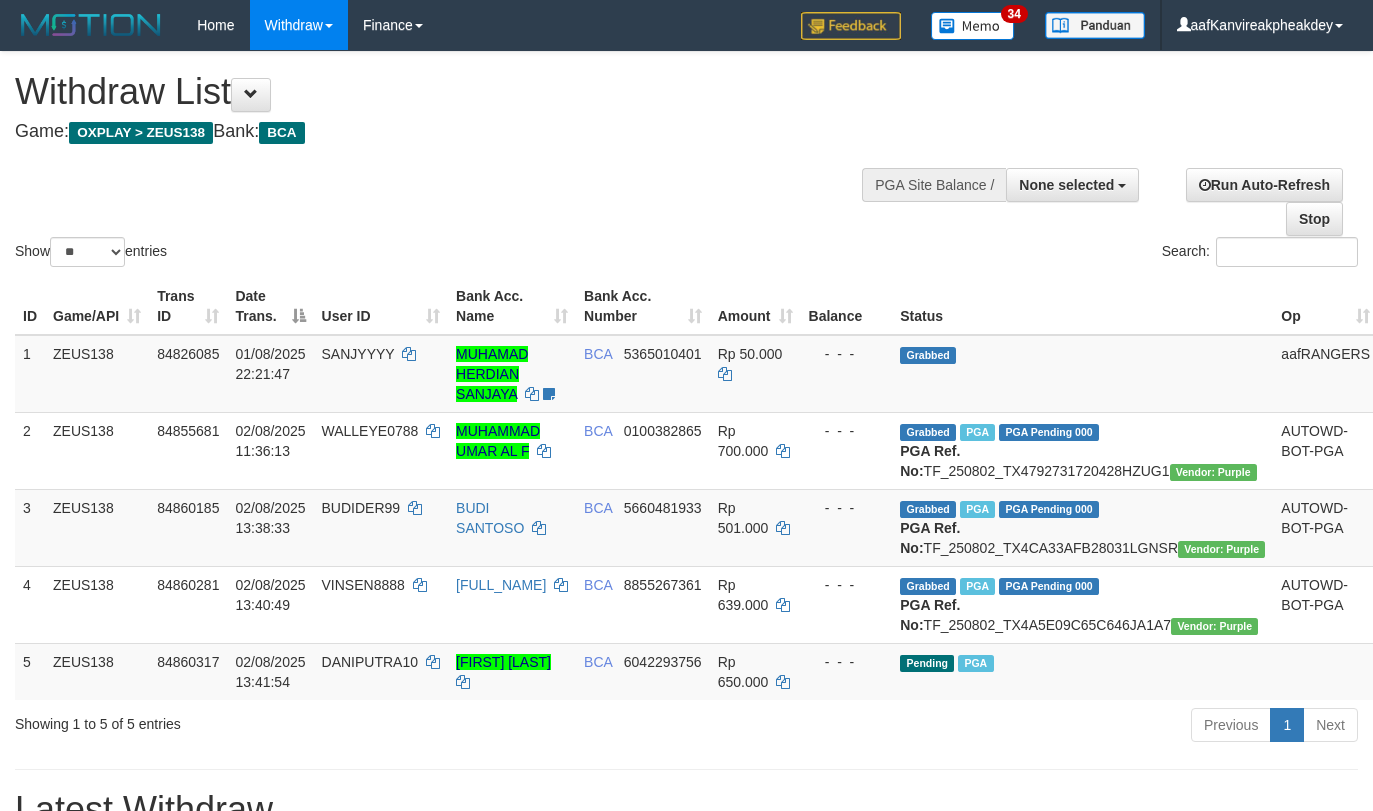 select 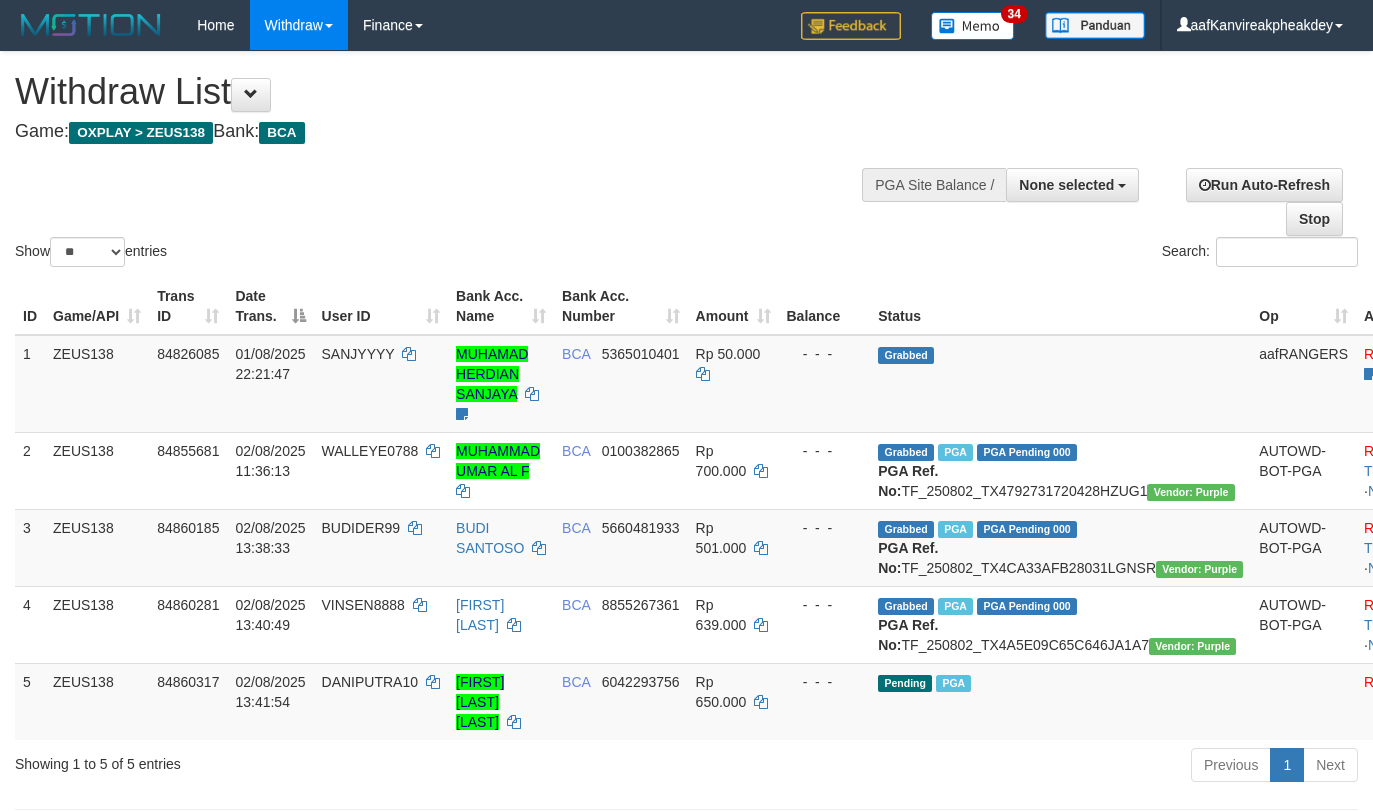 select 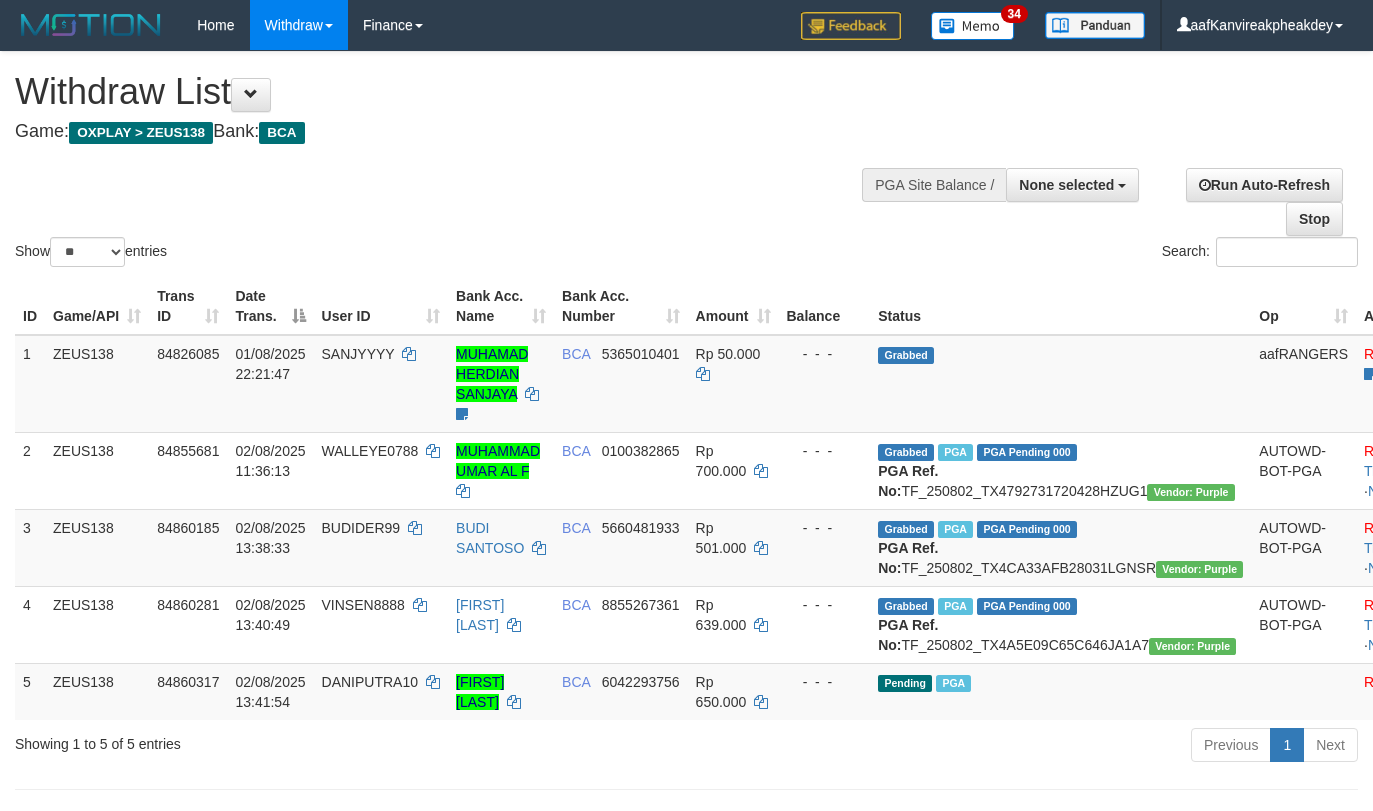 select 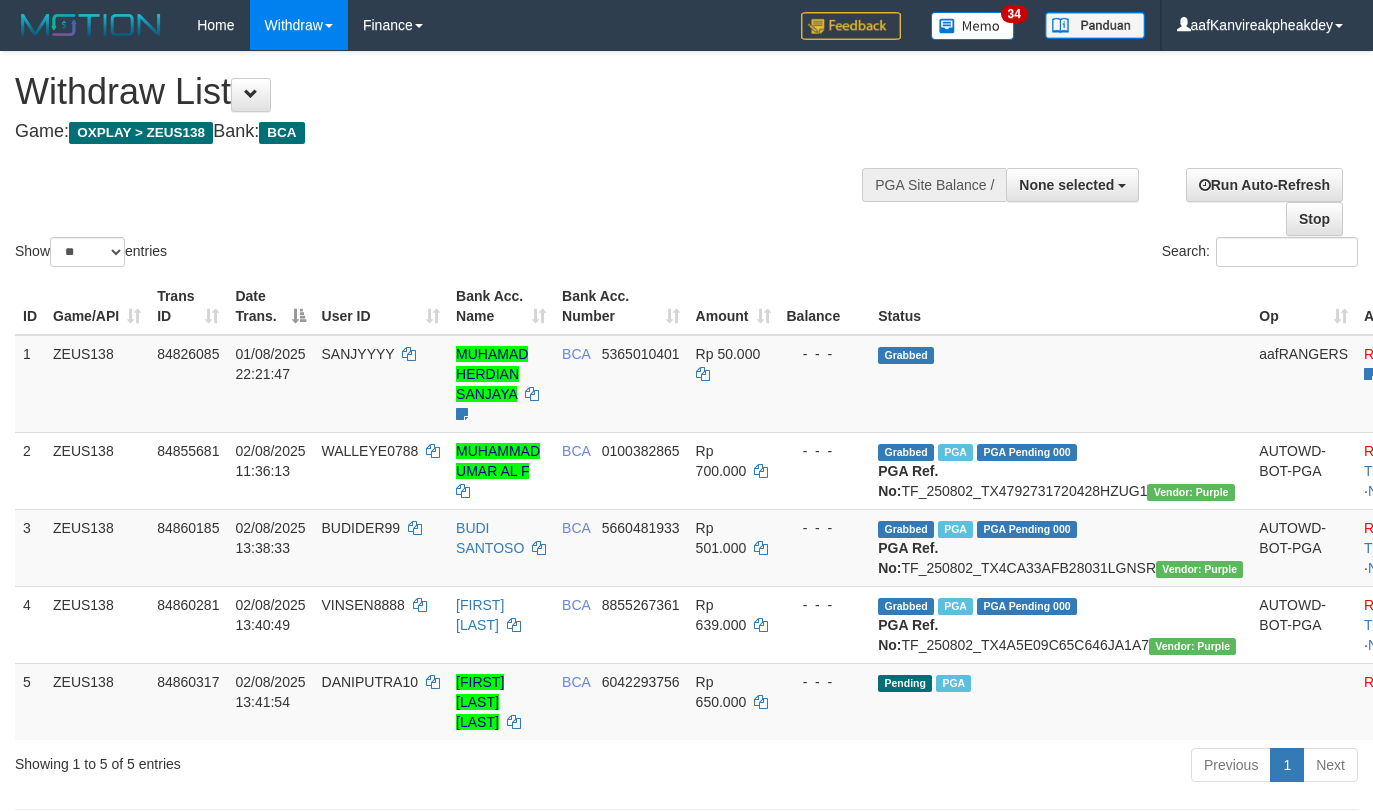 select 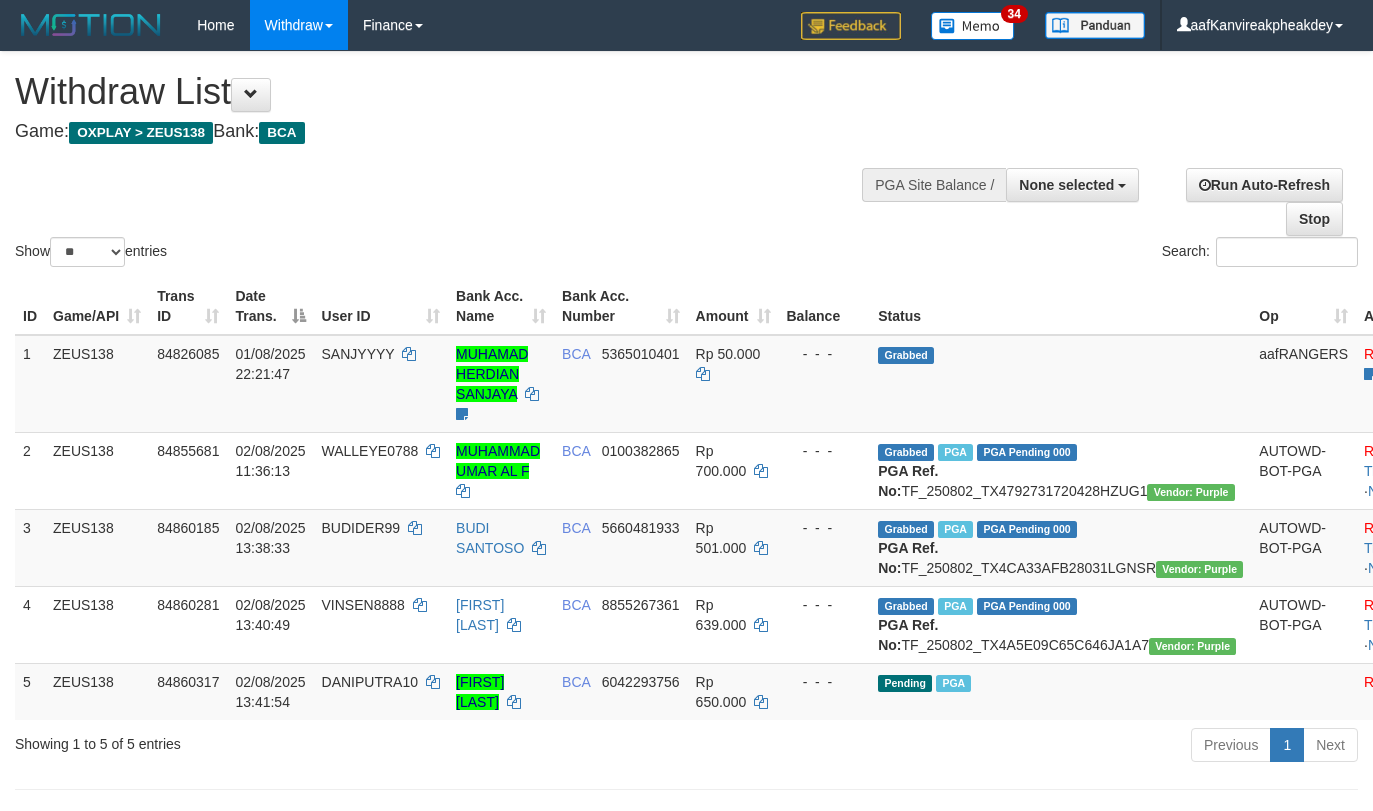 select 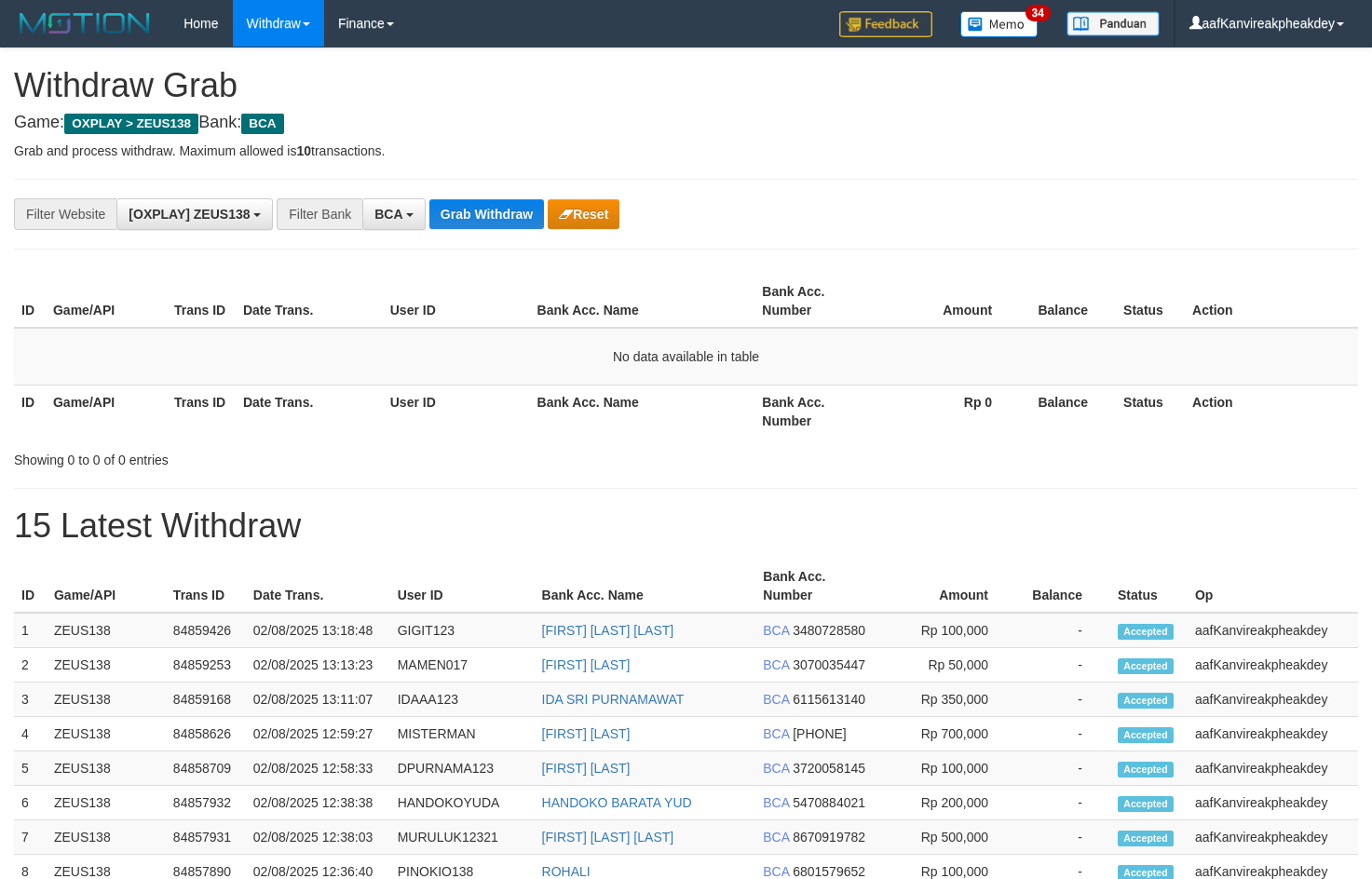 scroll, scrollTop: 0, scrollLeft: 0, axis: both 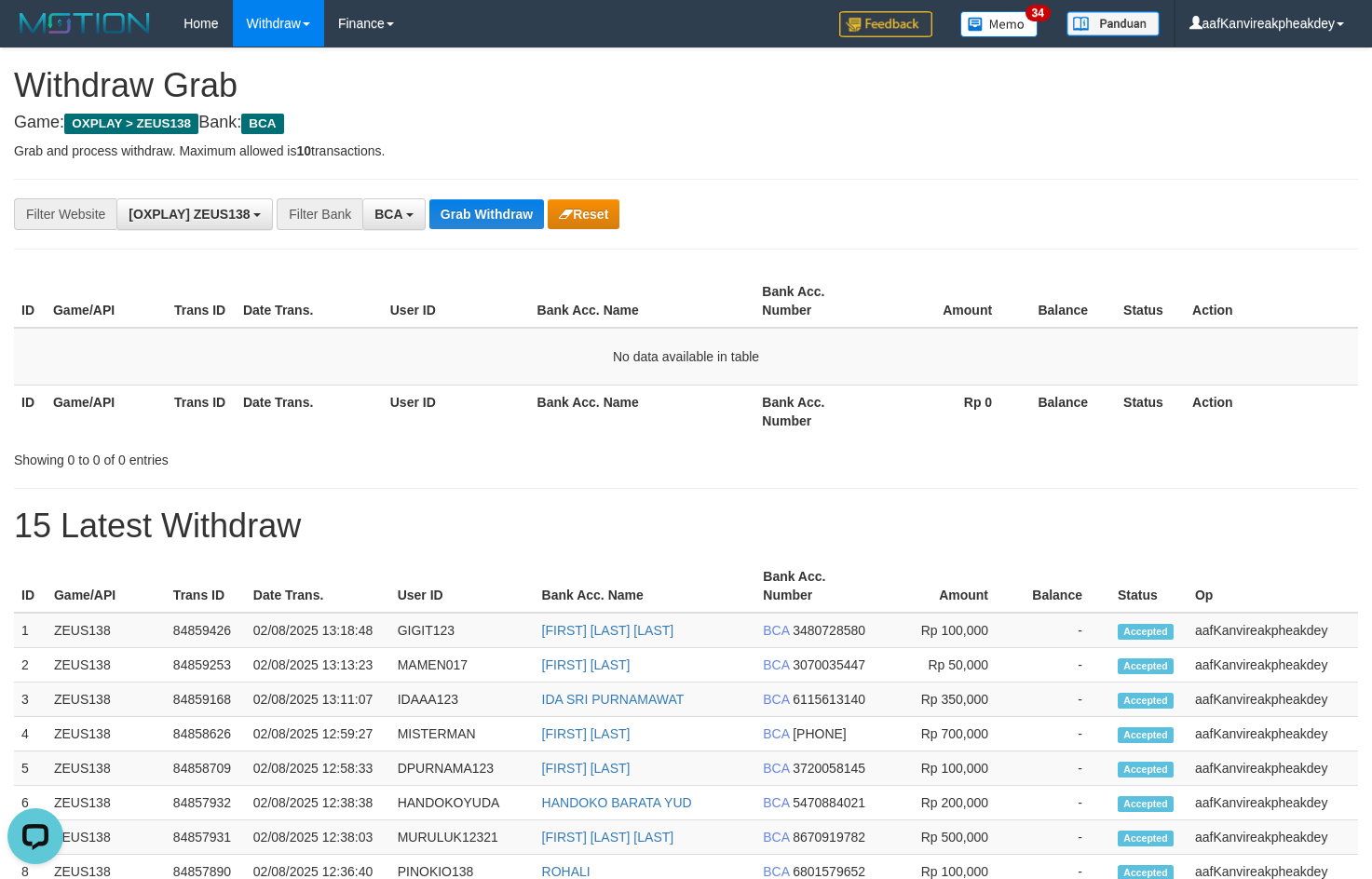click on "ID Game/API Trans ID Date Trans. User ID Bank Acc. Name Bank Acc. Number Amount Balance Status Action" at bounding box center (686, 301) 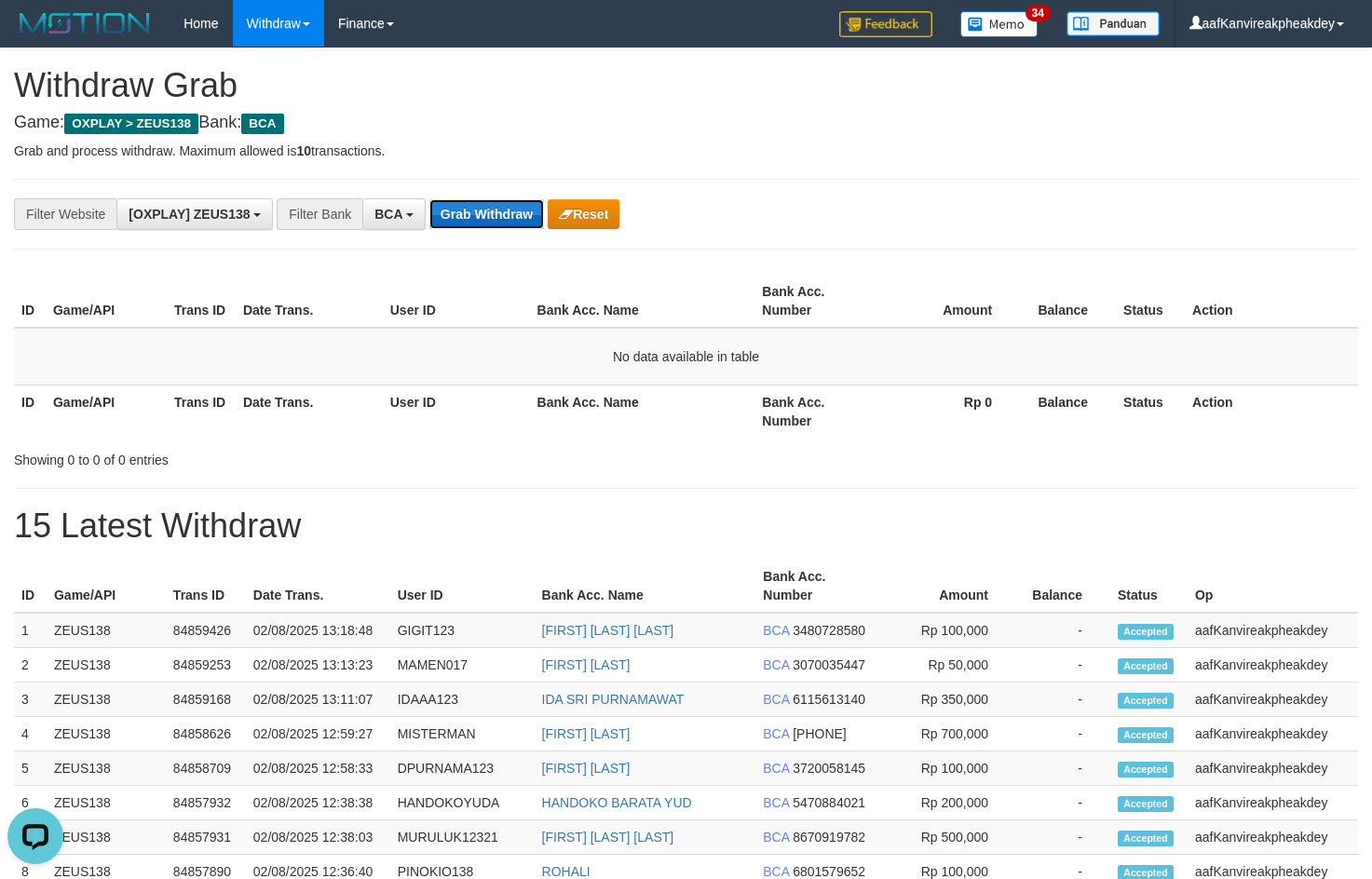 click on "Grab Withdraw" at bounding box center (486, 214) 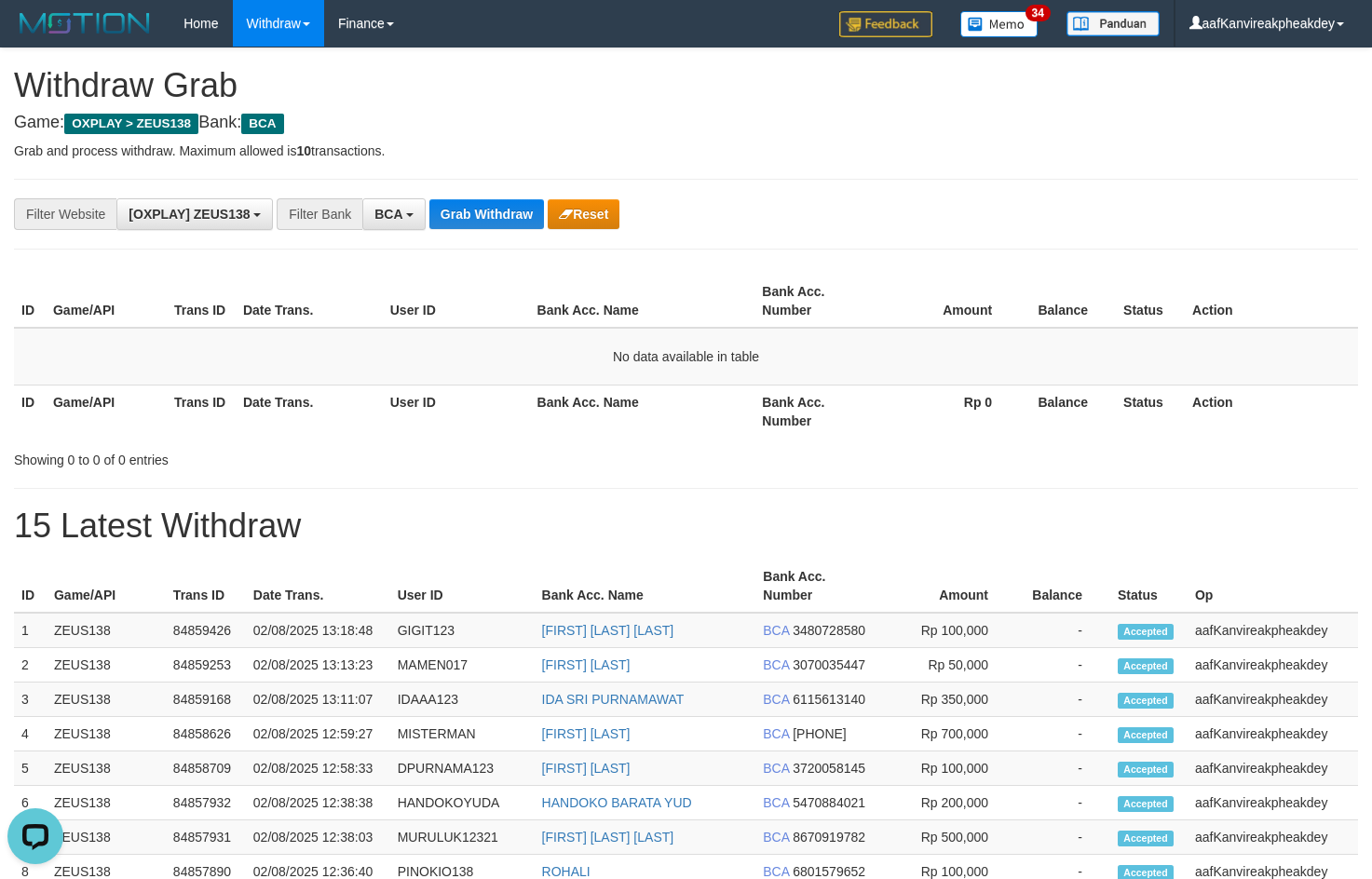 click on "**********" at bounding box center (686, 804) 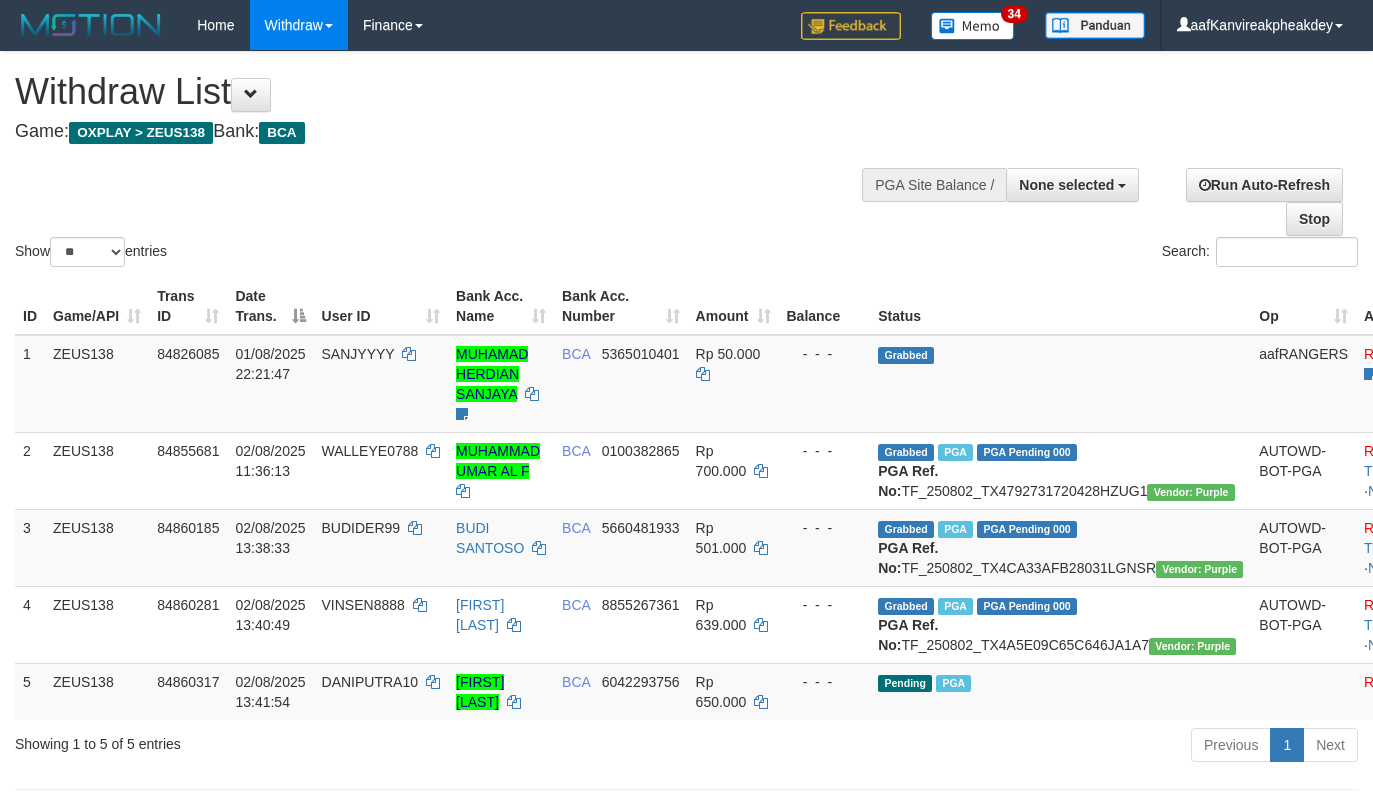 select 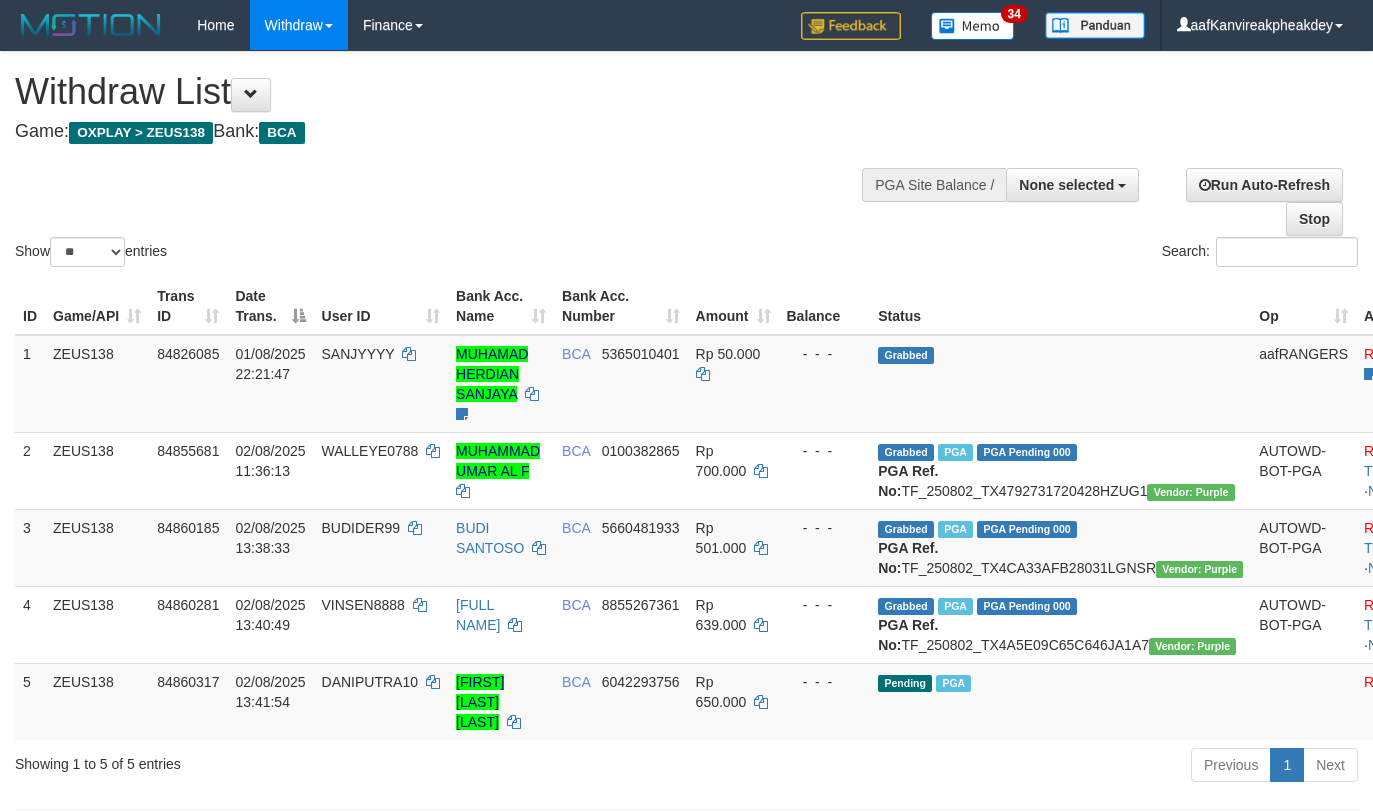 select 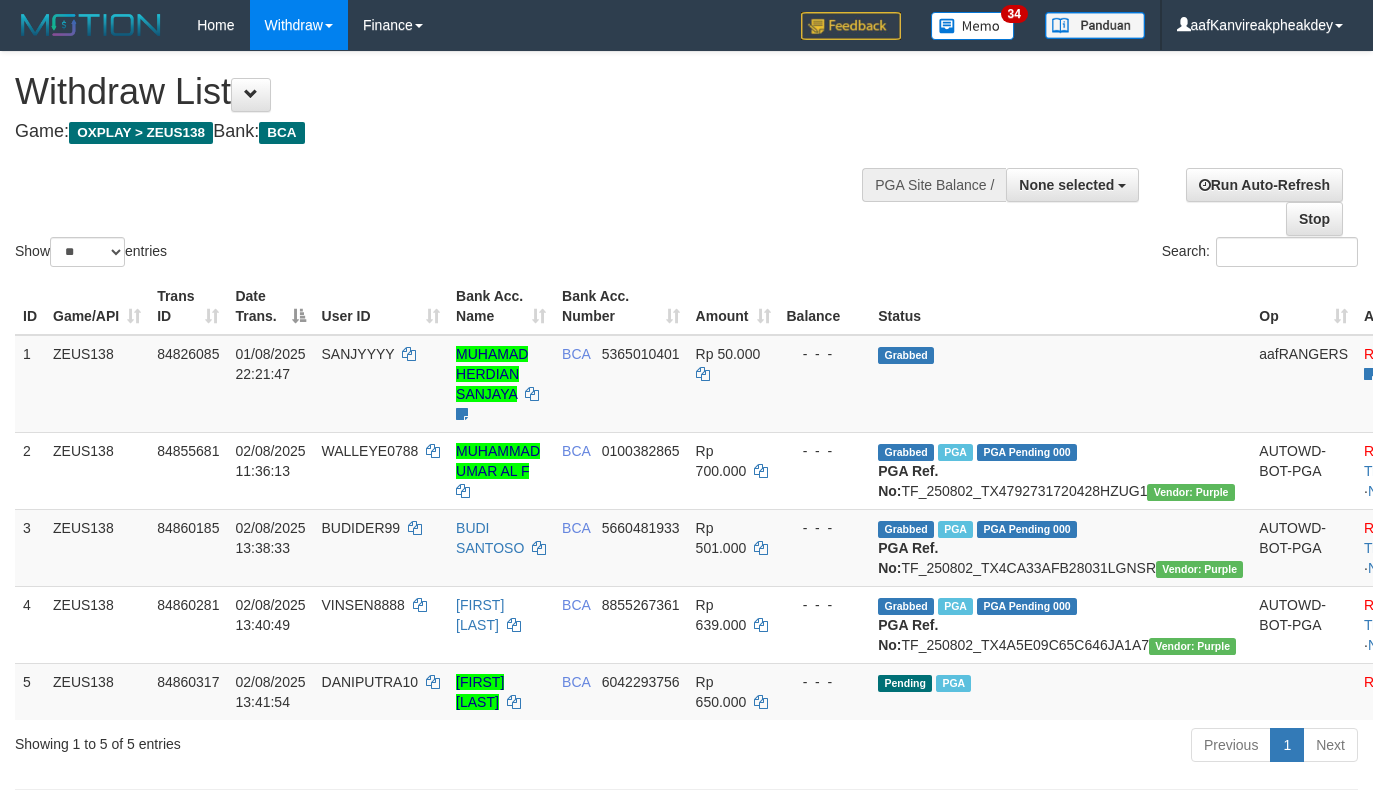 select 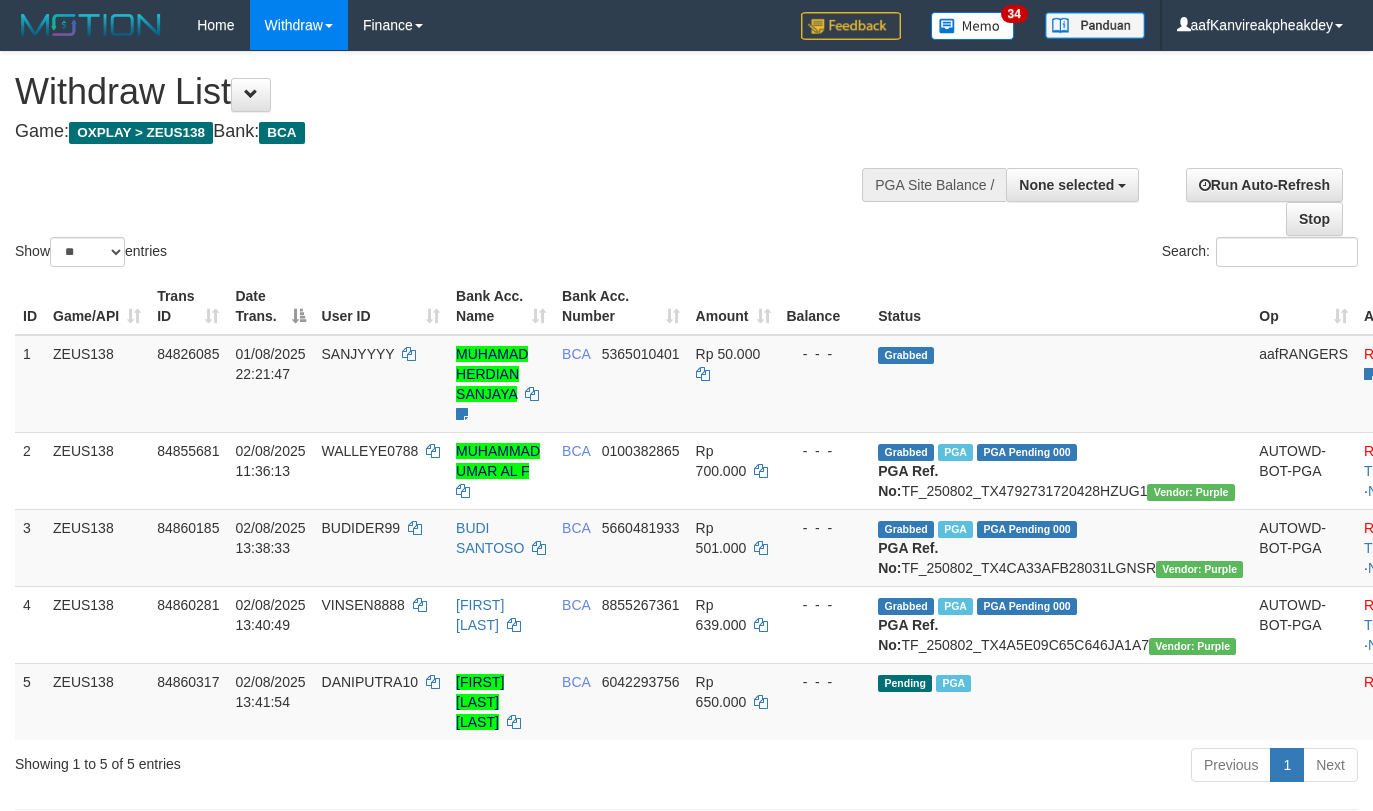 select 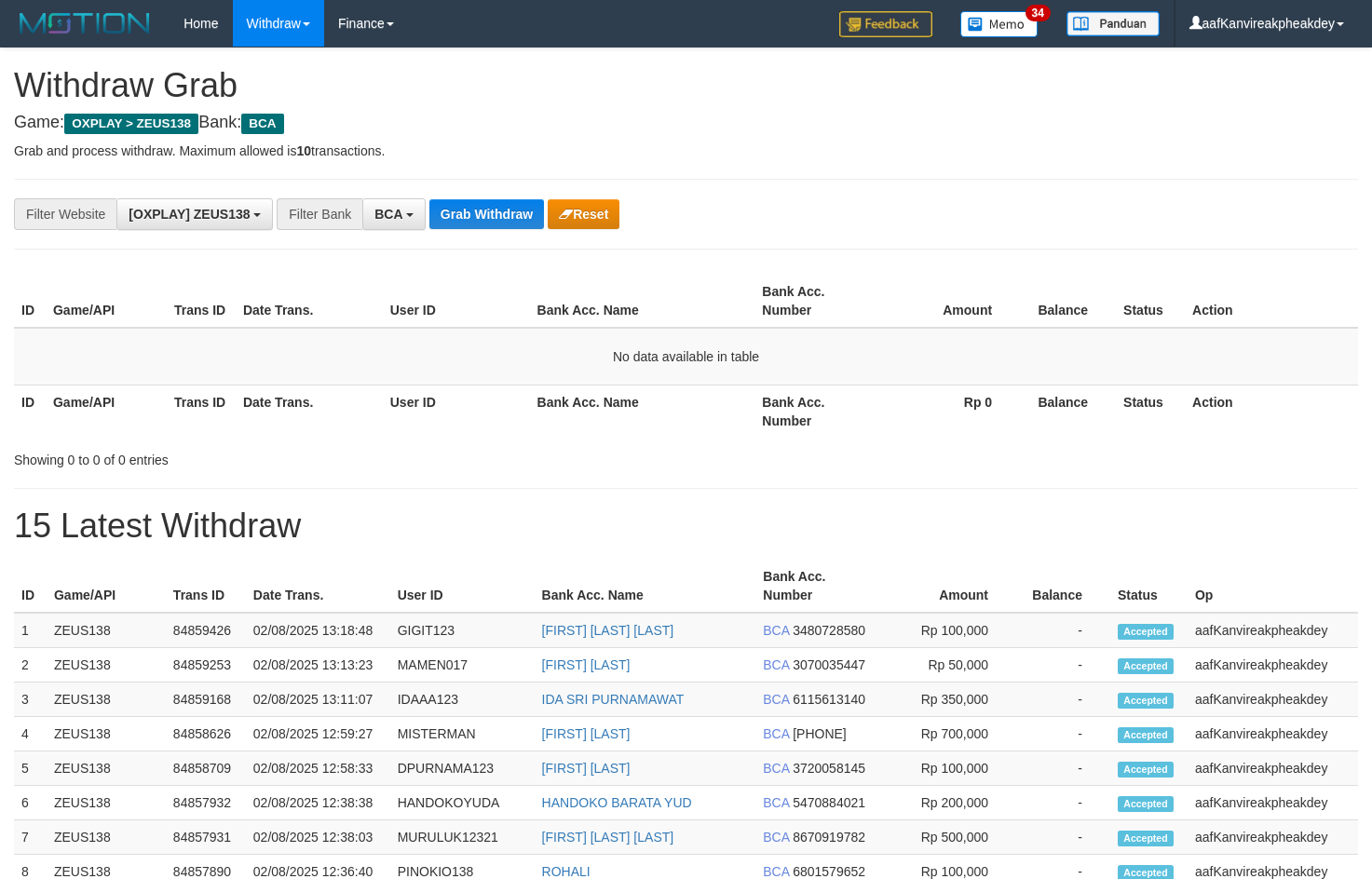 scroll, scrollTop: 0, scrollLeft: 0, axis: both 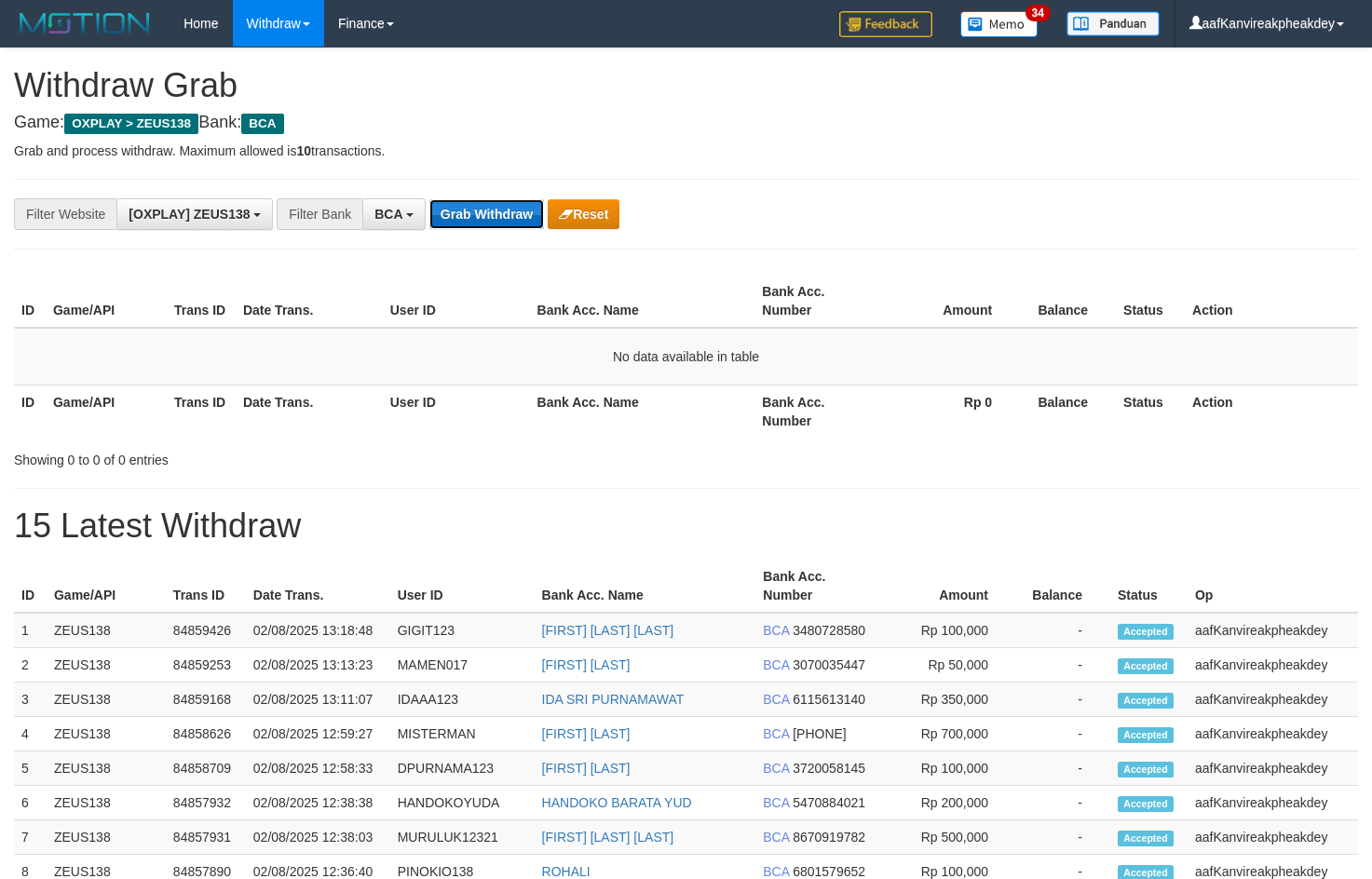 click on "Grab Withdraw" at bounding box center [486, 214] 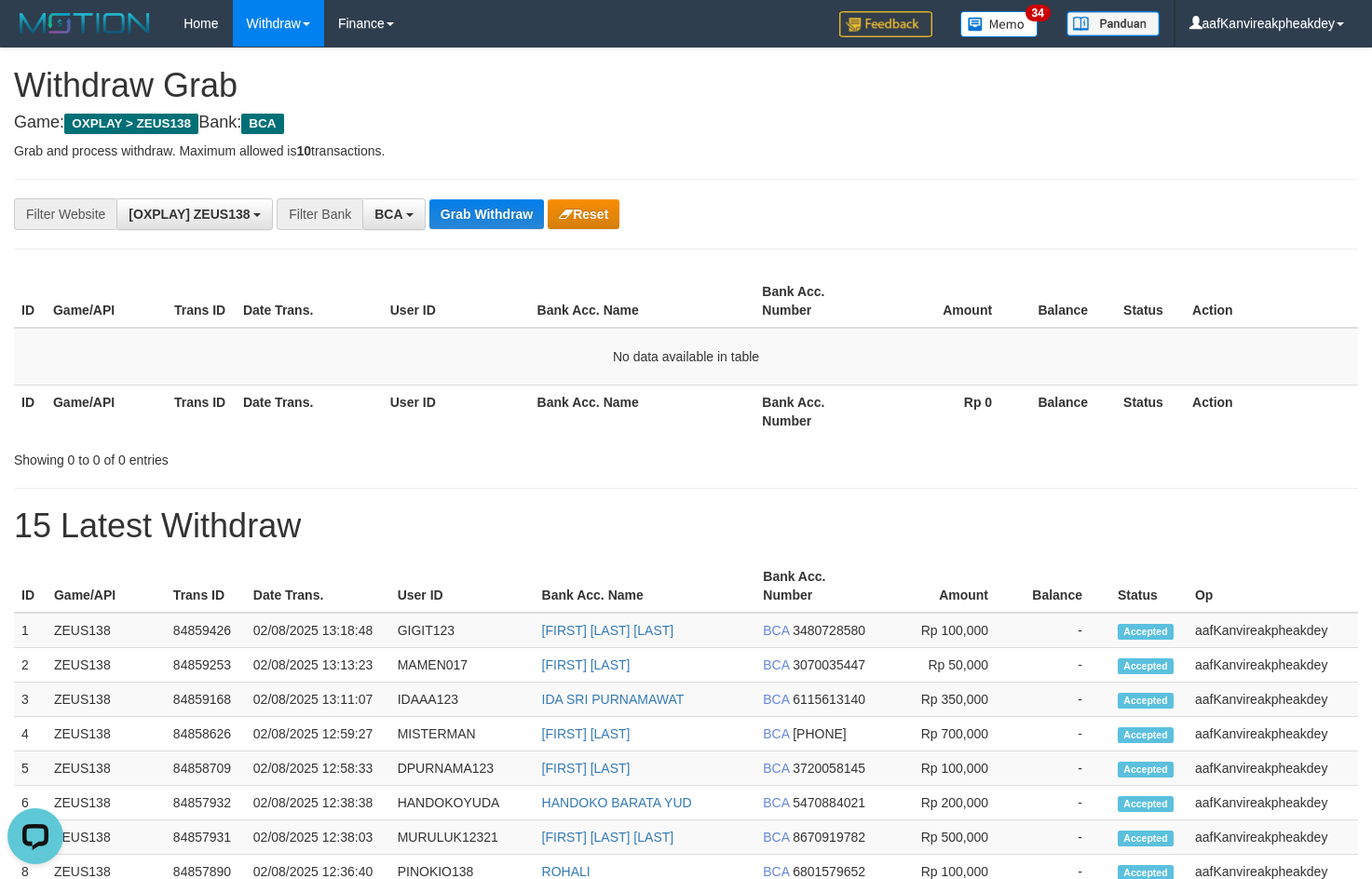 scroll, scrollTop: 0, scrollLeft: 0, axis: both 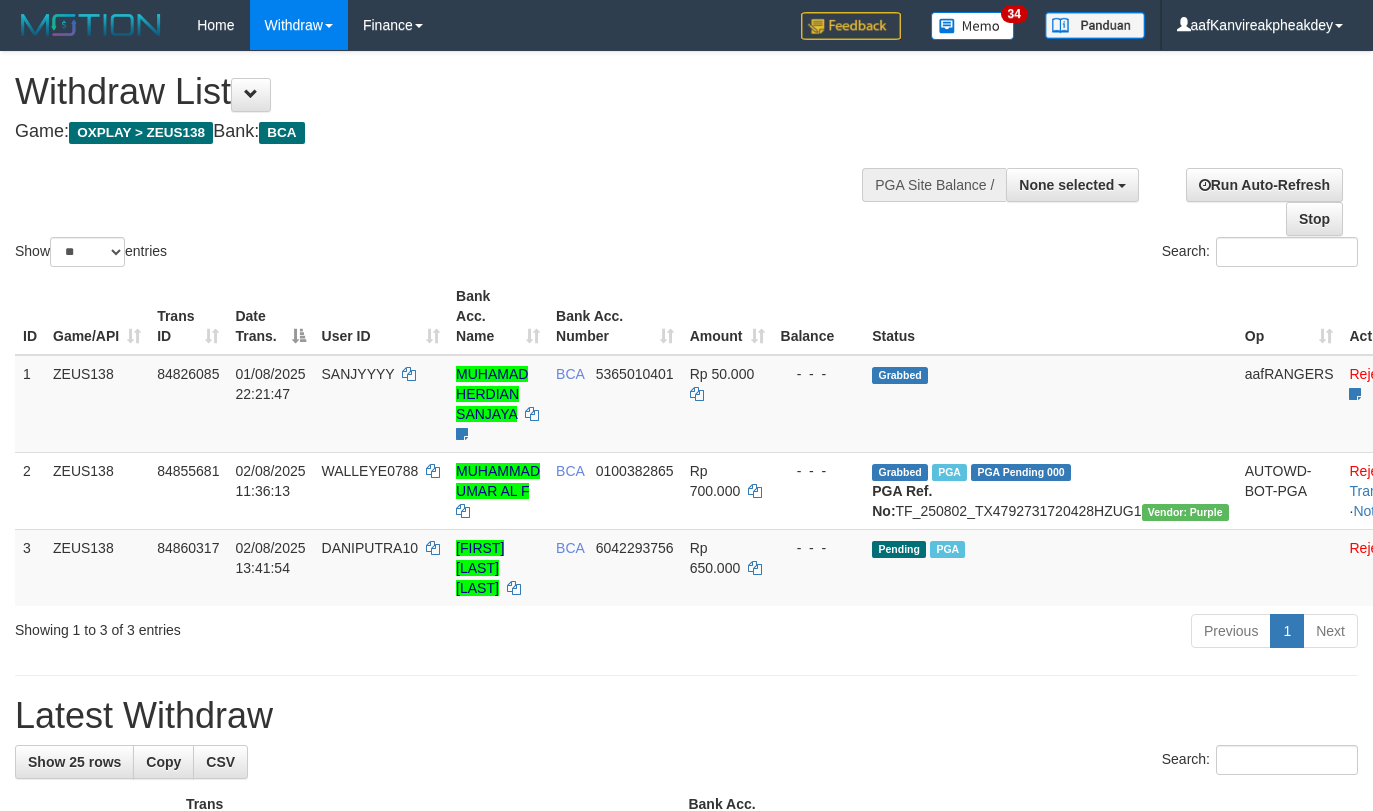 select 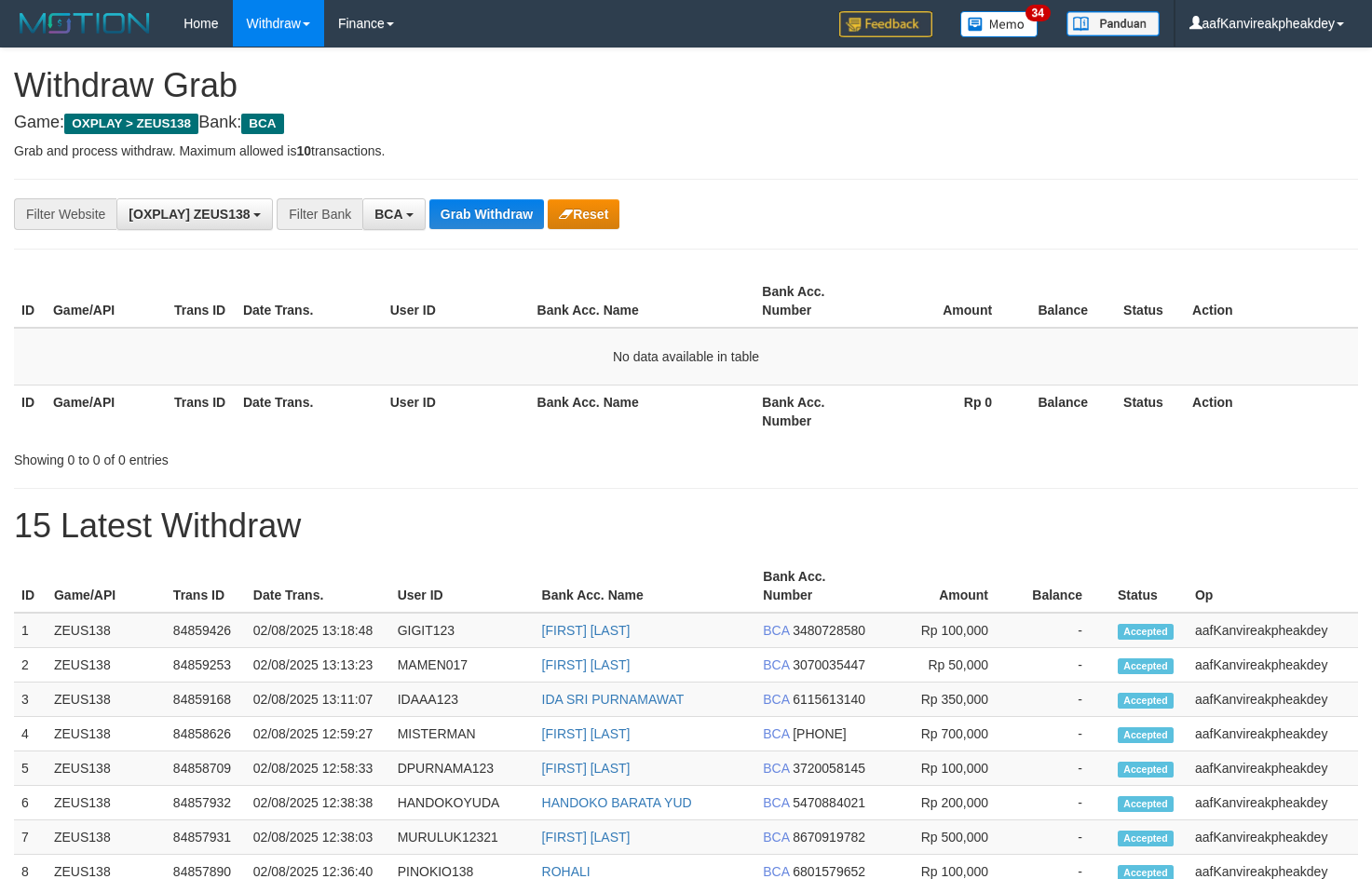 scroll, scrollTop: 0, scrollLeft: 0, axis: both 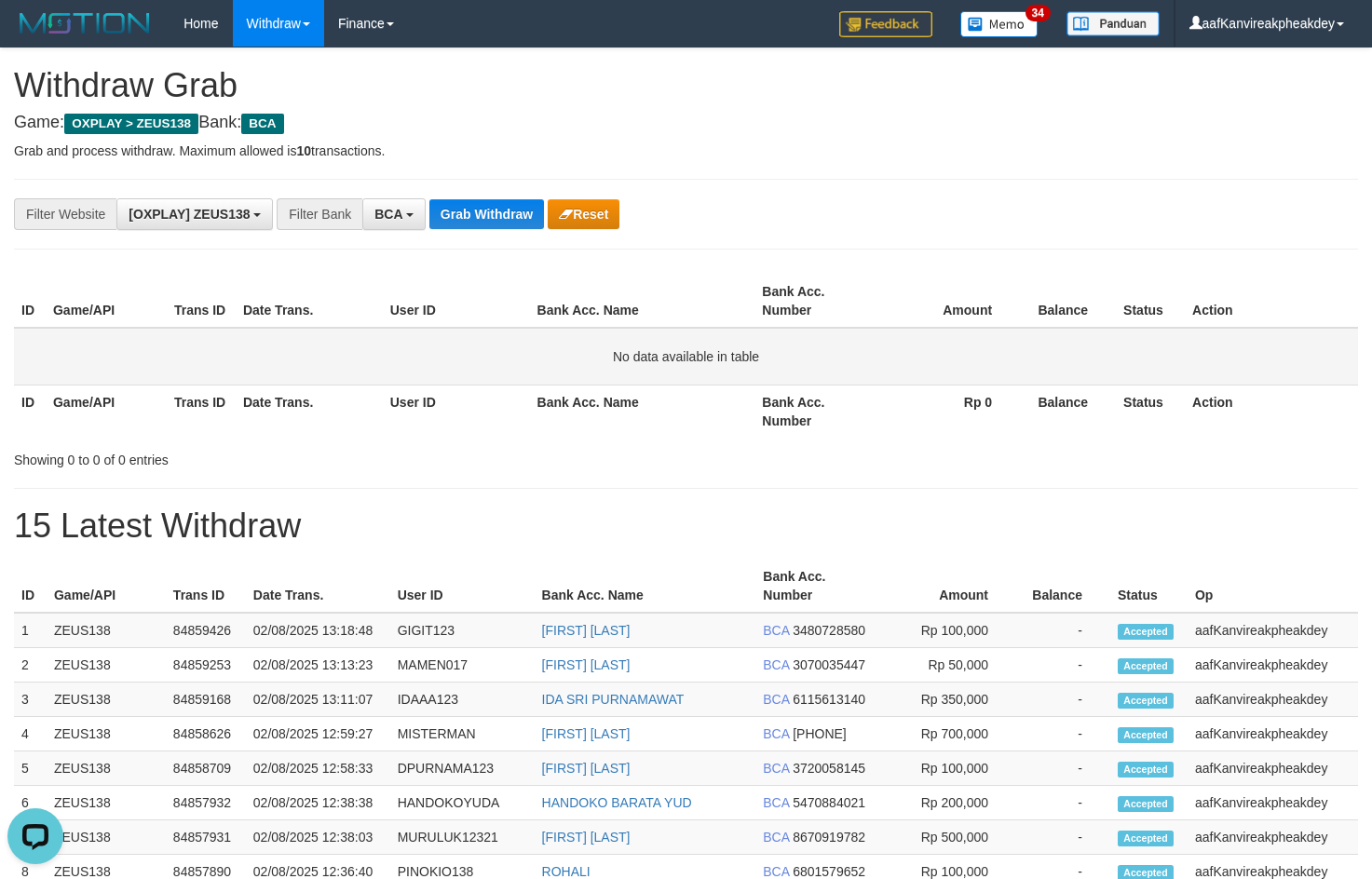 drag, startPoint x: 593, startPoint y: 366, endPoint x: 613, endPoint y: 366, distance: 20 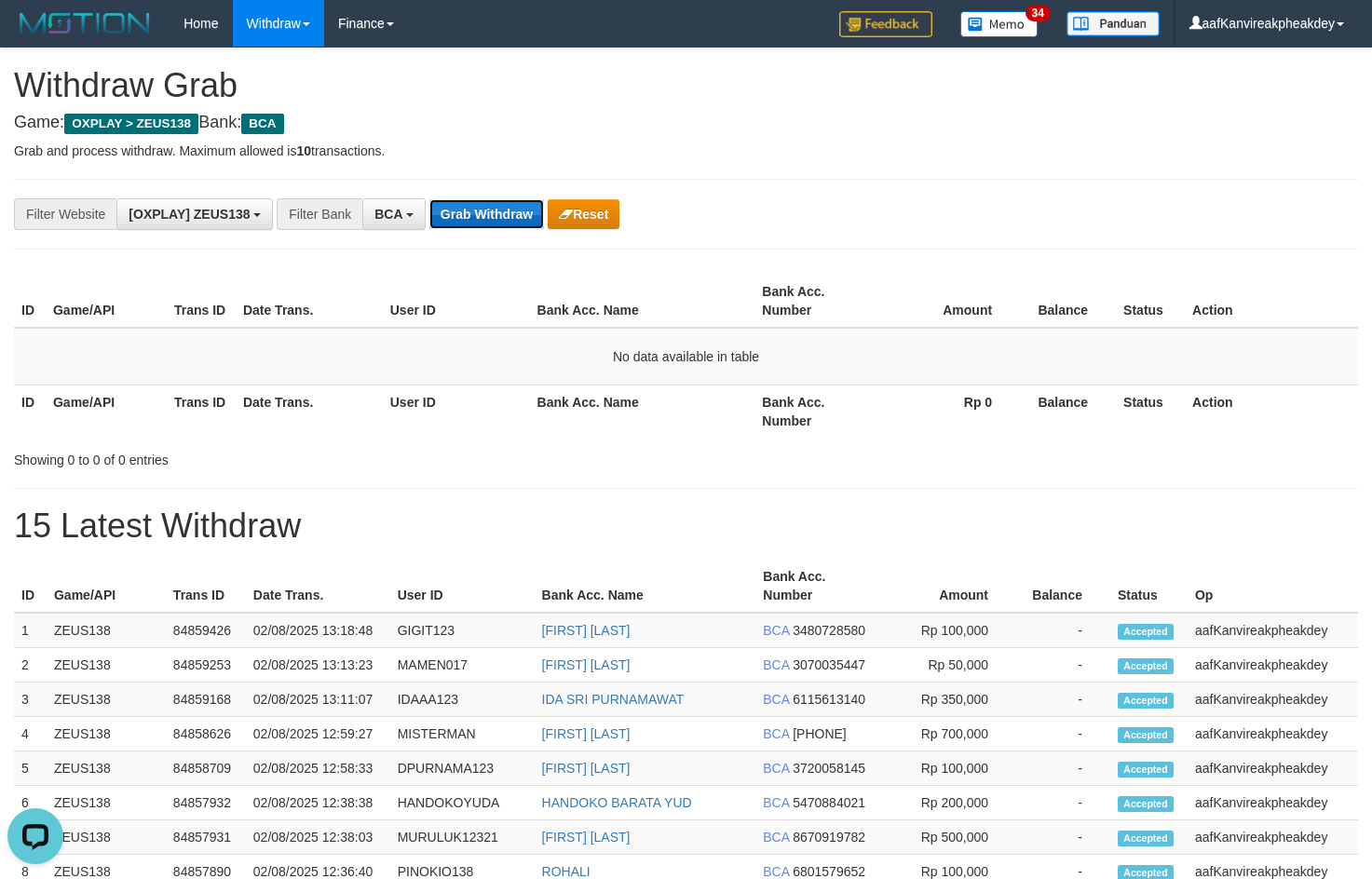 click on "Grab Withdraw" at bounding box center [486, 214] 